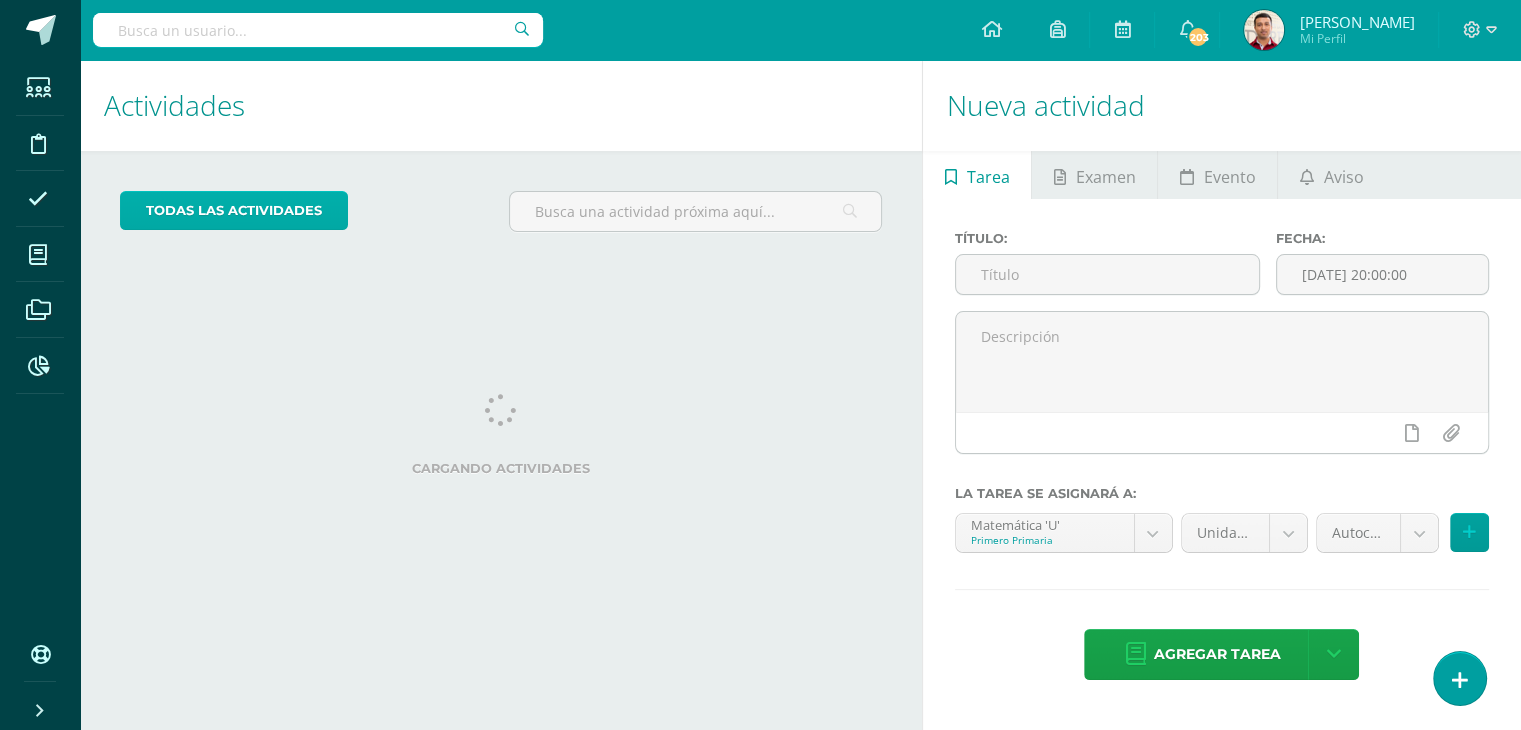 scroll, scrollTop: 0, scrollLeft: 0, axis: both 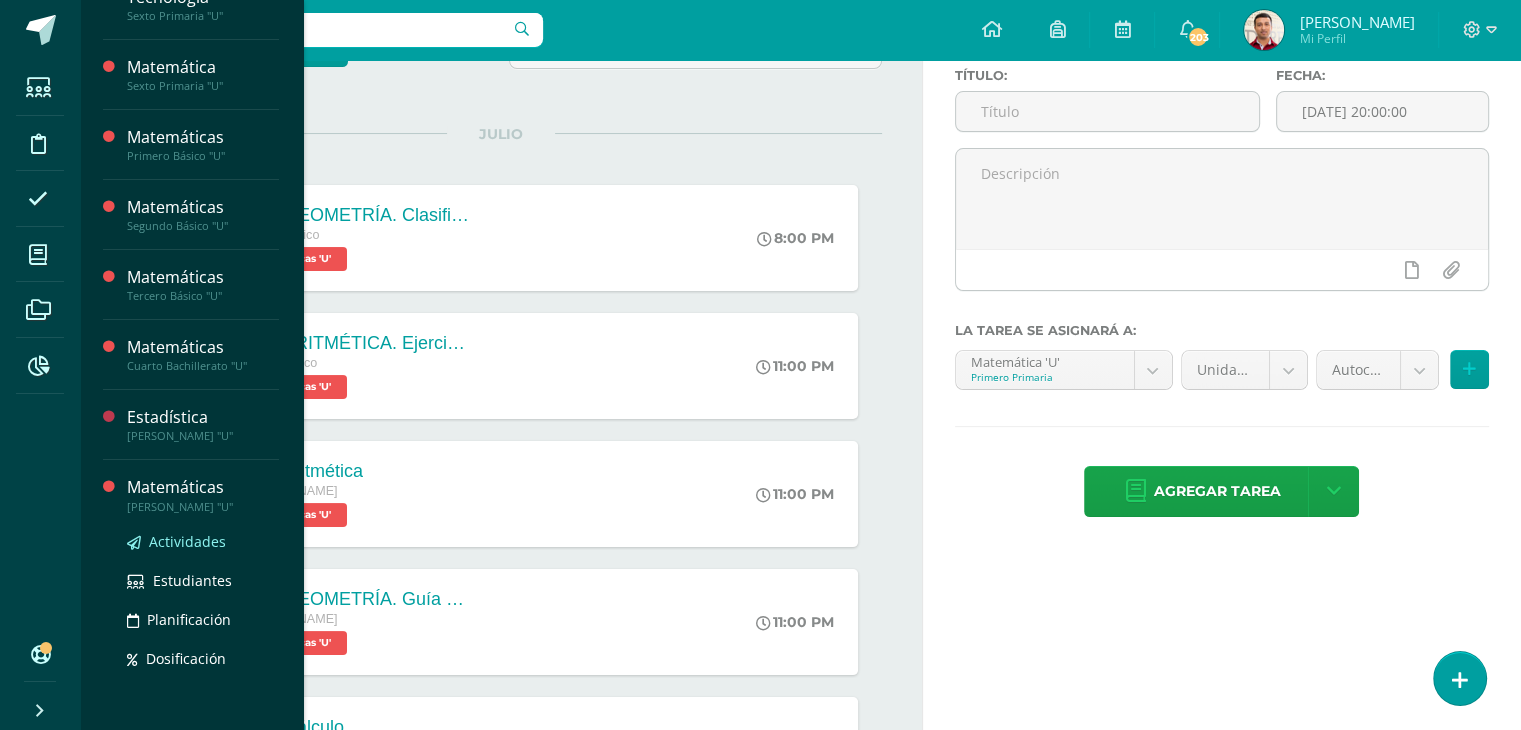 click on "Actividades" at bounding box center [187, 541] 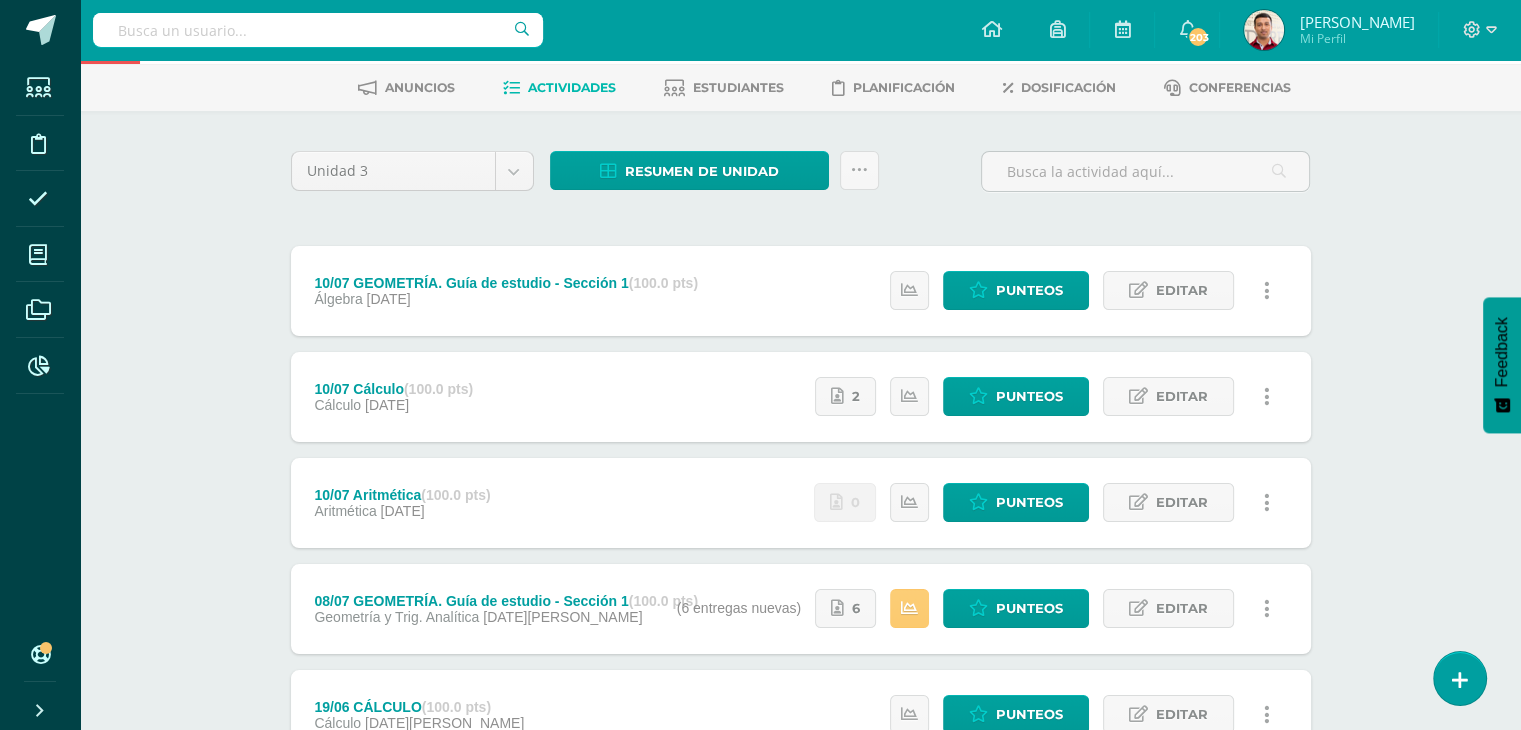 scroll, scrollTop: 98, scrollLeft: 0, axis: vertical 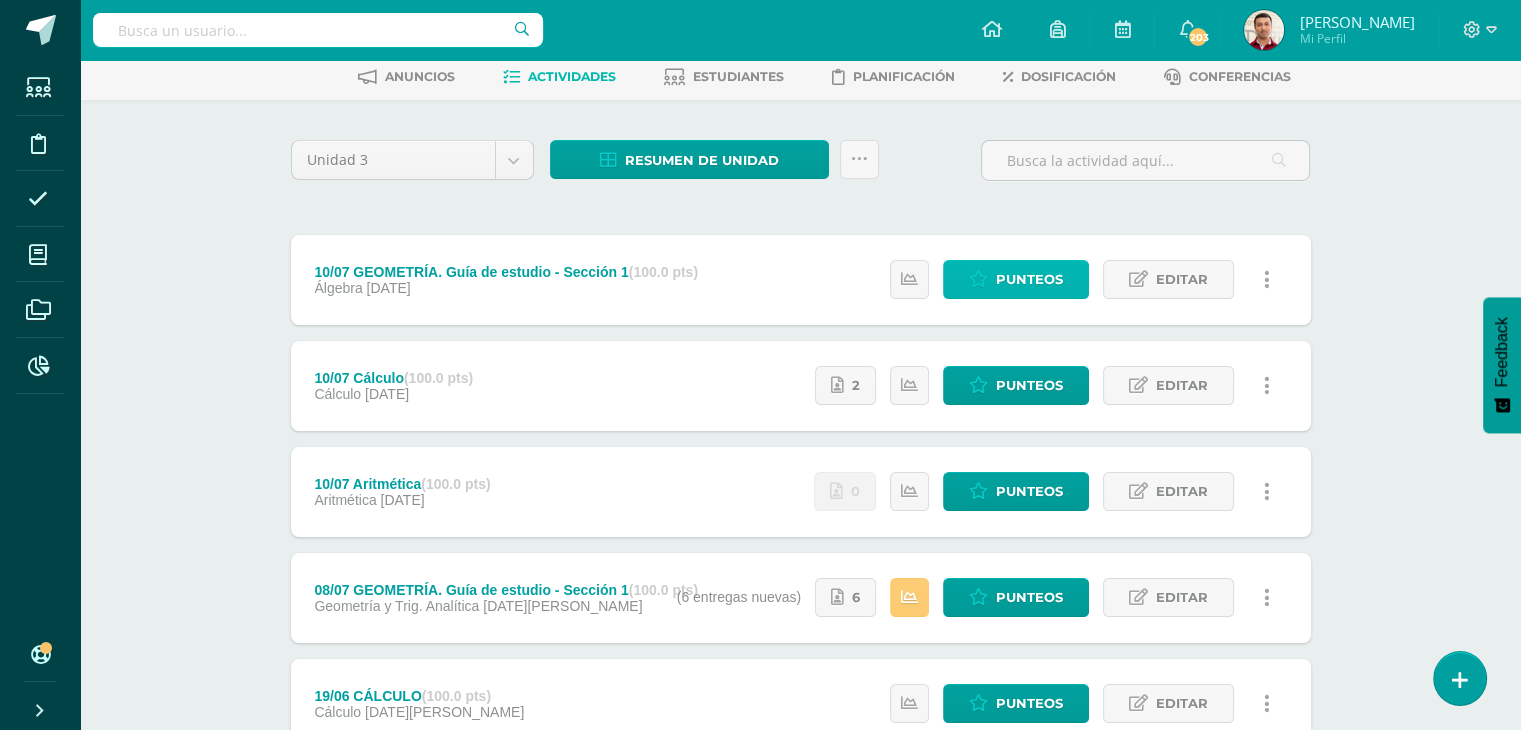 click on "Punteos" at bounding box center (1029, 279) 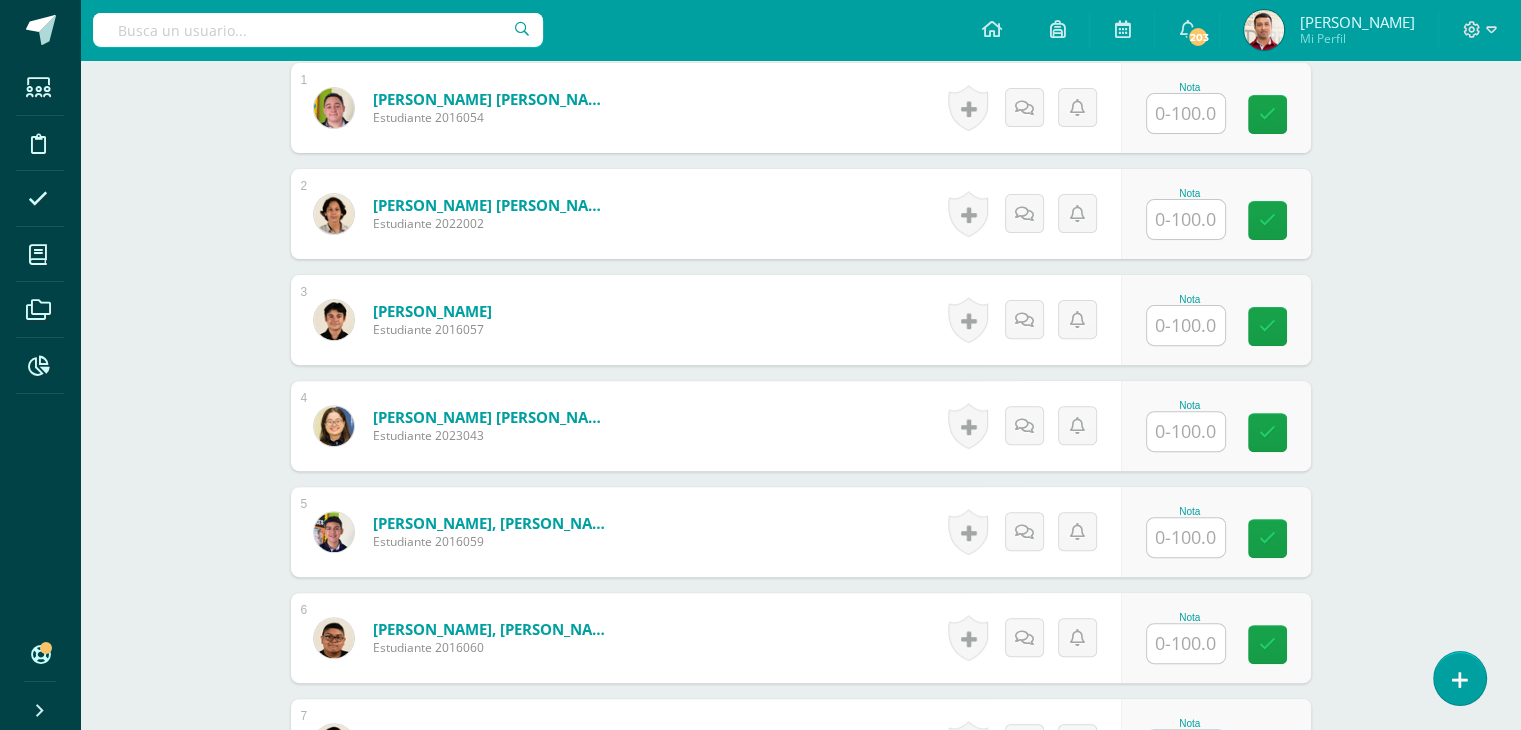 scroll, scrollTop: 633, scrollLeft: 0, axis: vertical 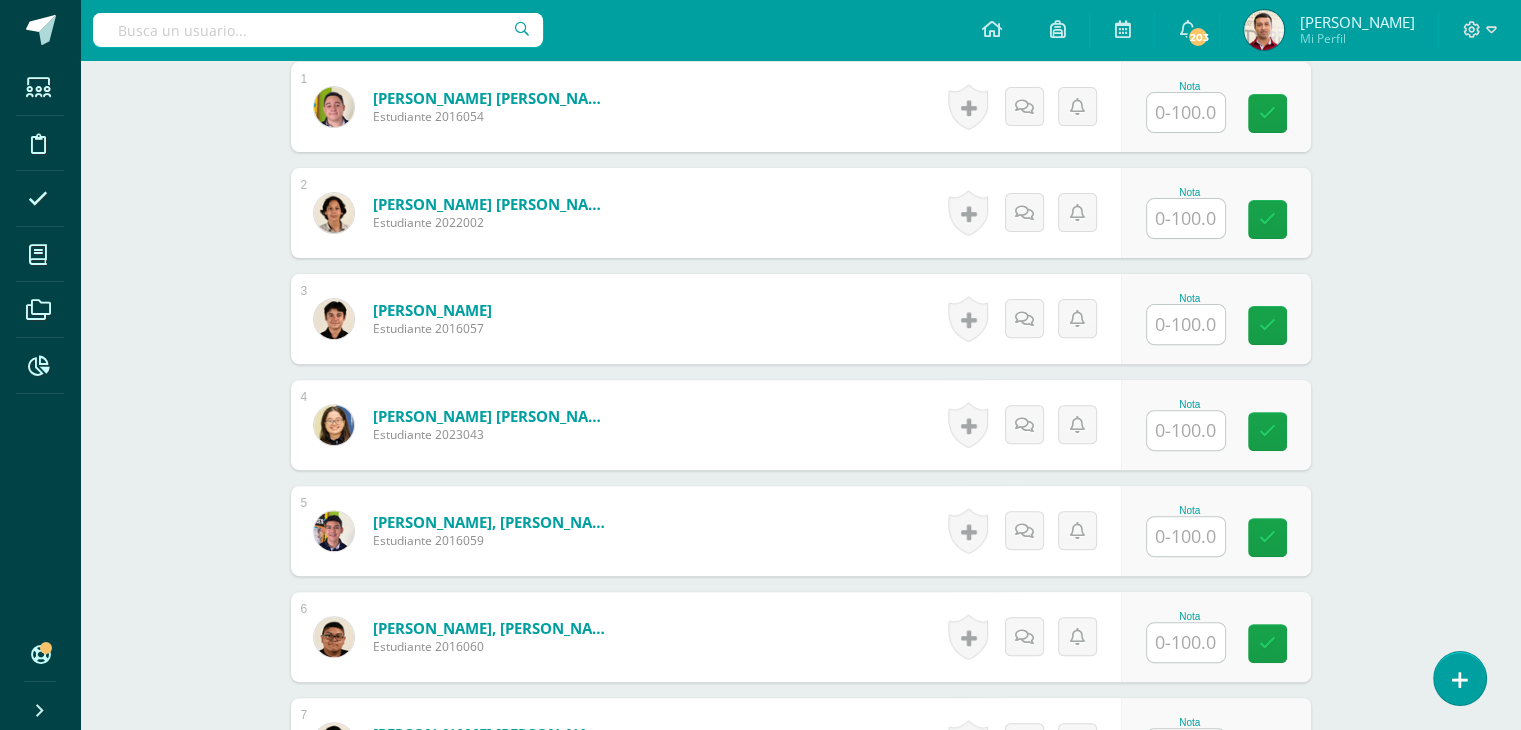 click at bounding box center [1186, 324] 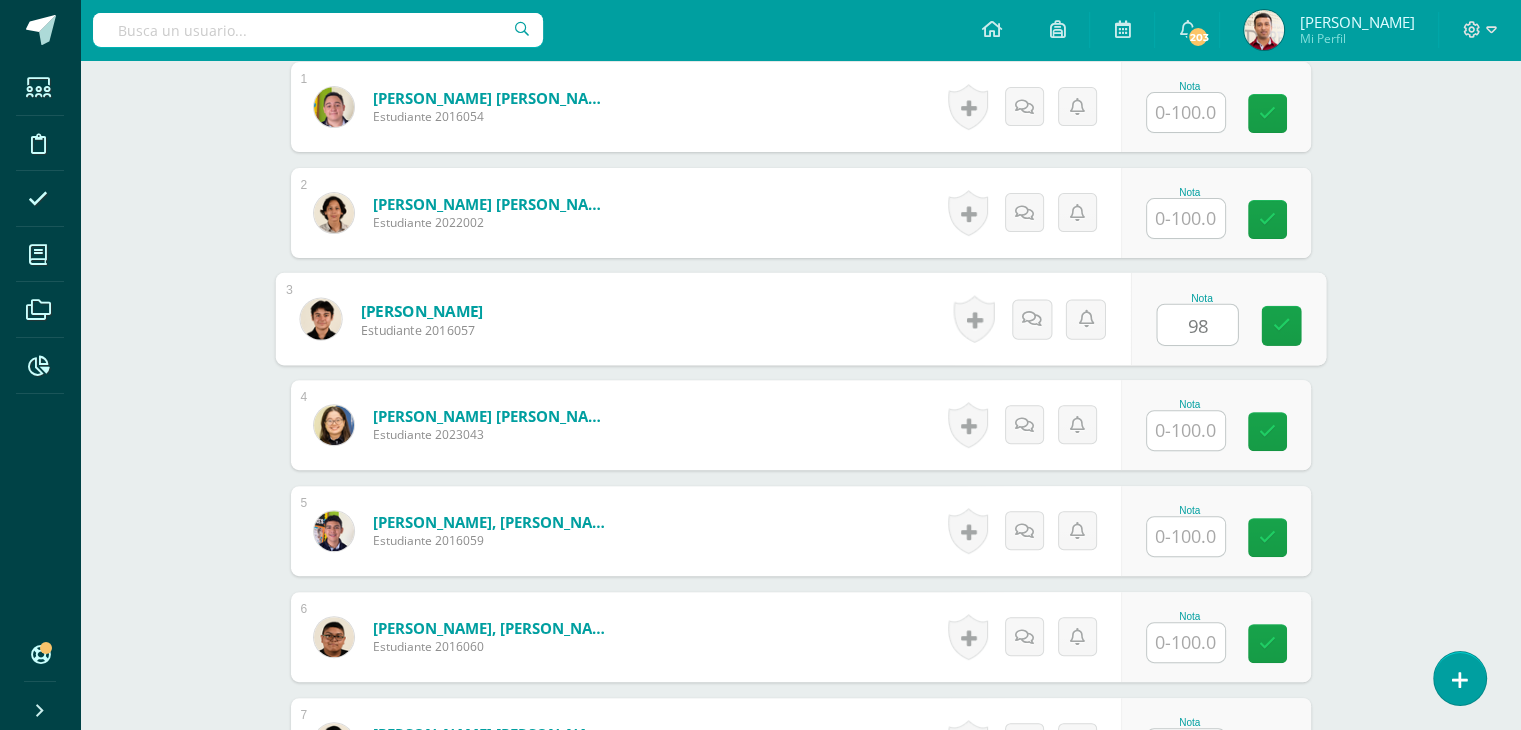 type on "98" 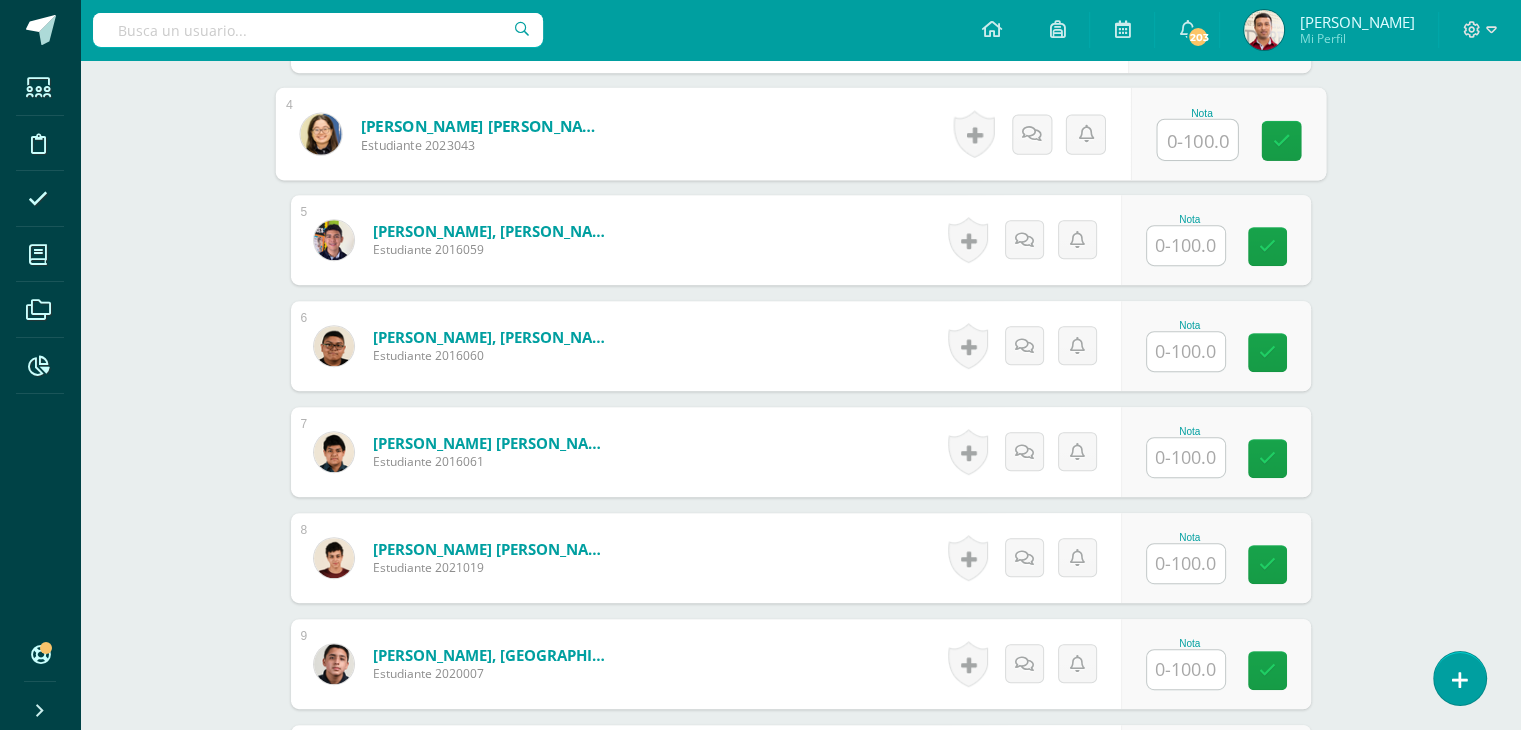 scroll, scrollTop: 1032, scrollLeft: 0, axis: vertical 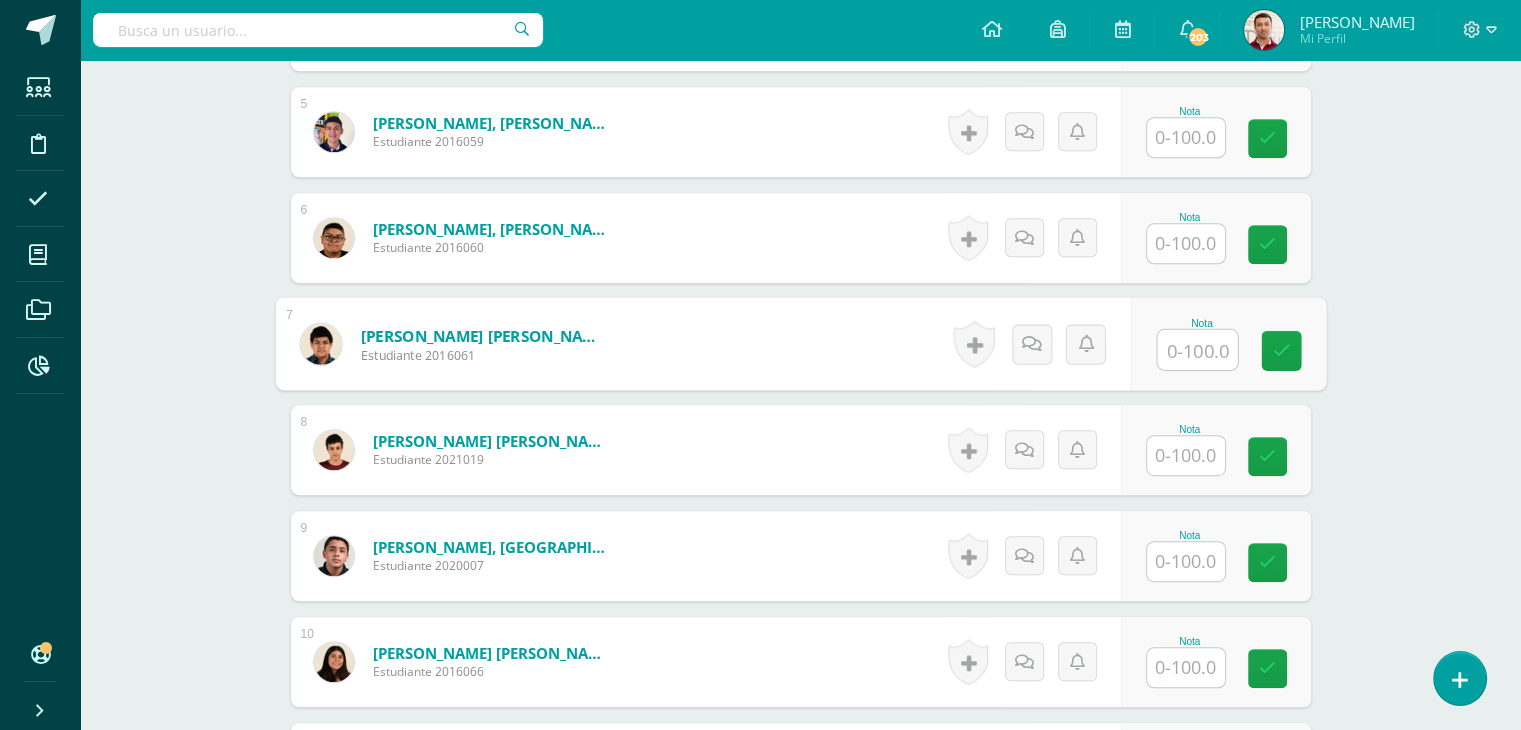 click at bounding box center [1197, 350] 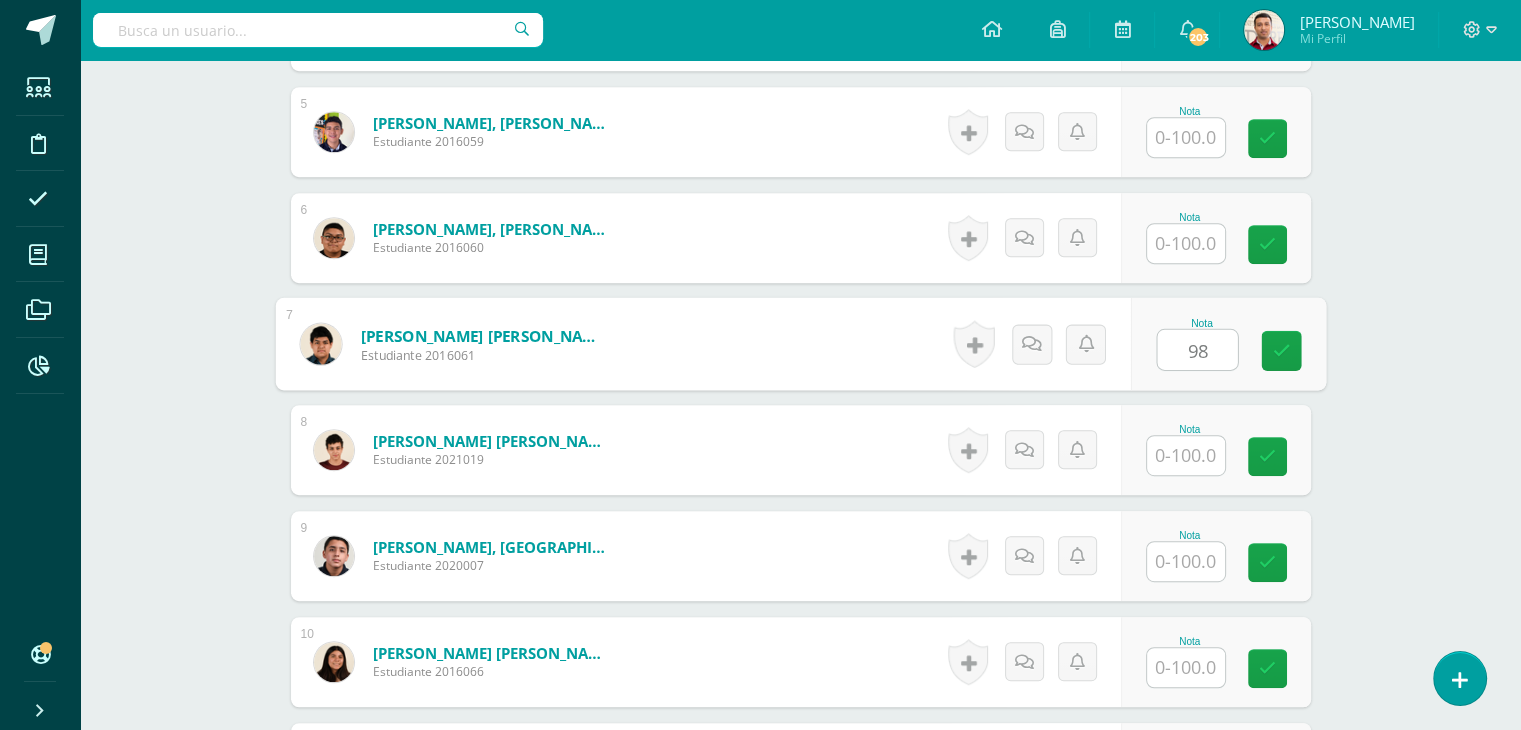 type on "98" 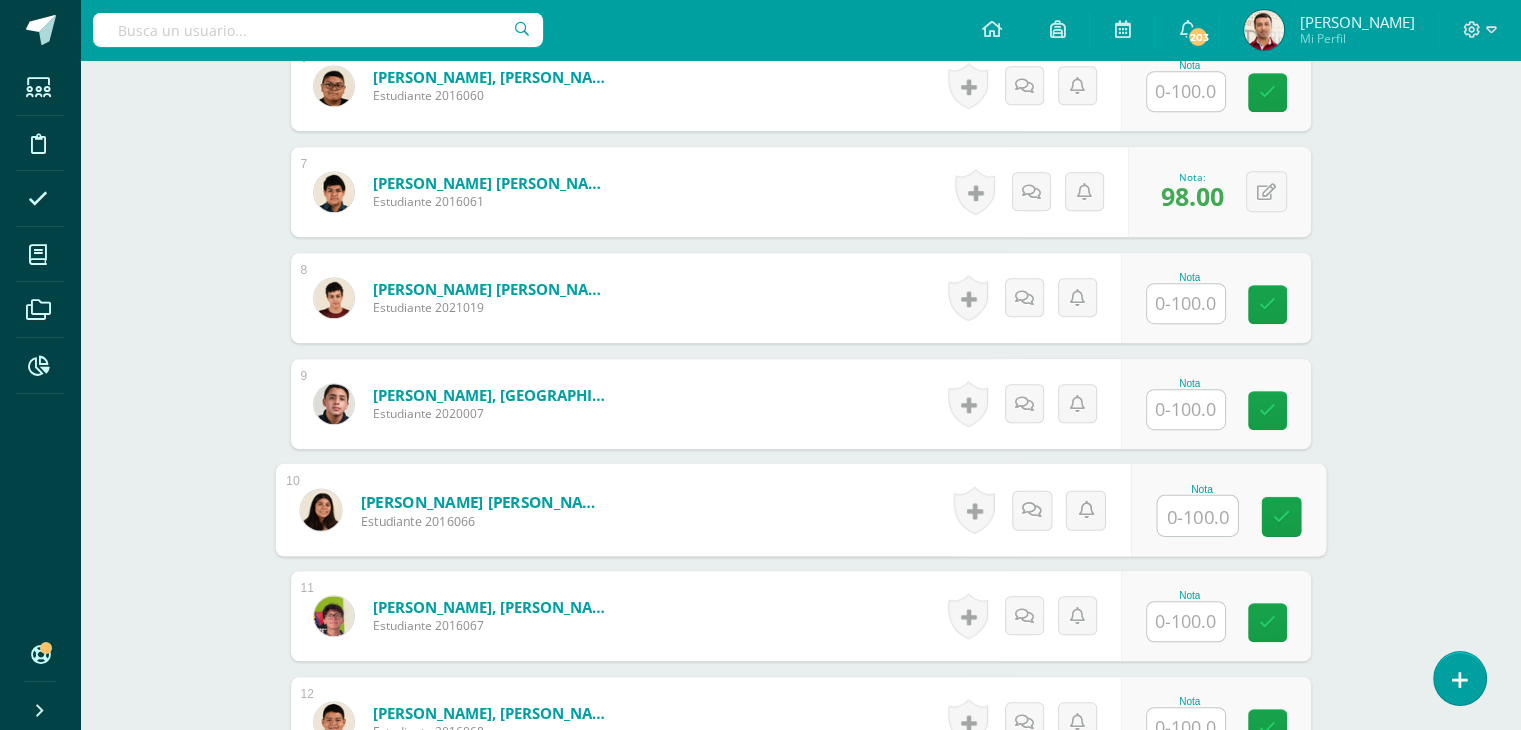 click at bounding box center [1197, 516] 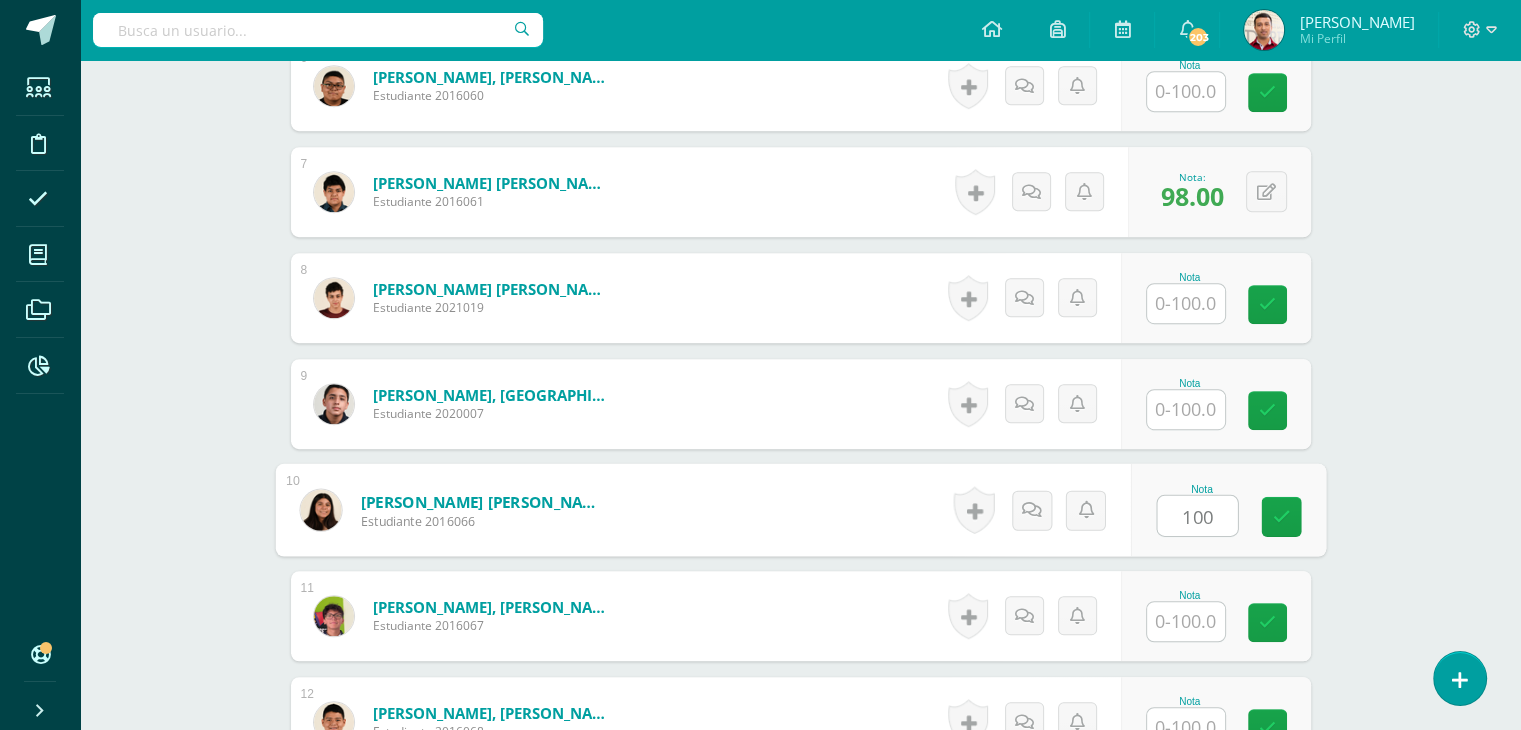 type on "100" 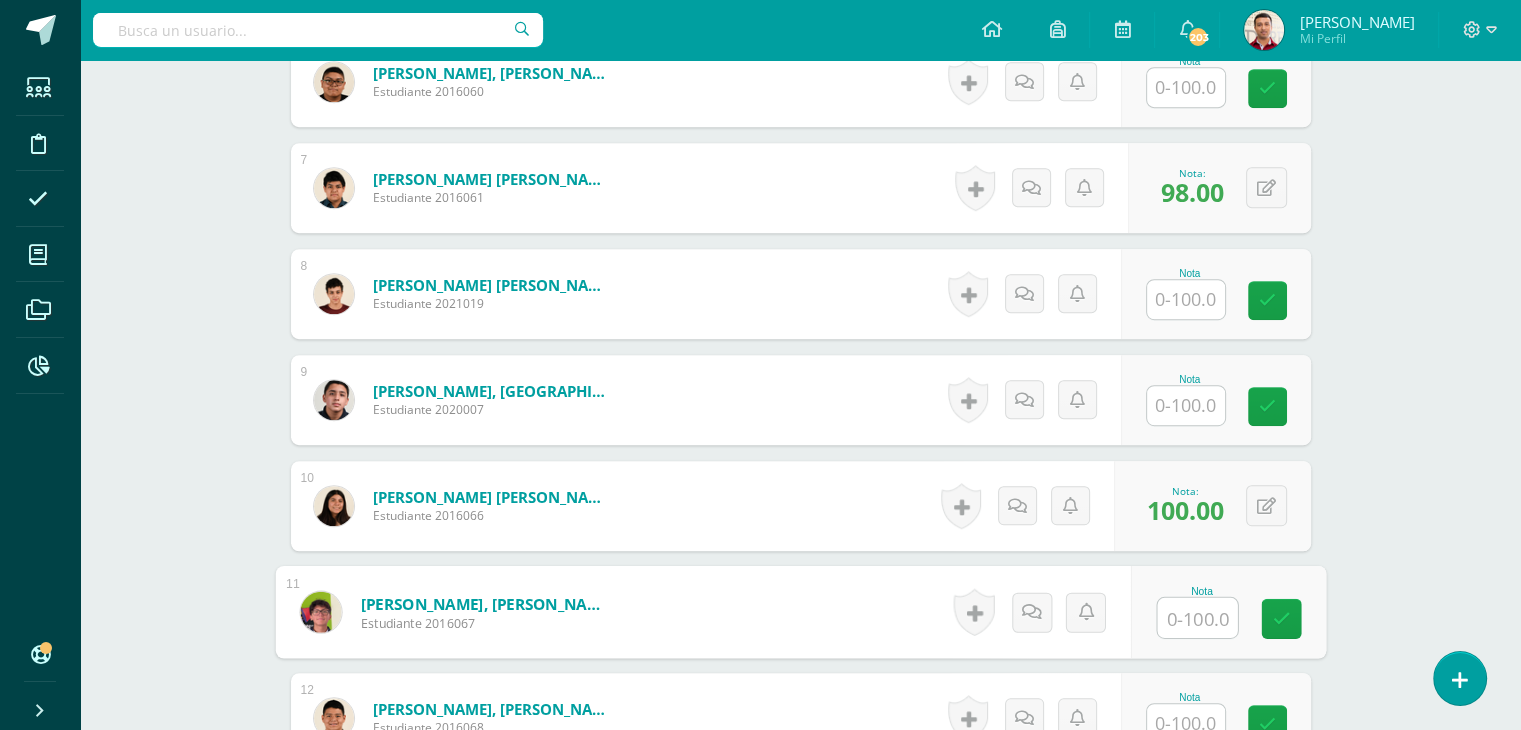 scroll, scrollTop: 1188, scrollLeft: 0, axis: vertical 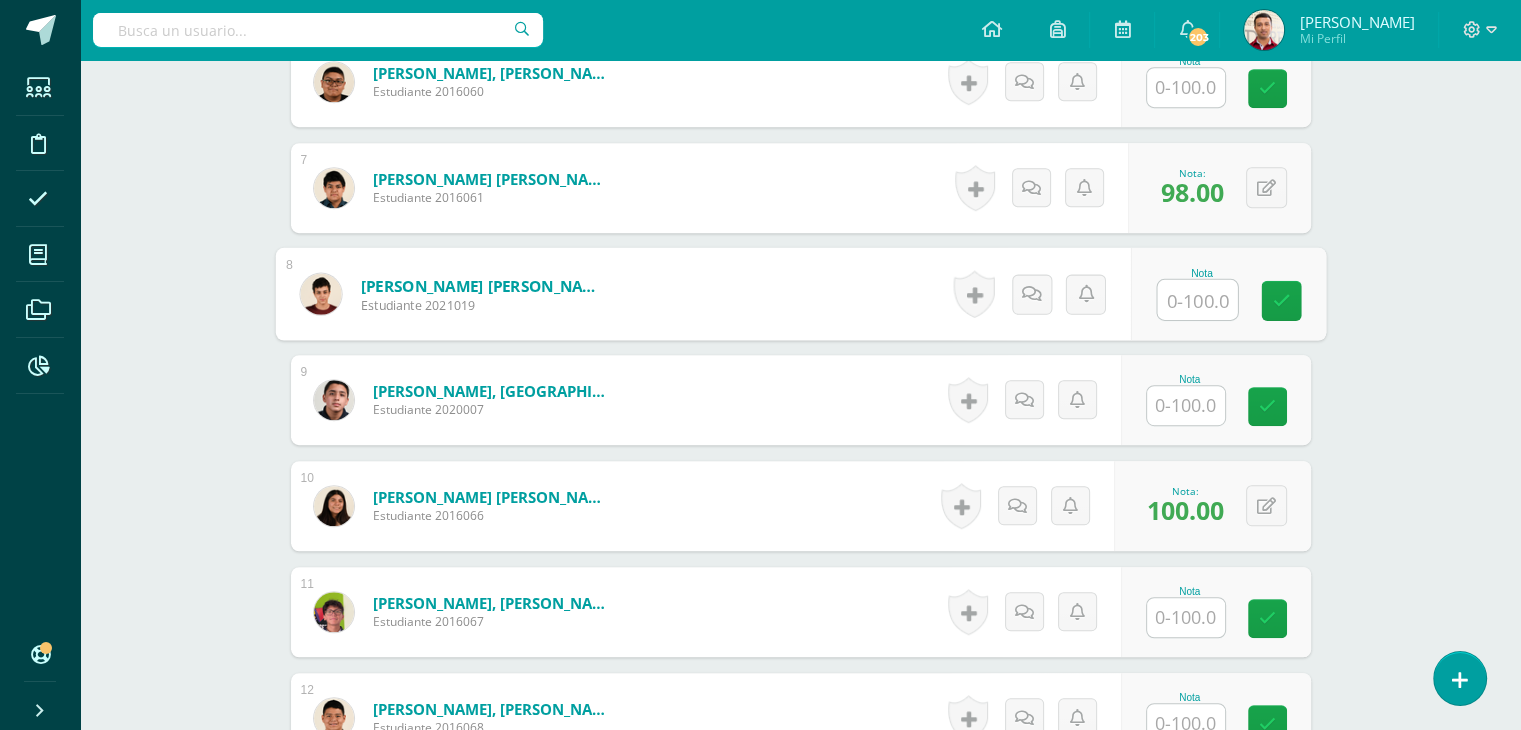 click at bounding box center (1197, 300) 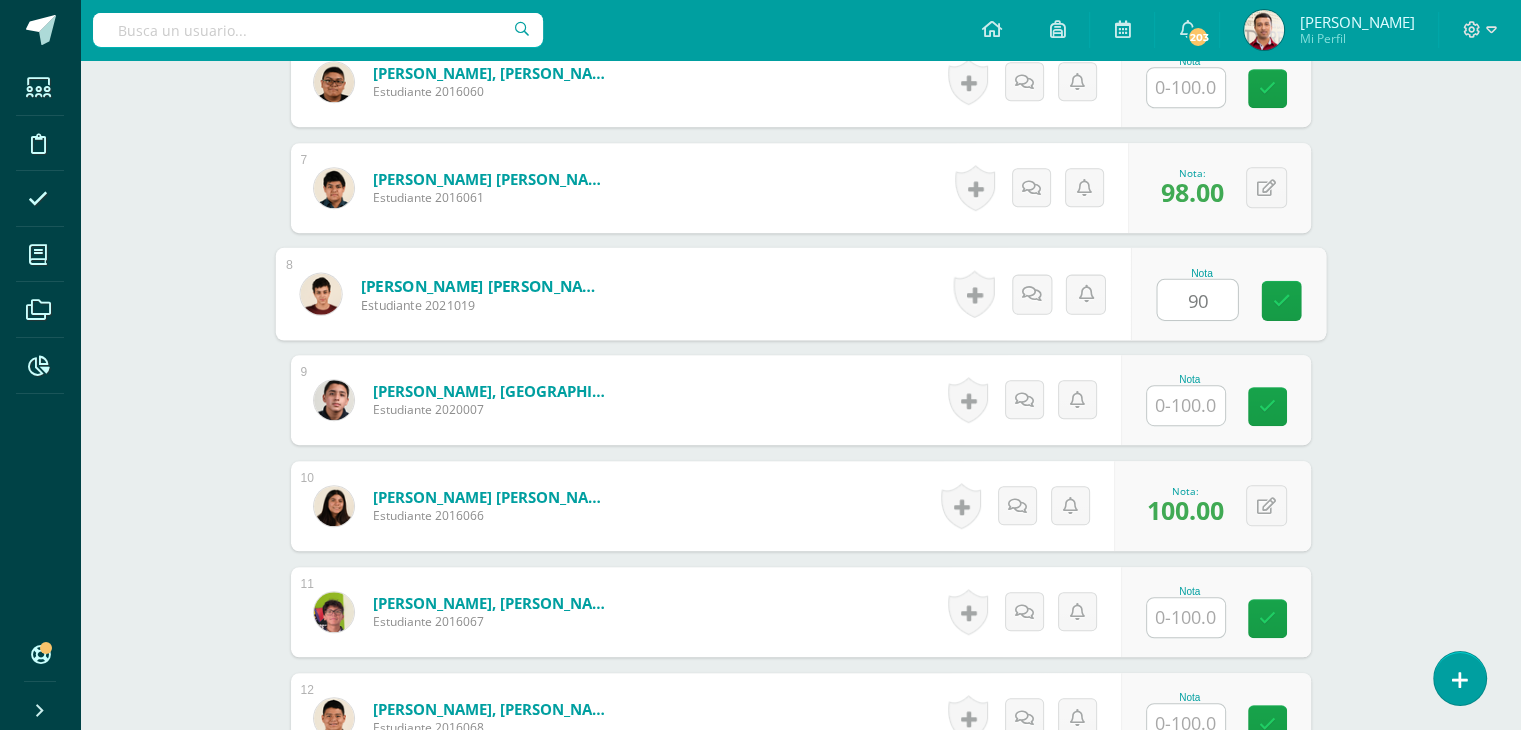 type on "90" 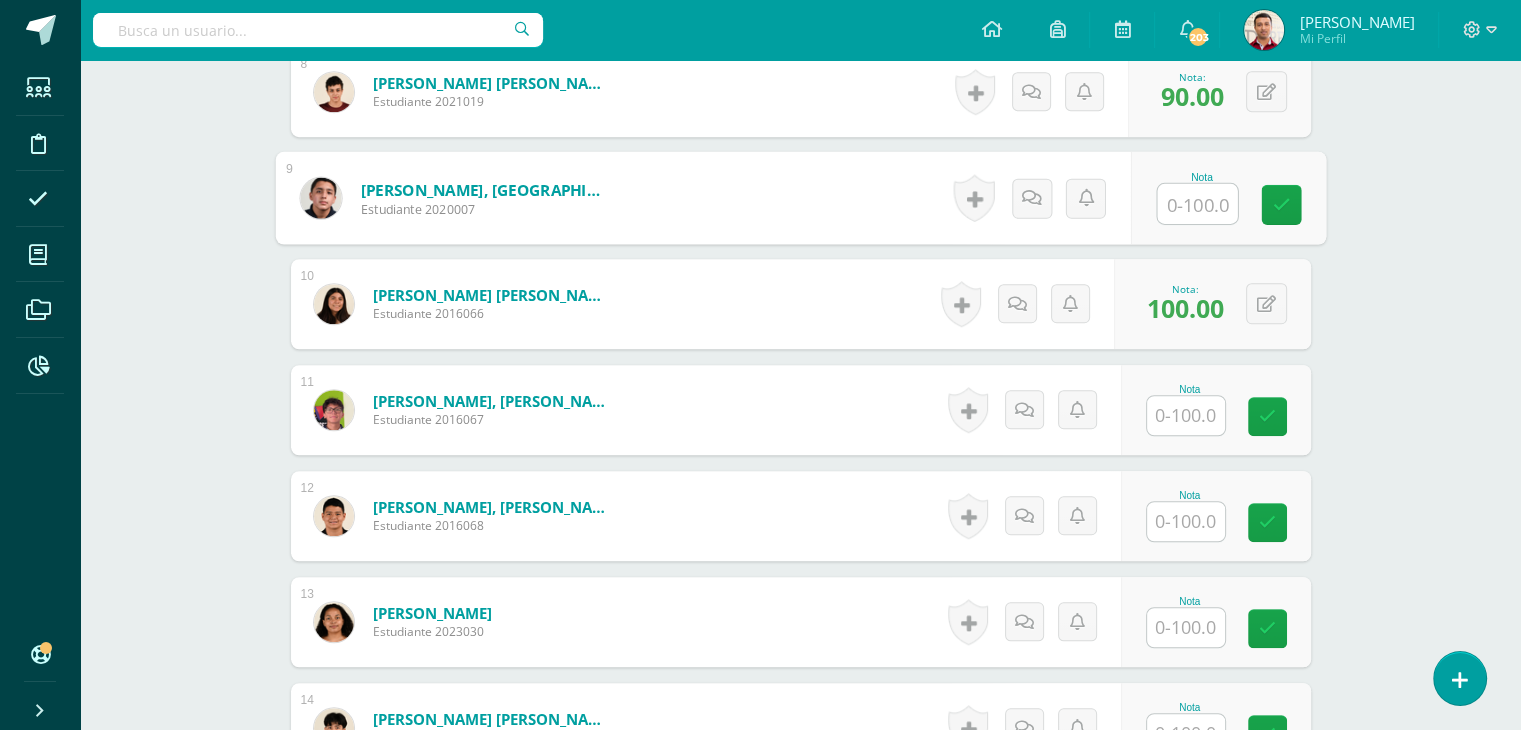 scroll, scrollTop: 1414, scrollLeft: 0, axis: vertical 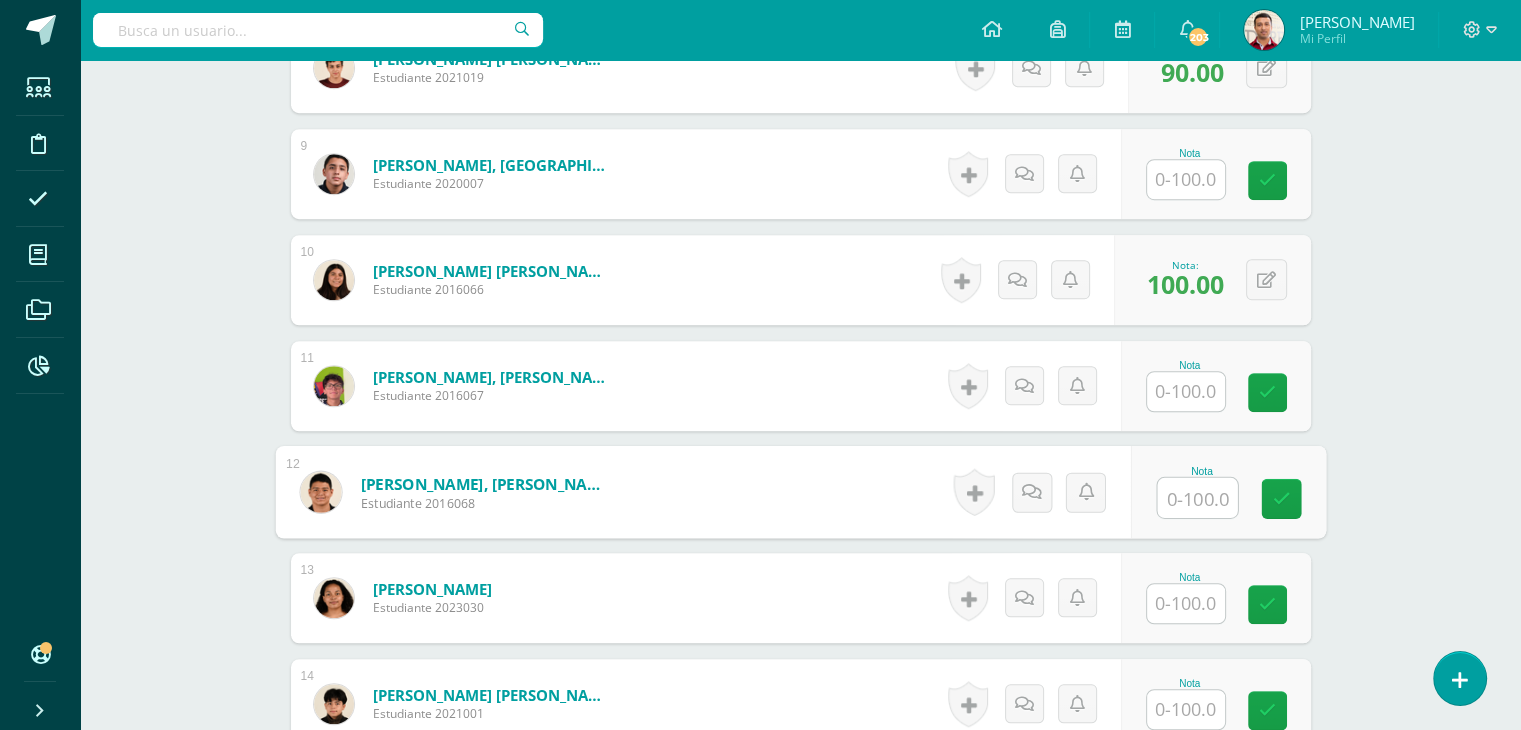 click on "Nota" at bounding box center [1227, 492] 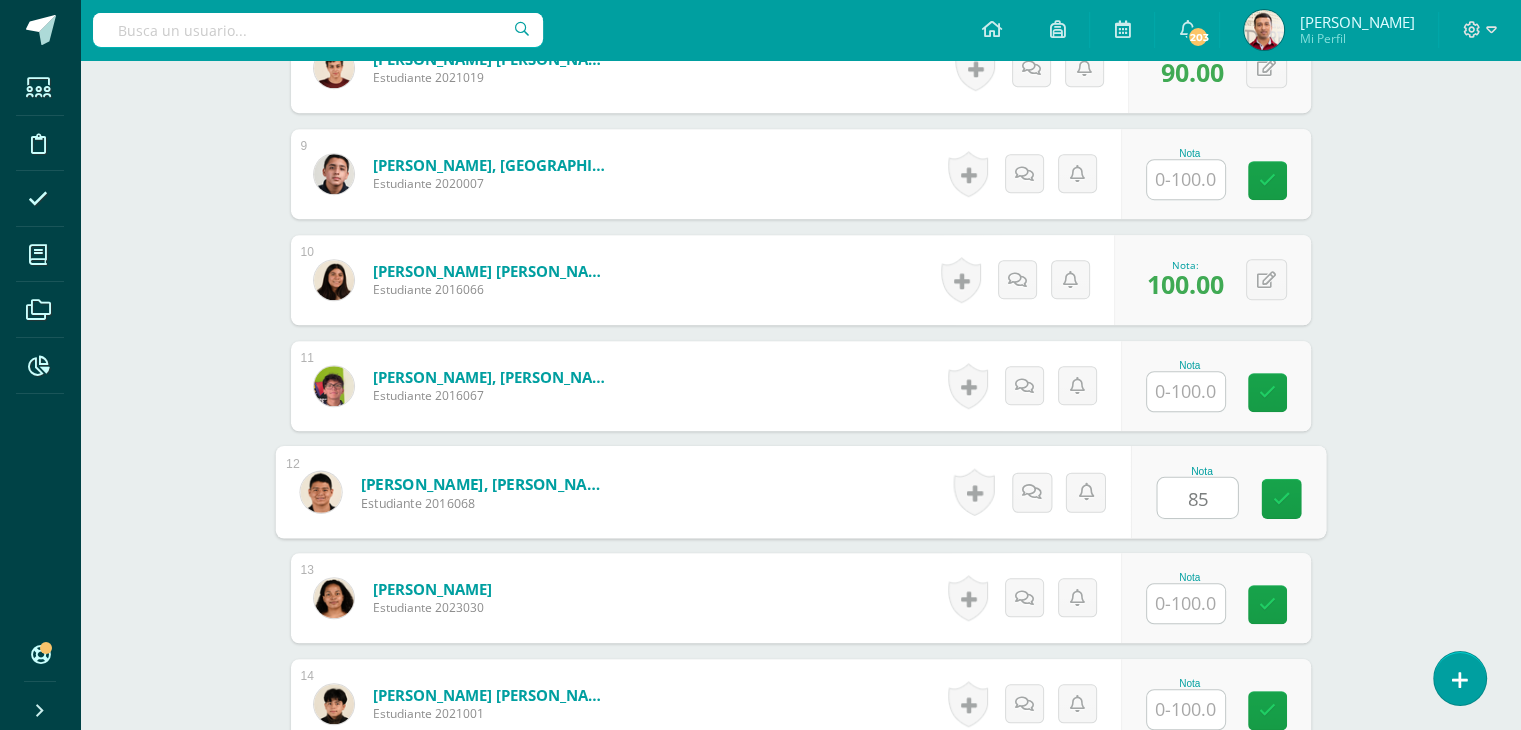 type on "85" 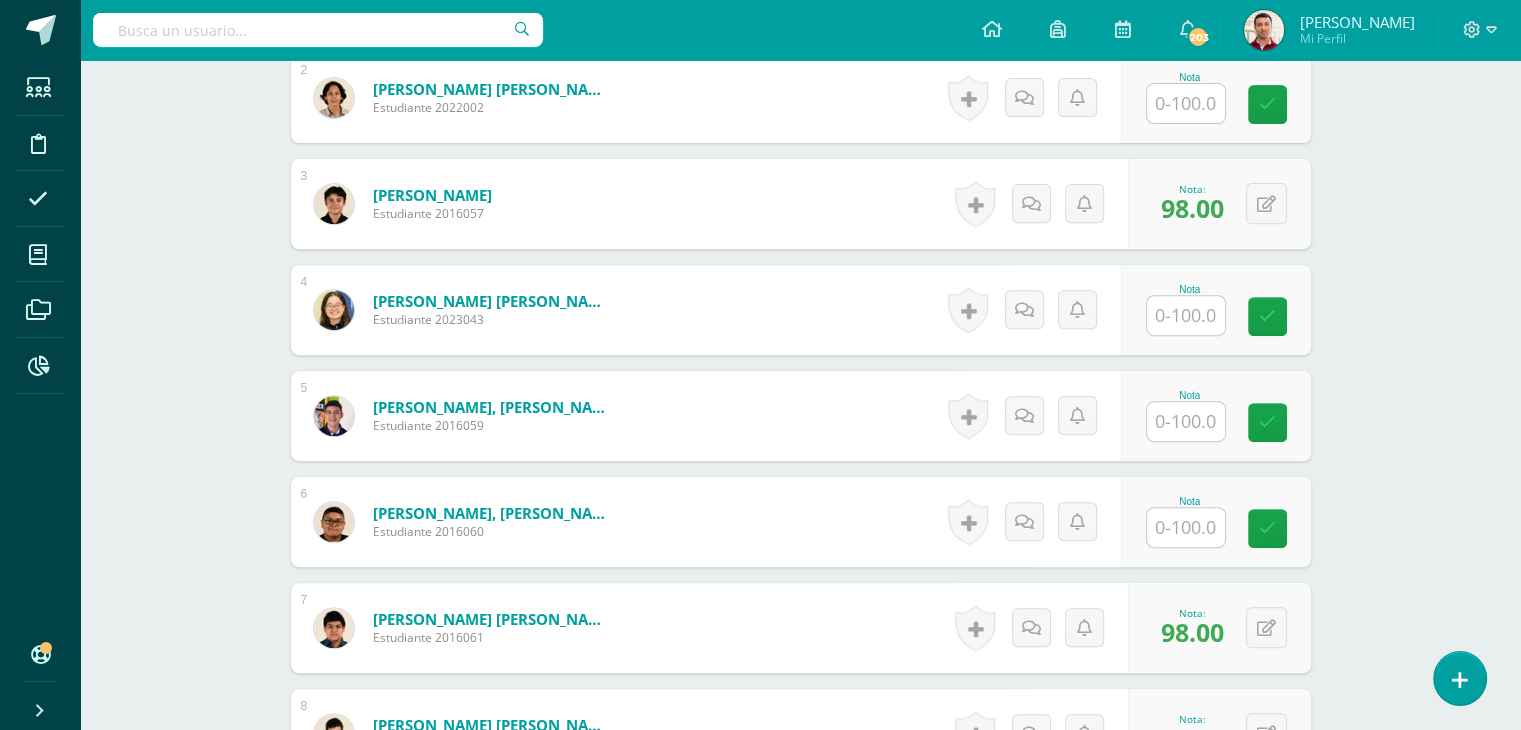 scroll, scrollTop: 747, scrollLeft: 0, axis: vertical 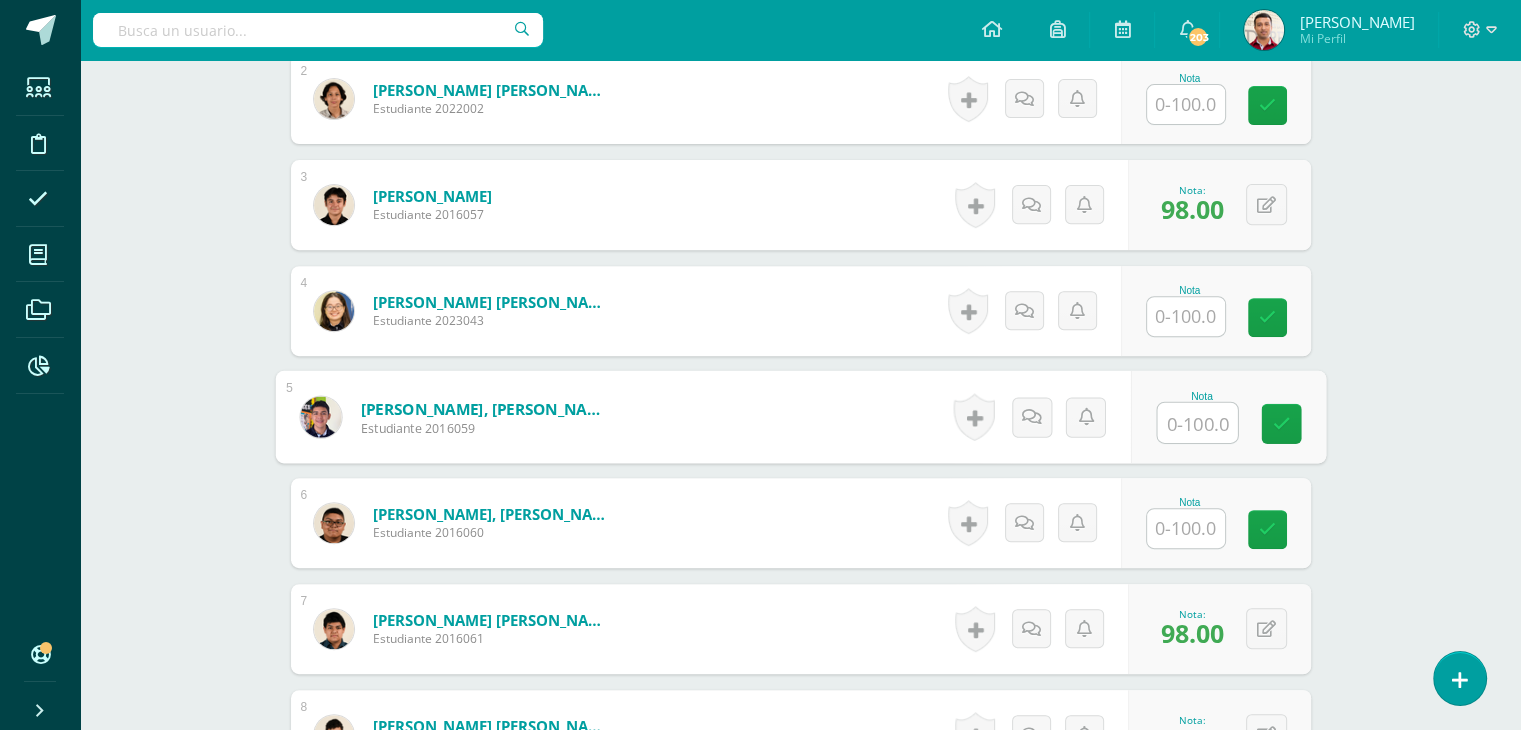 click at bounding box center (1197, 423) 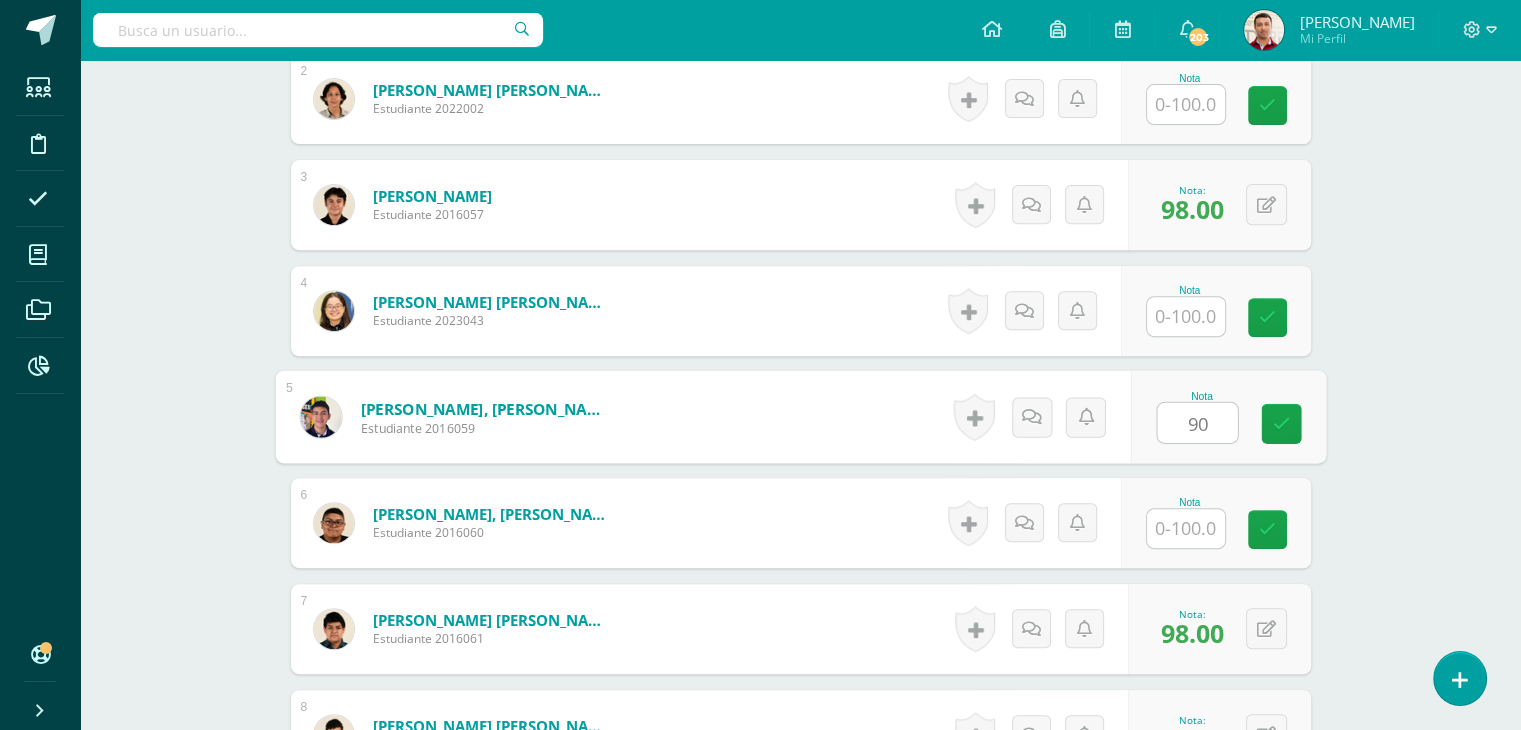 type on "90" 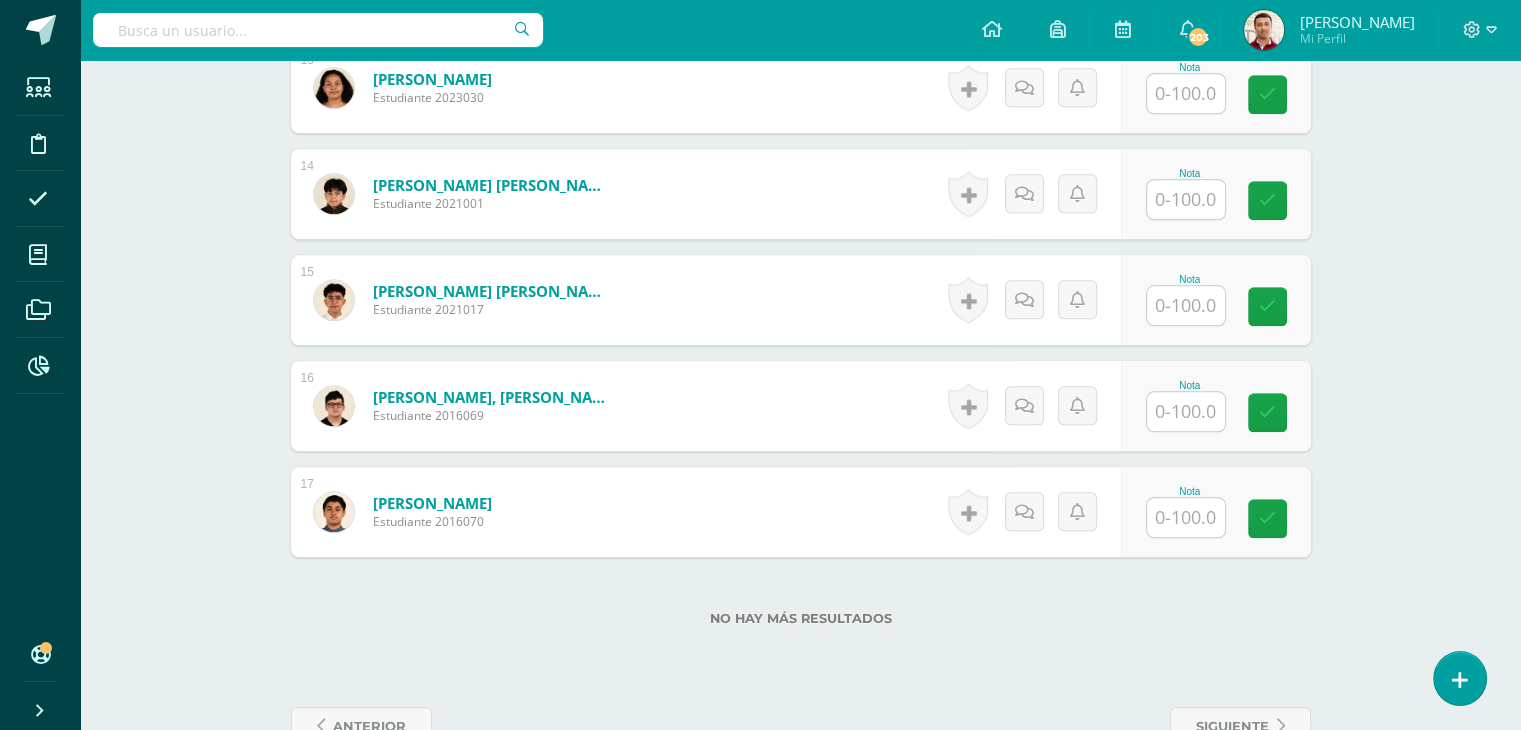 scroll, scrollTop: 1980, scrollLeft: 0, axis: vertical 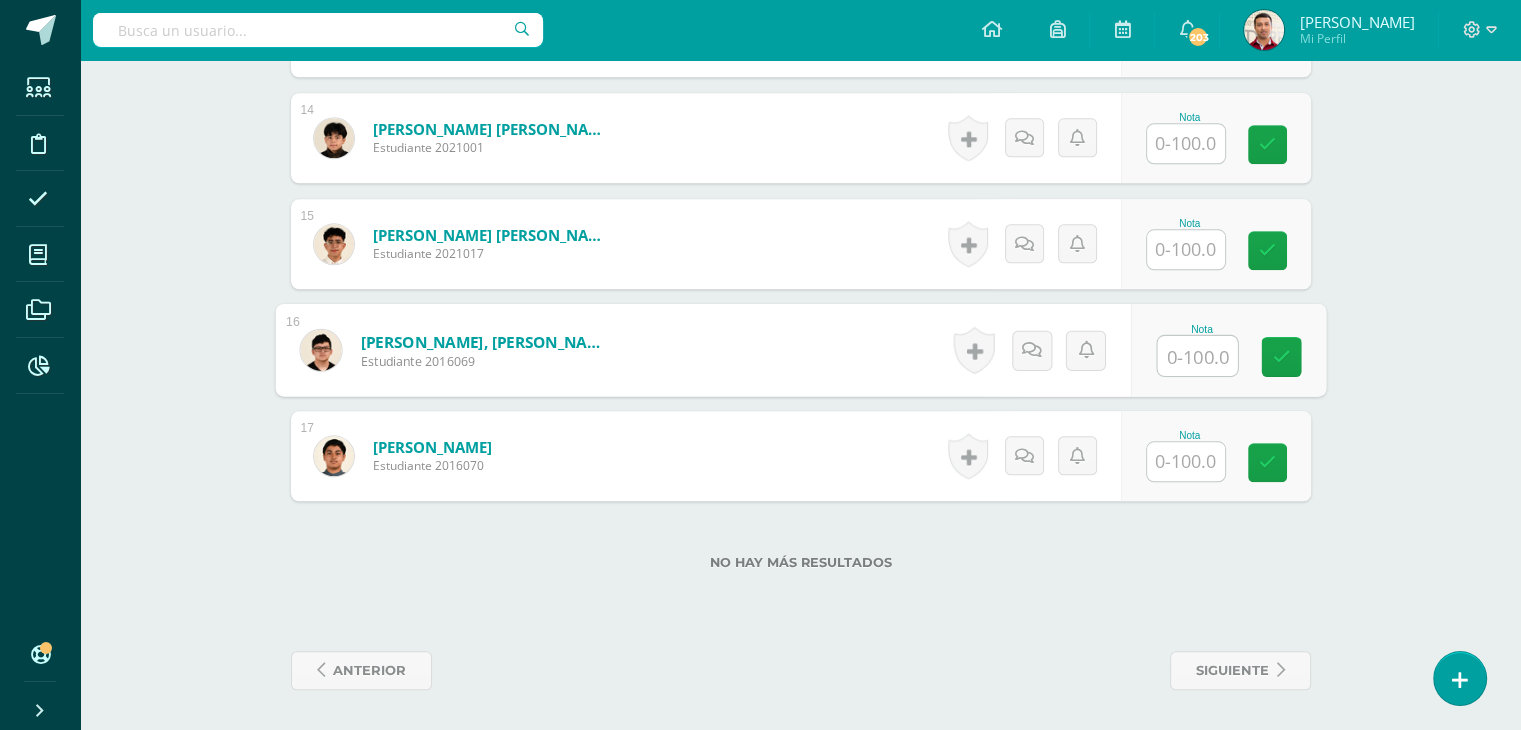 click at bounding box center (1197, 356) 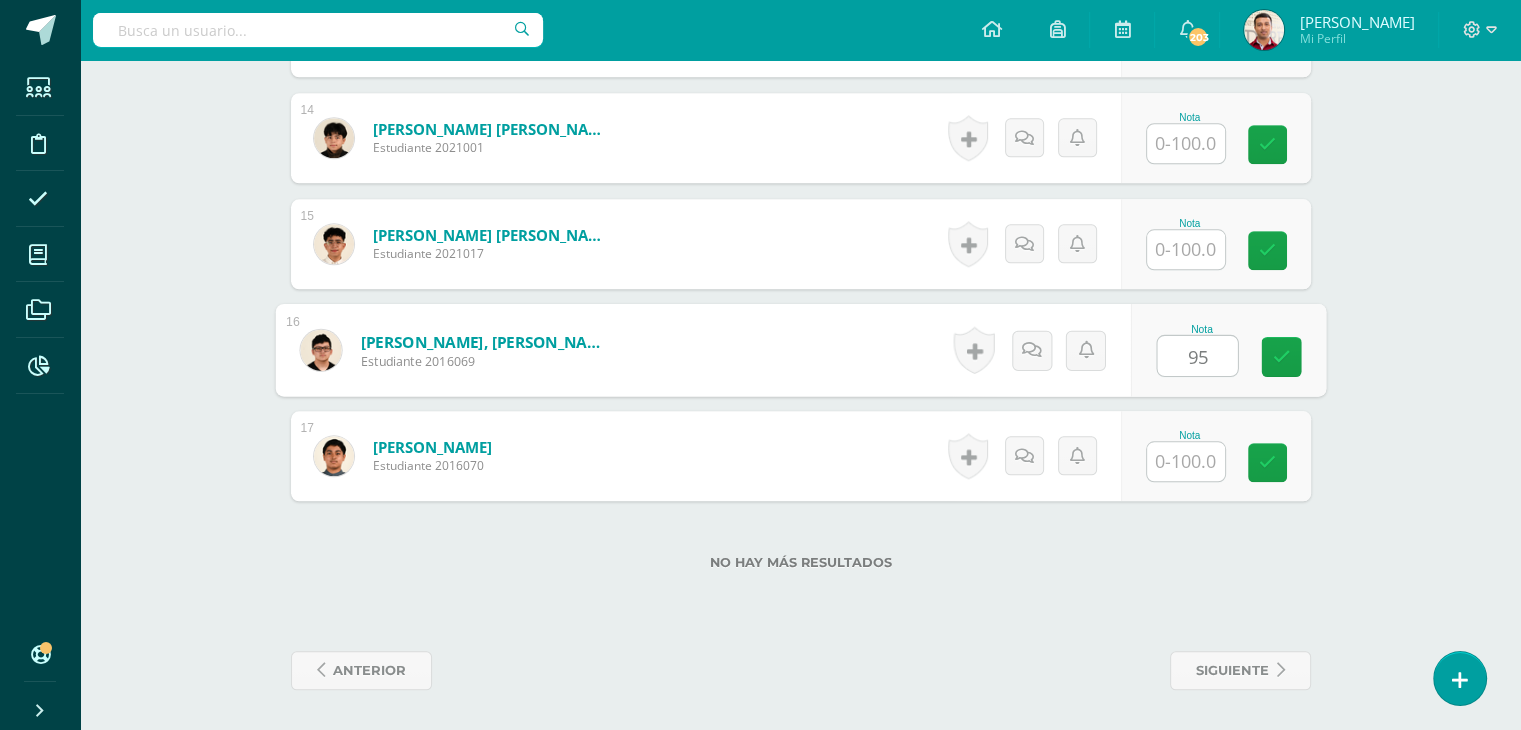 type on "95" 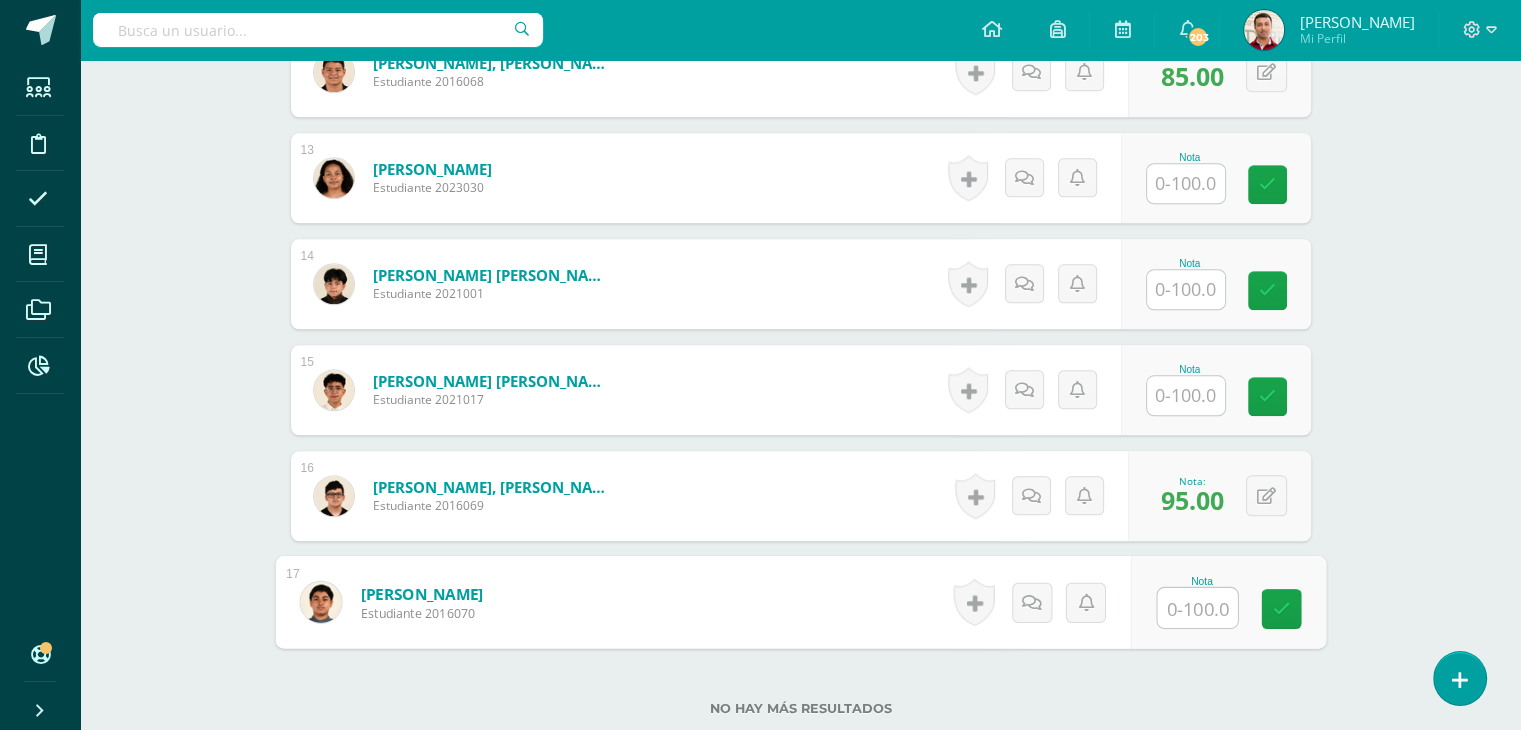 scroll, scrollTop: 1832, scrollLeft: 0, axis: vertical 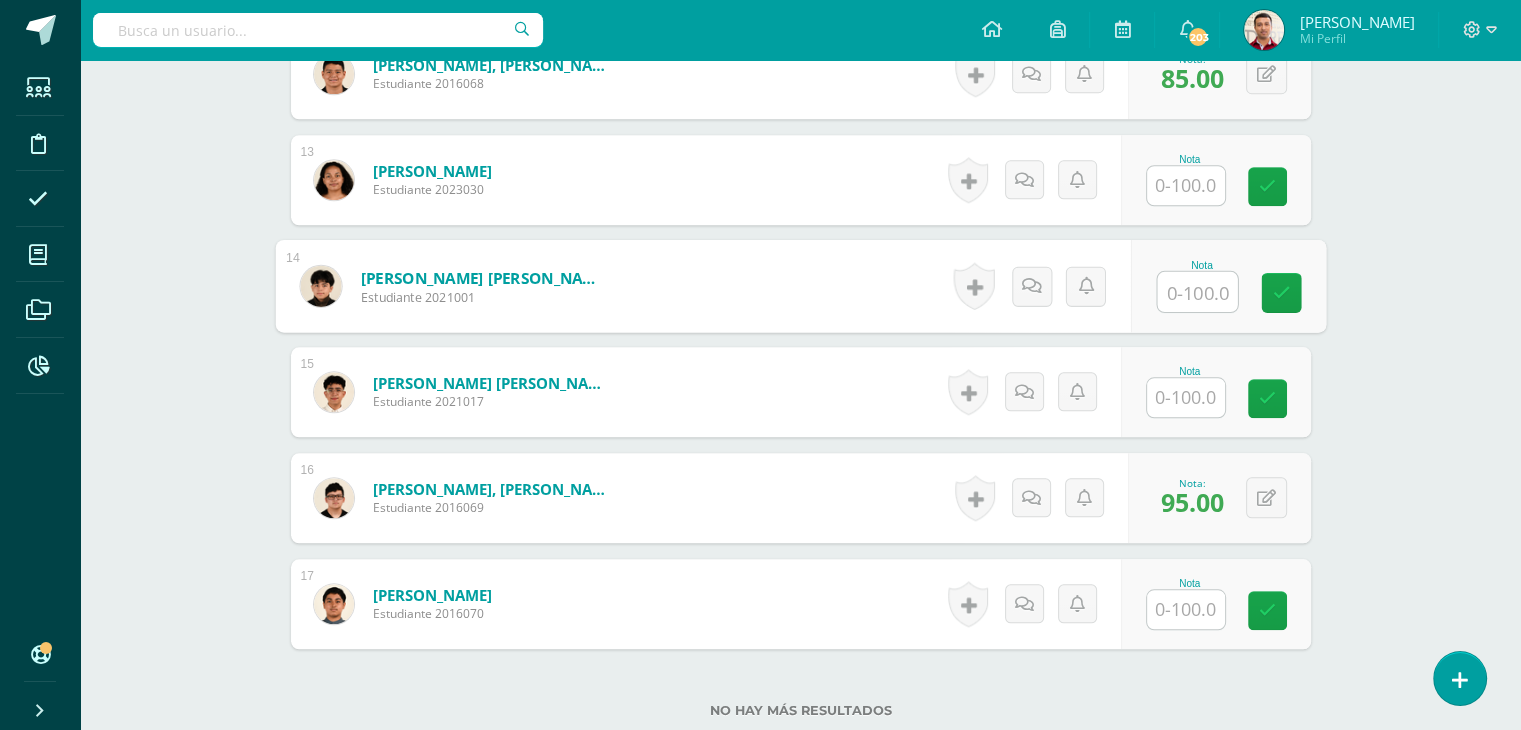 click at bounding box center (1197, 292) 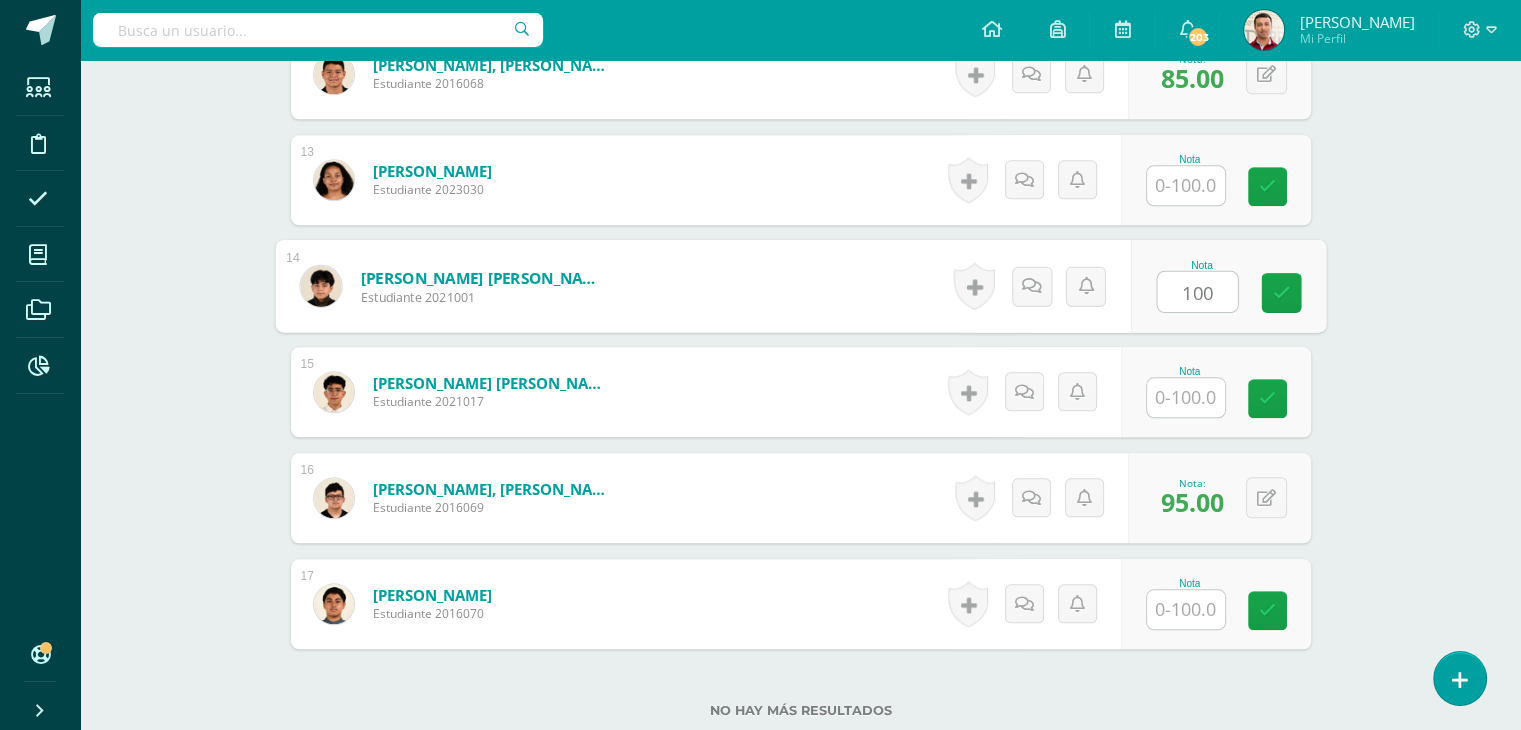 type on "100" 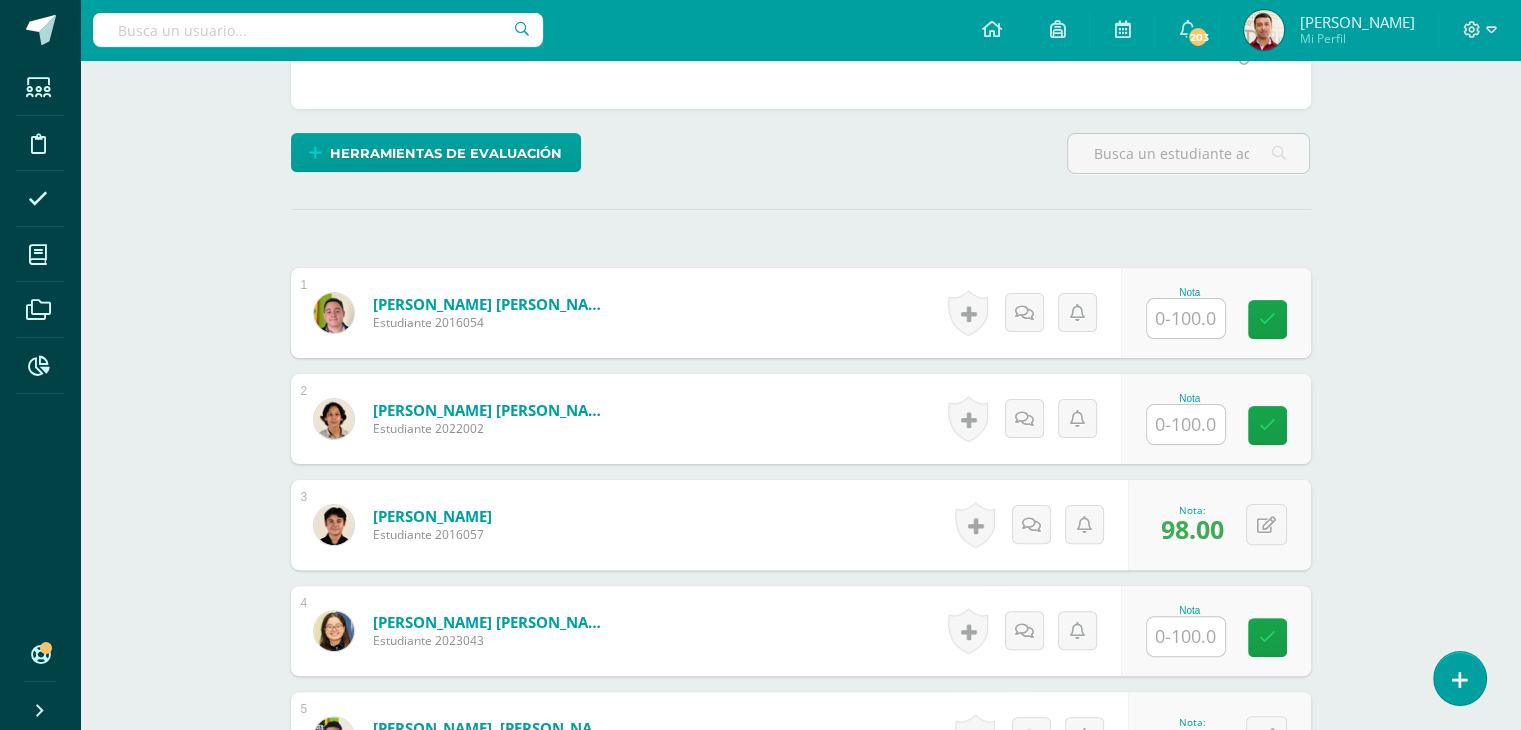 scroll, scrollTop: 508, scrollLeft: 0, axis: vertical 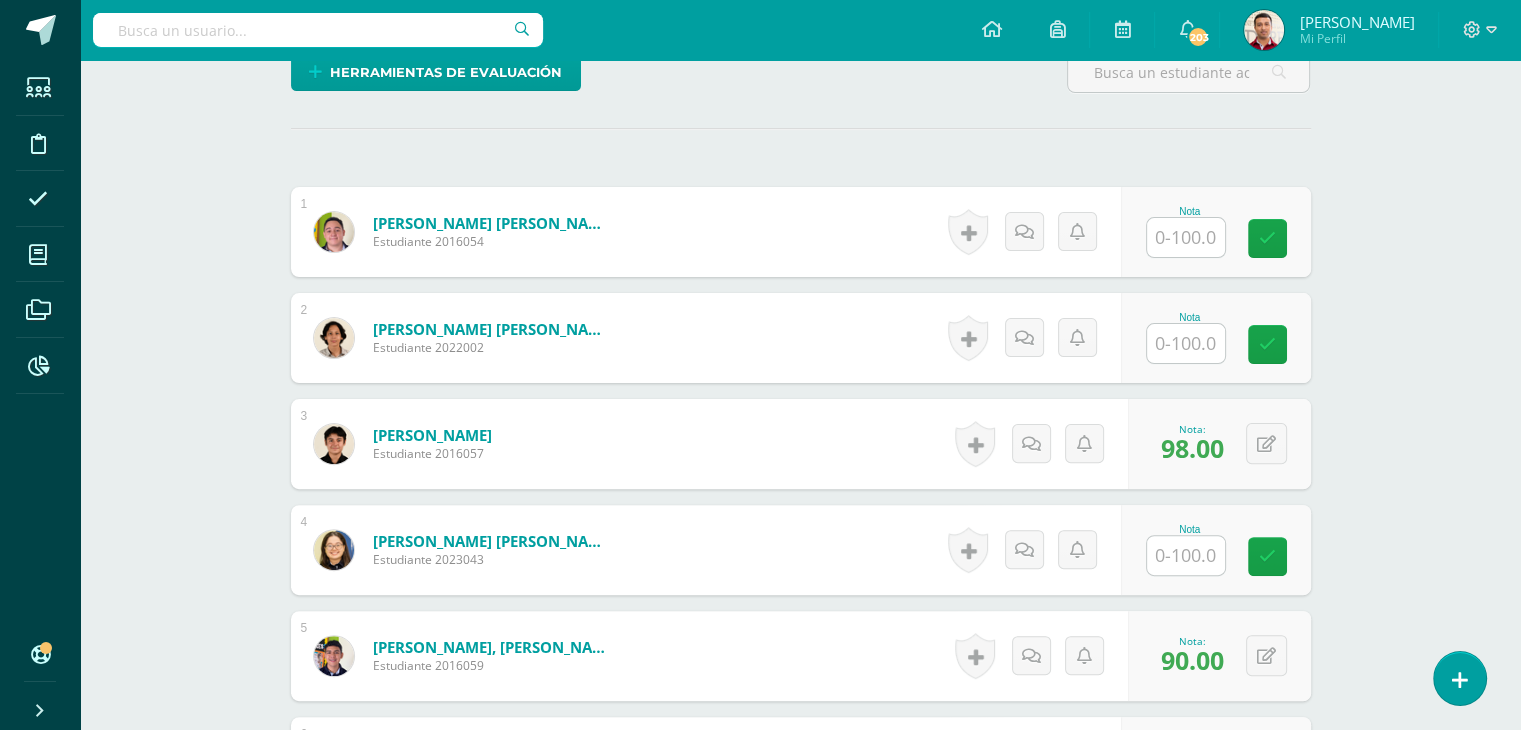 click at bounding box center [1186, 237] 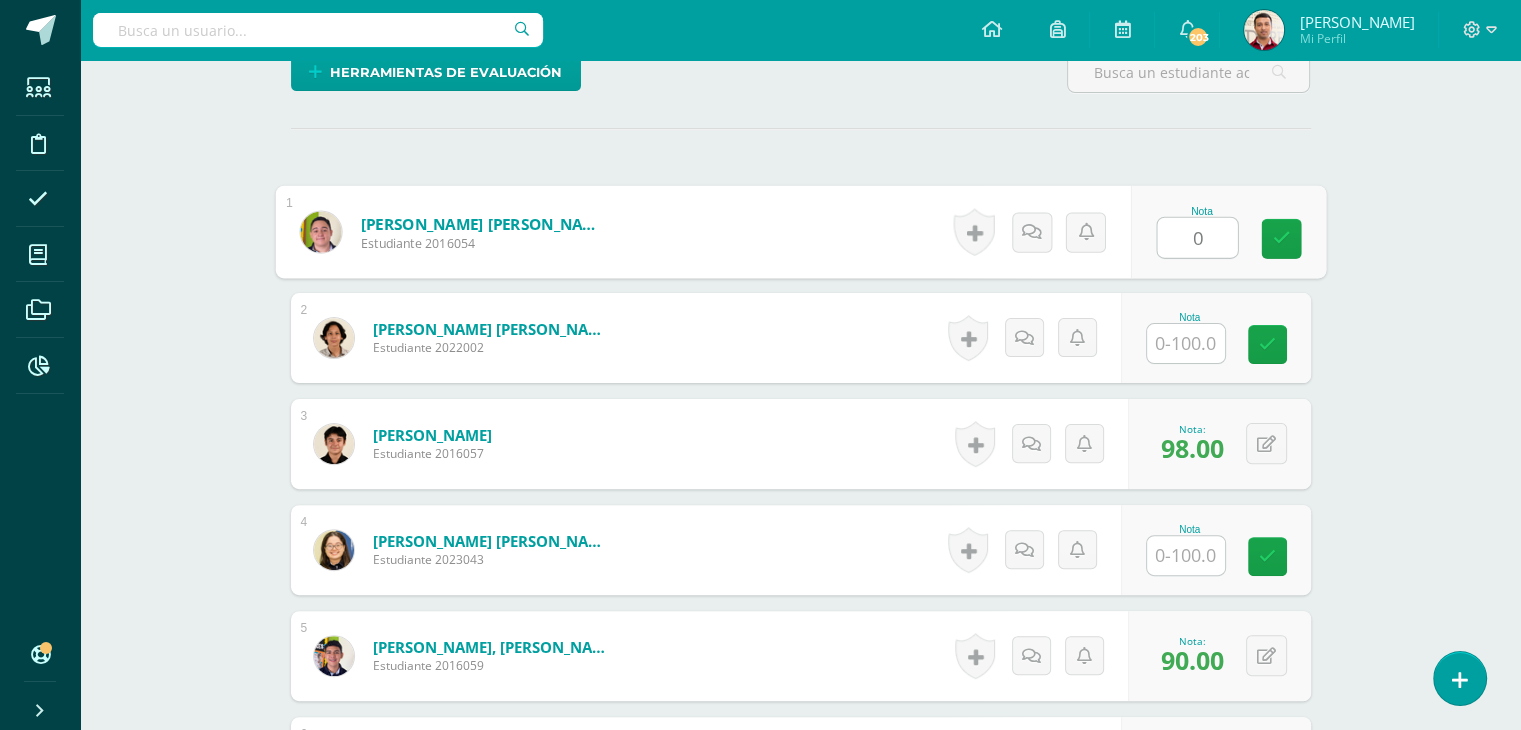 type on "0" 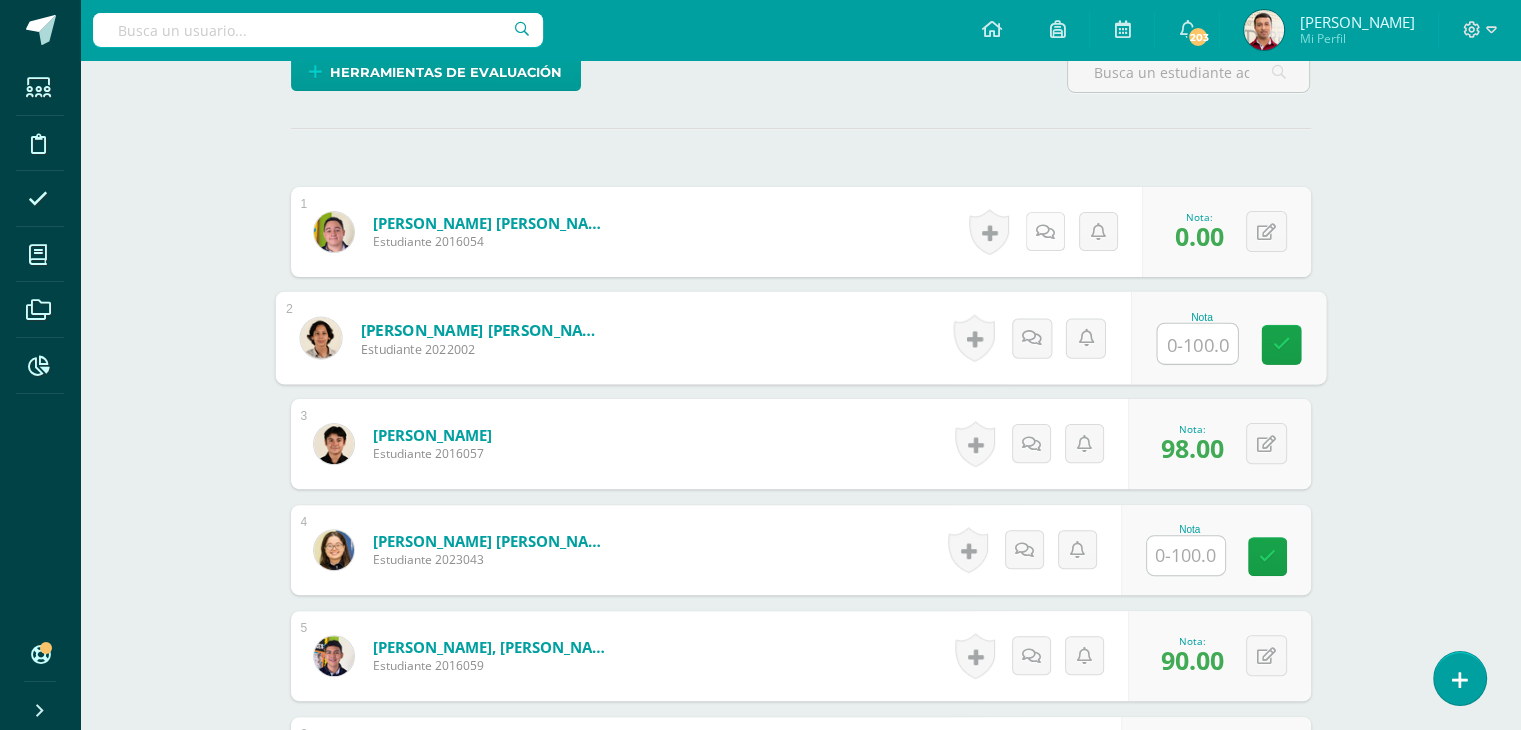 click at bounding box center (1045, 232) 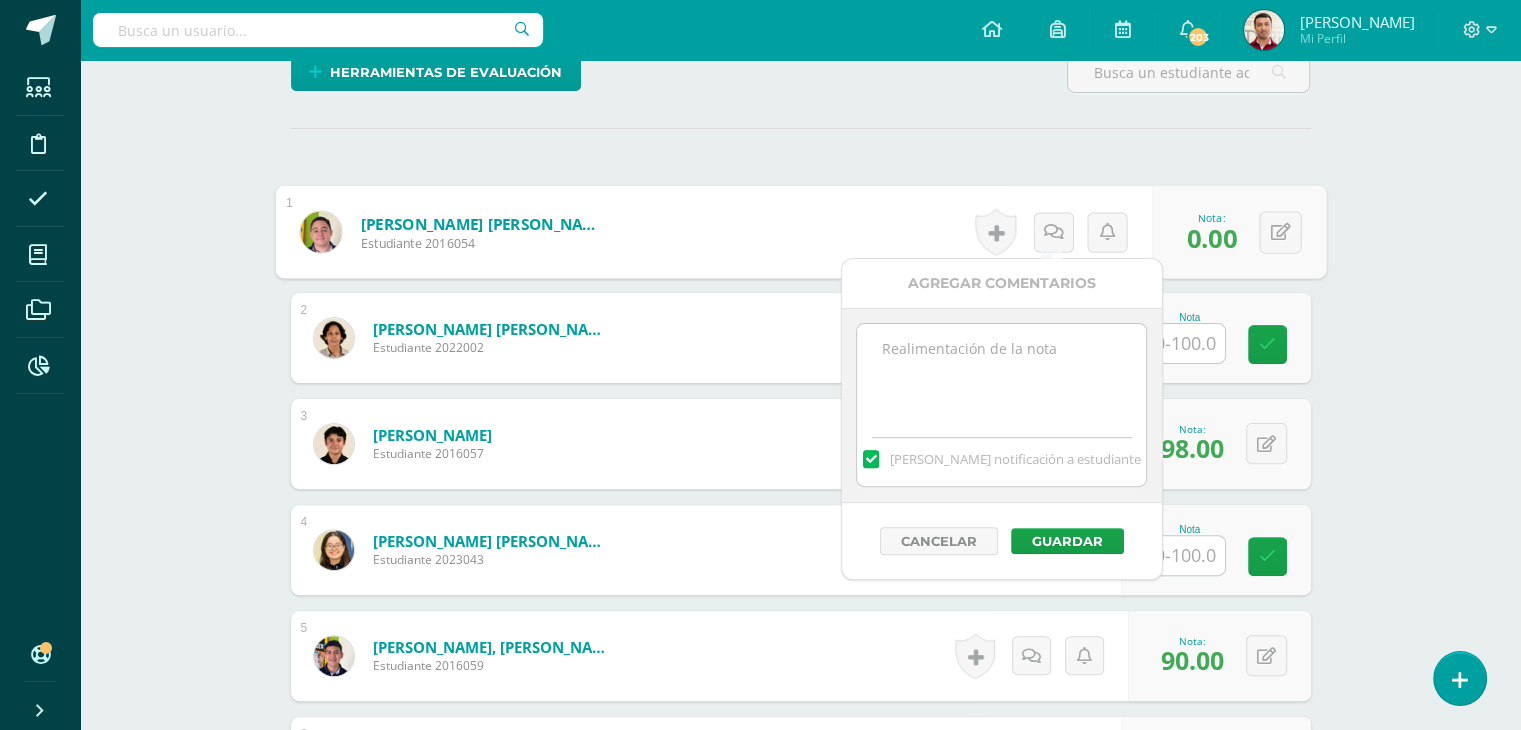 click at bounding box center (1001, 374) 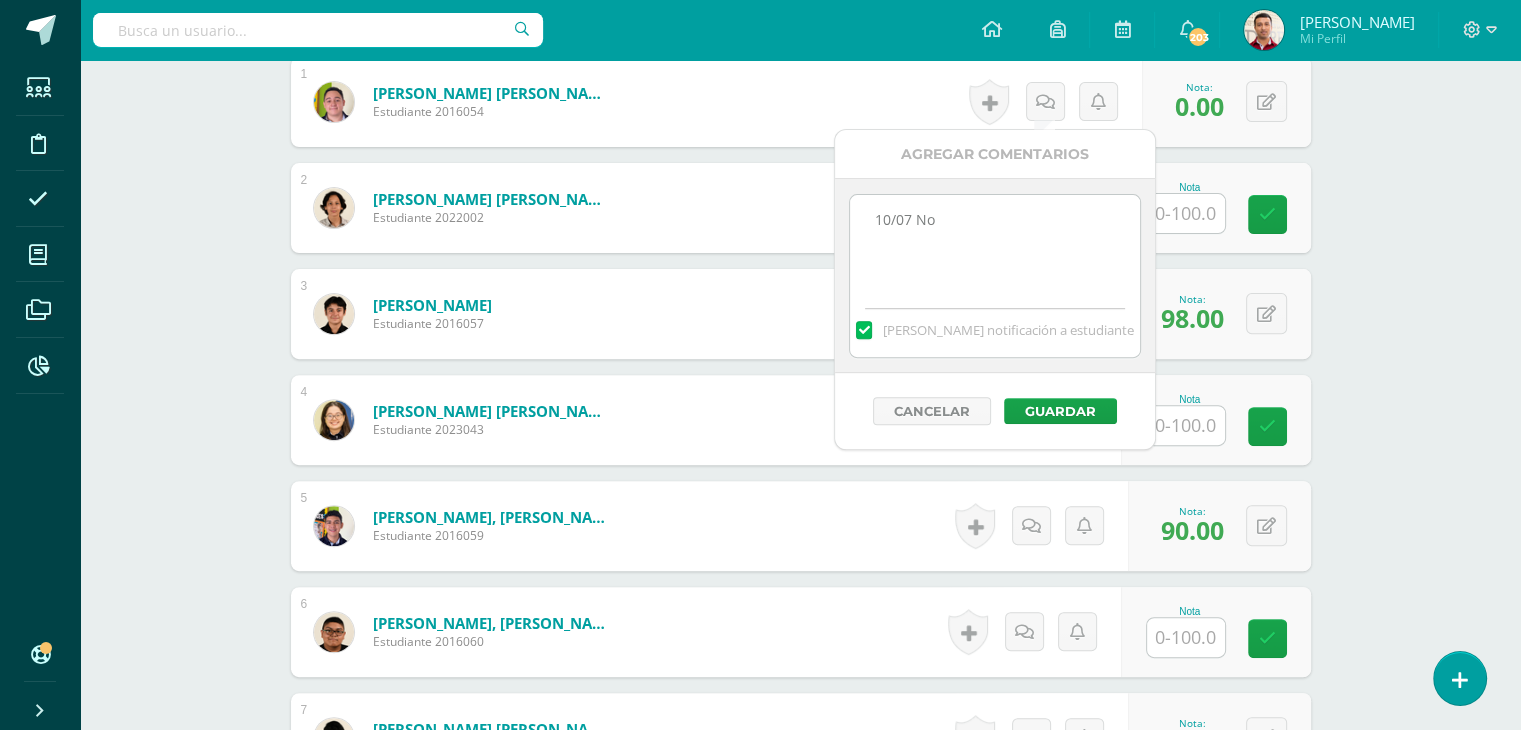 scroll, scrollTop: 636, scrollLeft: 0, axis: vertical 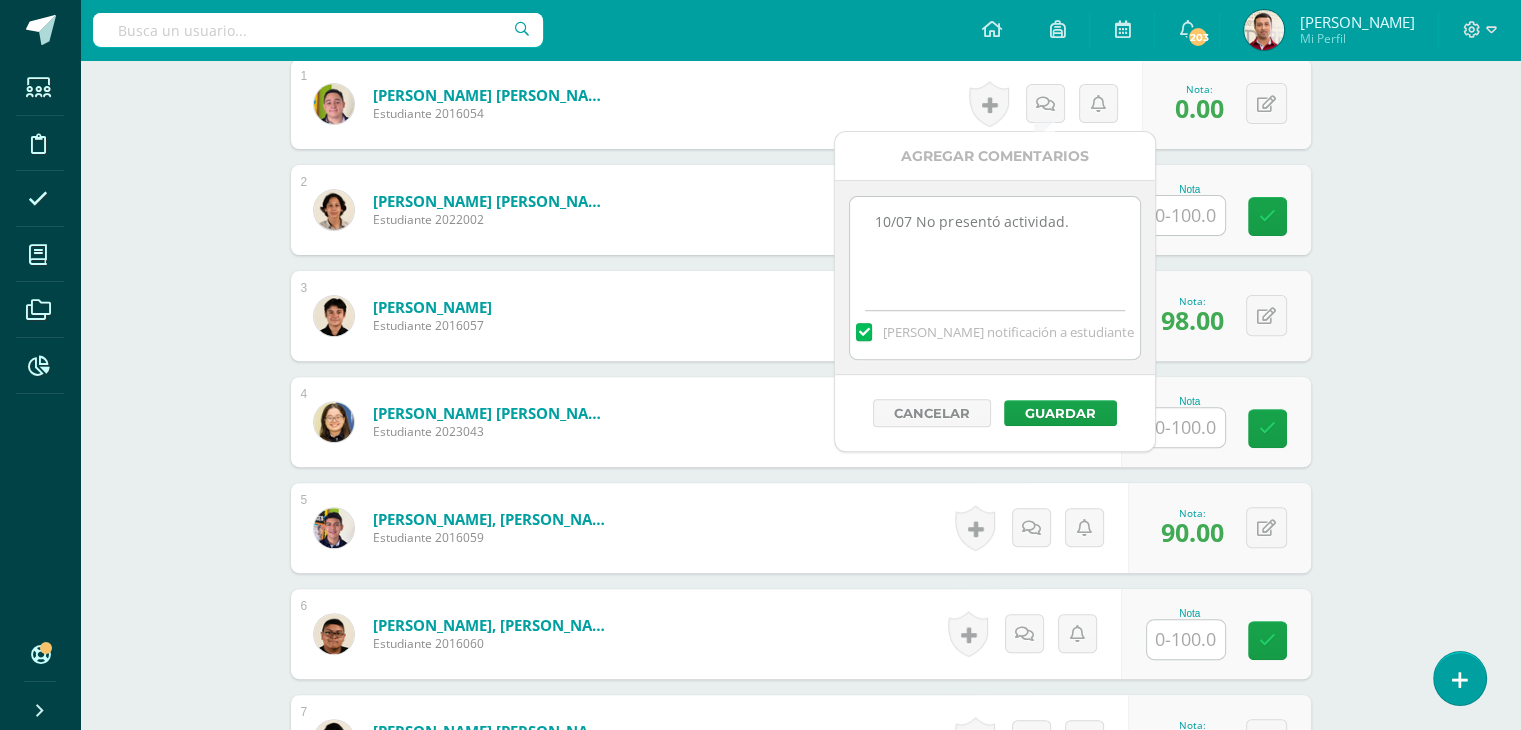 drag, startPoint x: 1087, startPoint y: 217, endPoint x: 559, endPoint y: 281, distance: 531.8646 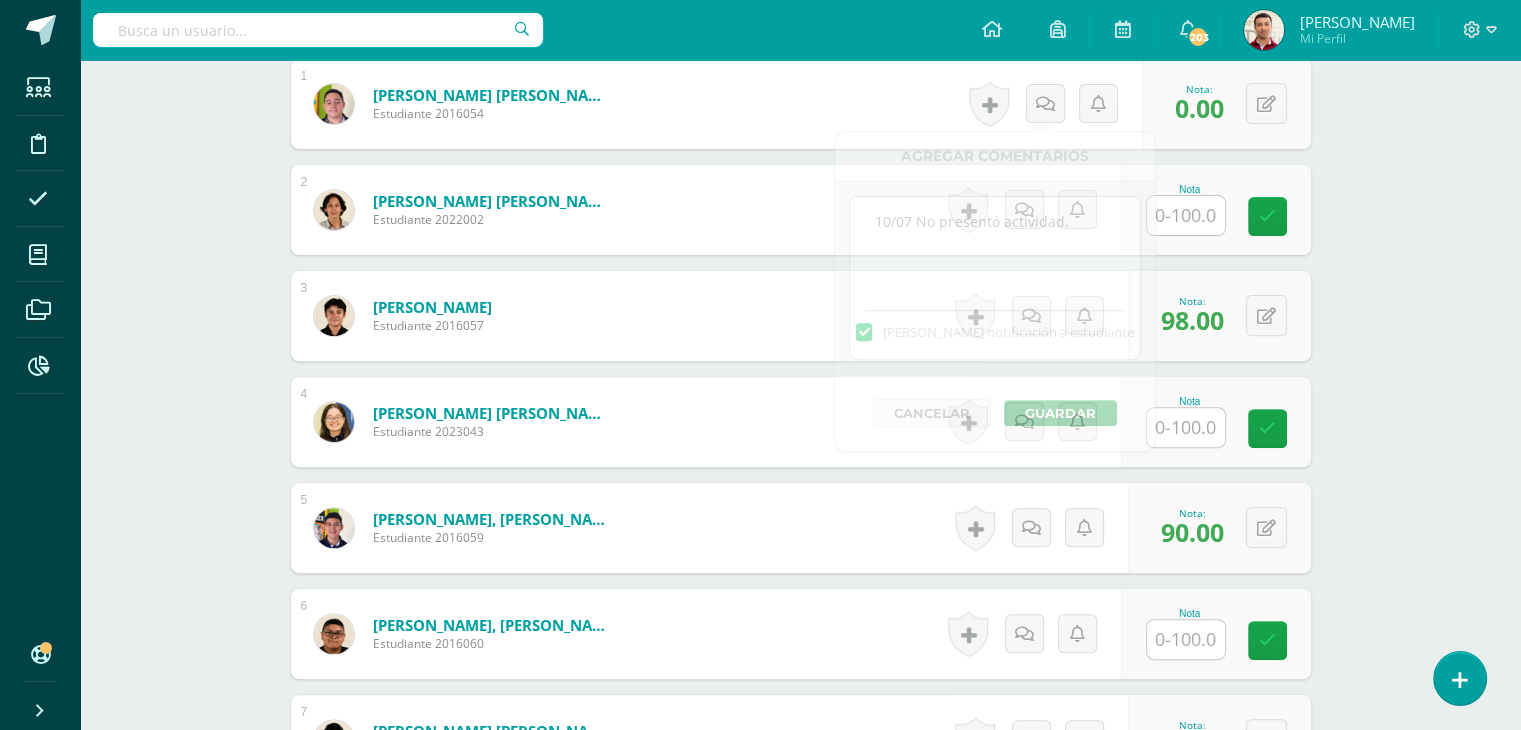 click on "Bravo Morante, Giovanni
Estudiante  2016057" at bounding box center (404, 316) 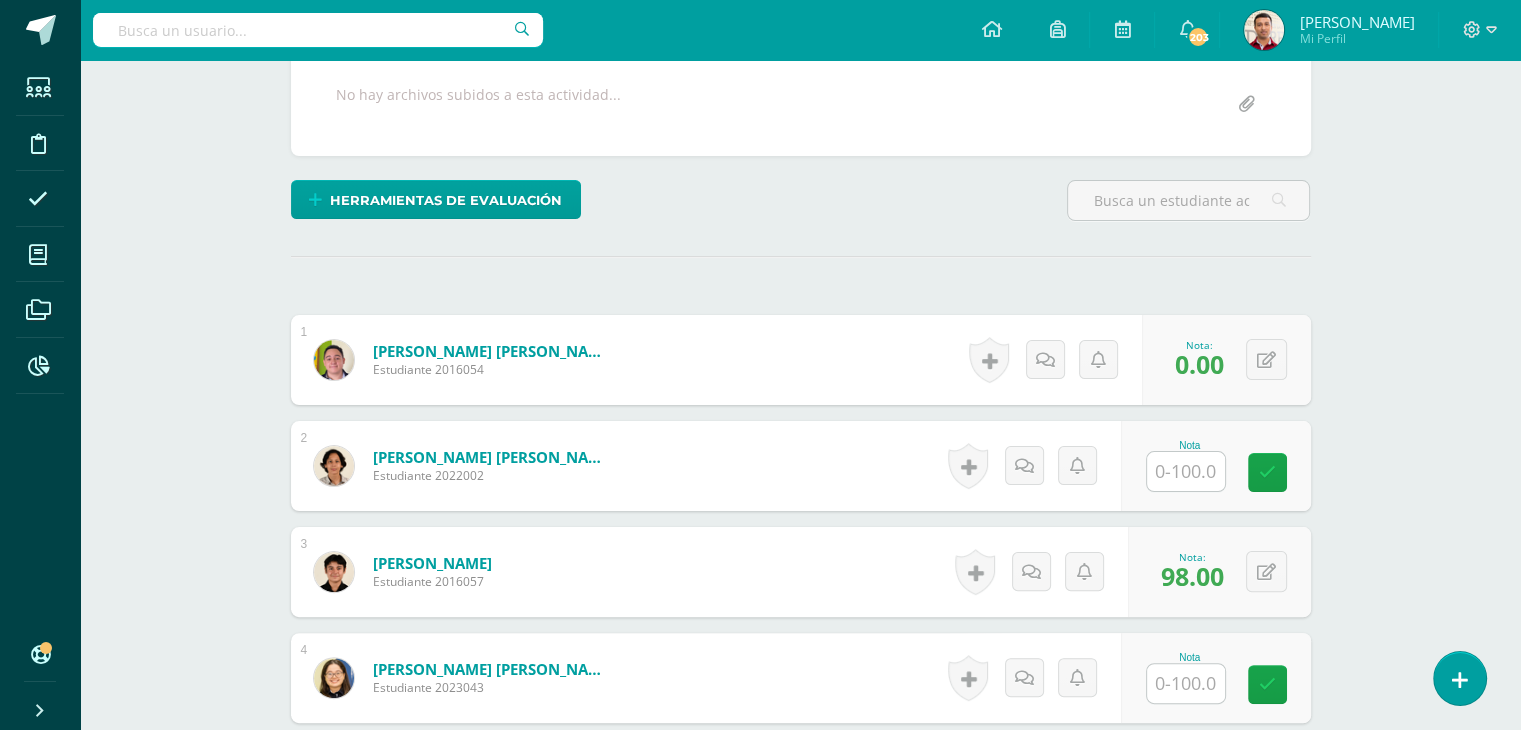 scroll, scrollTop: 364, scrollLeft: 0, axis: vertical 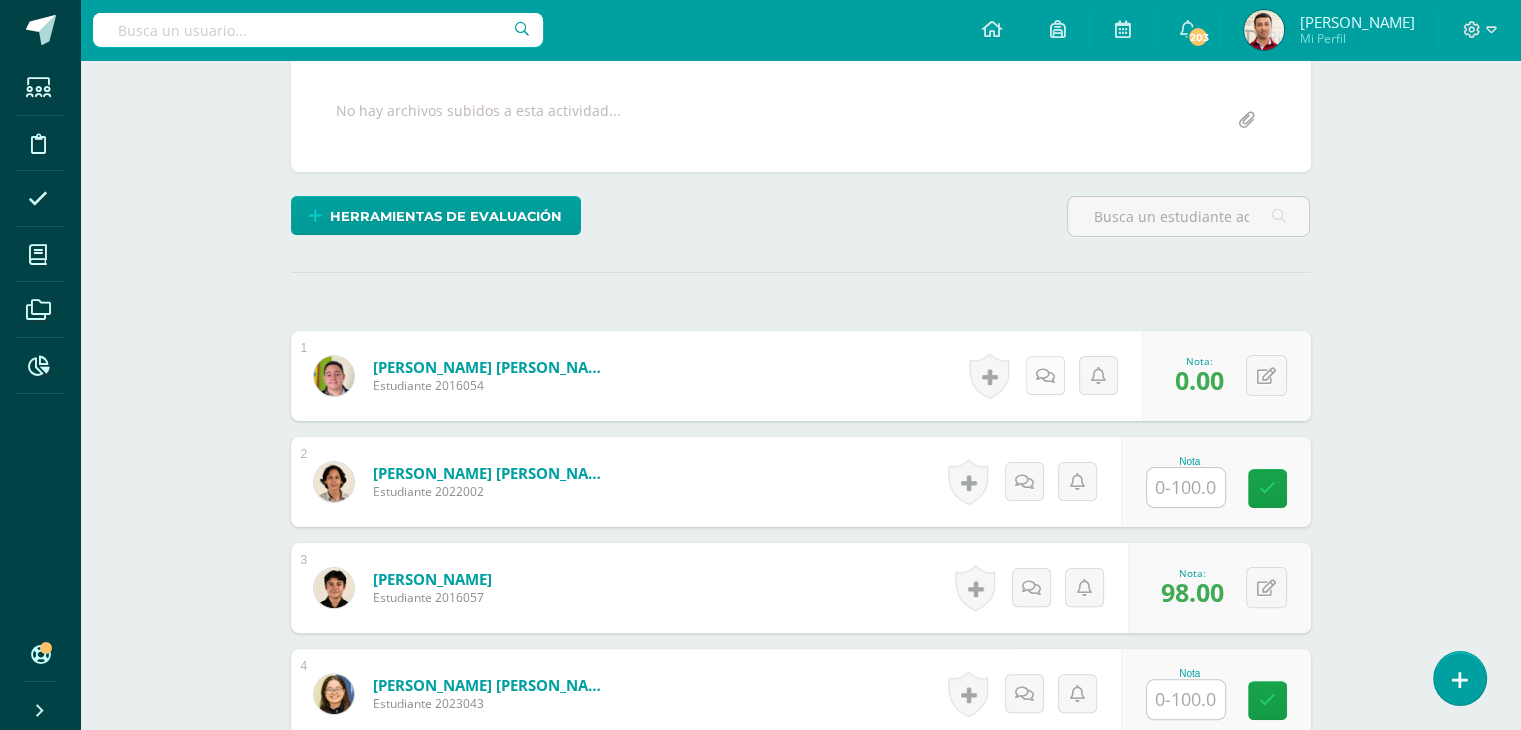 click at bounding box center [1045, 376] 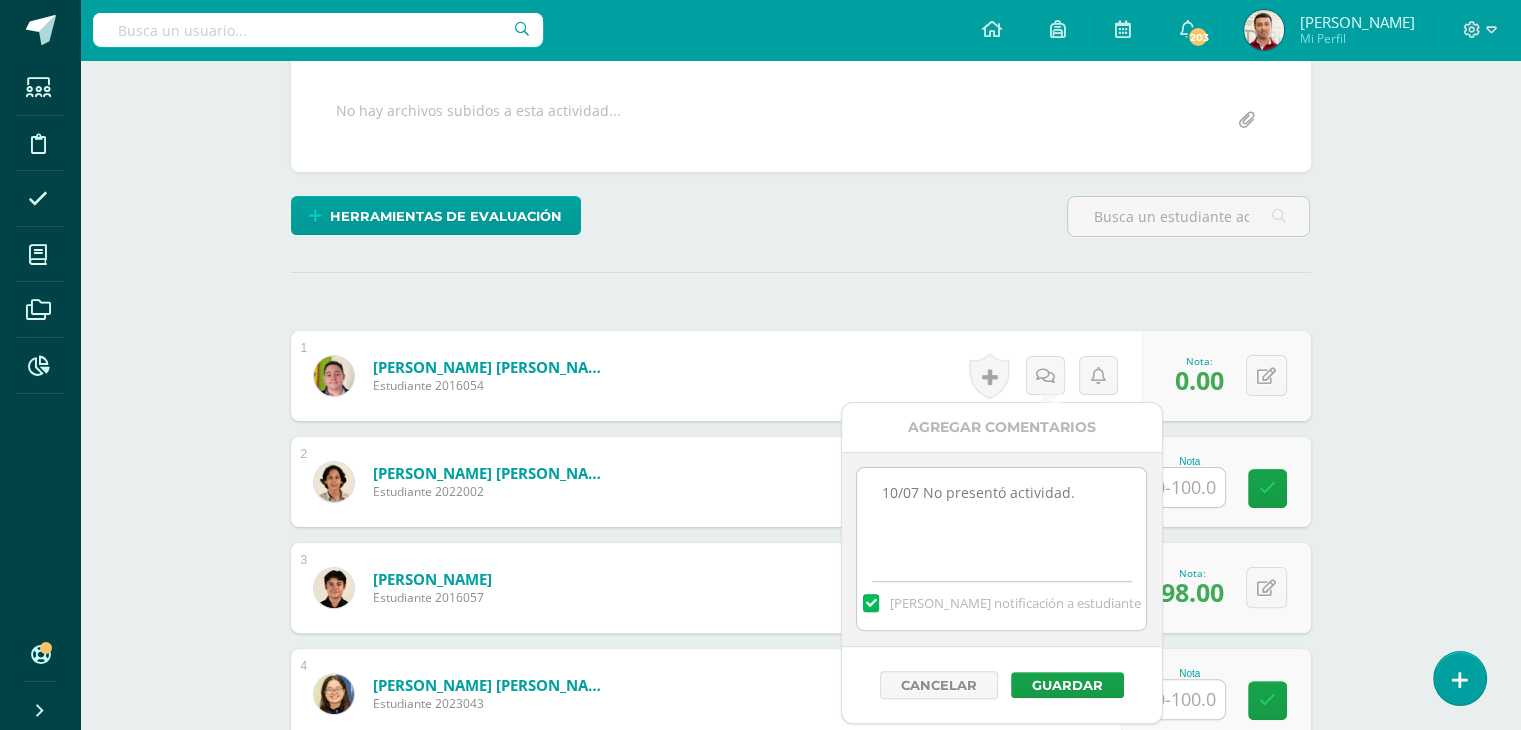 drag, startPoint x: 1092, startPoint y: 493, endPoint x: 733, endPoint y: 472, distance: 359.61368 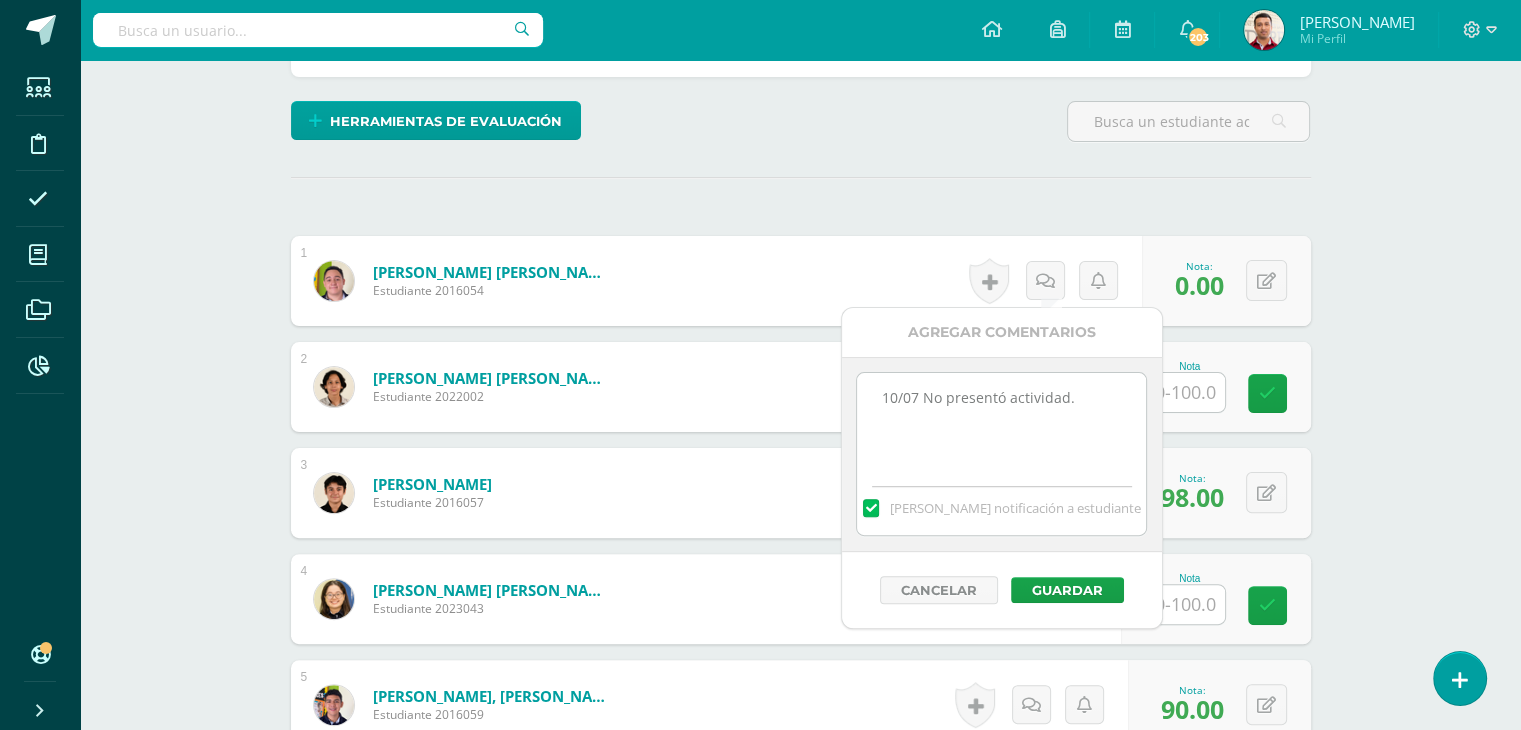 scroll, scrollTop: 460, scrollLeft: 0, axis: vertical 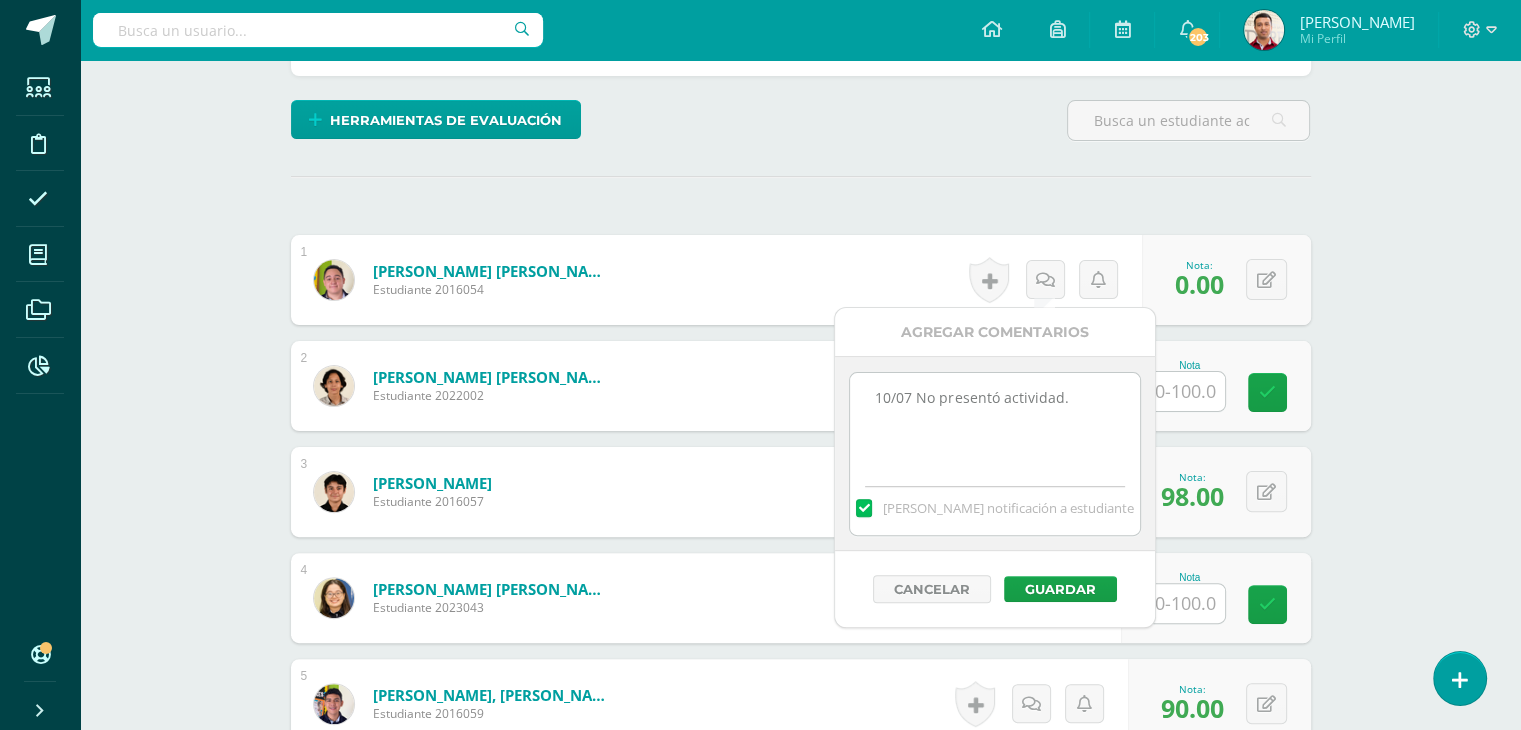 click on "Cancelar
Guardar" at bounding box center (995, 589) 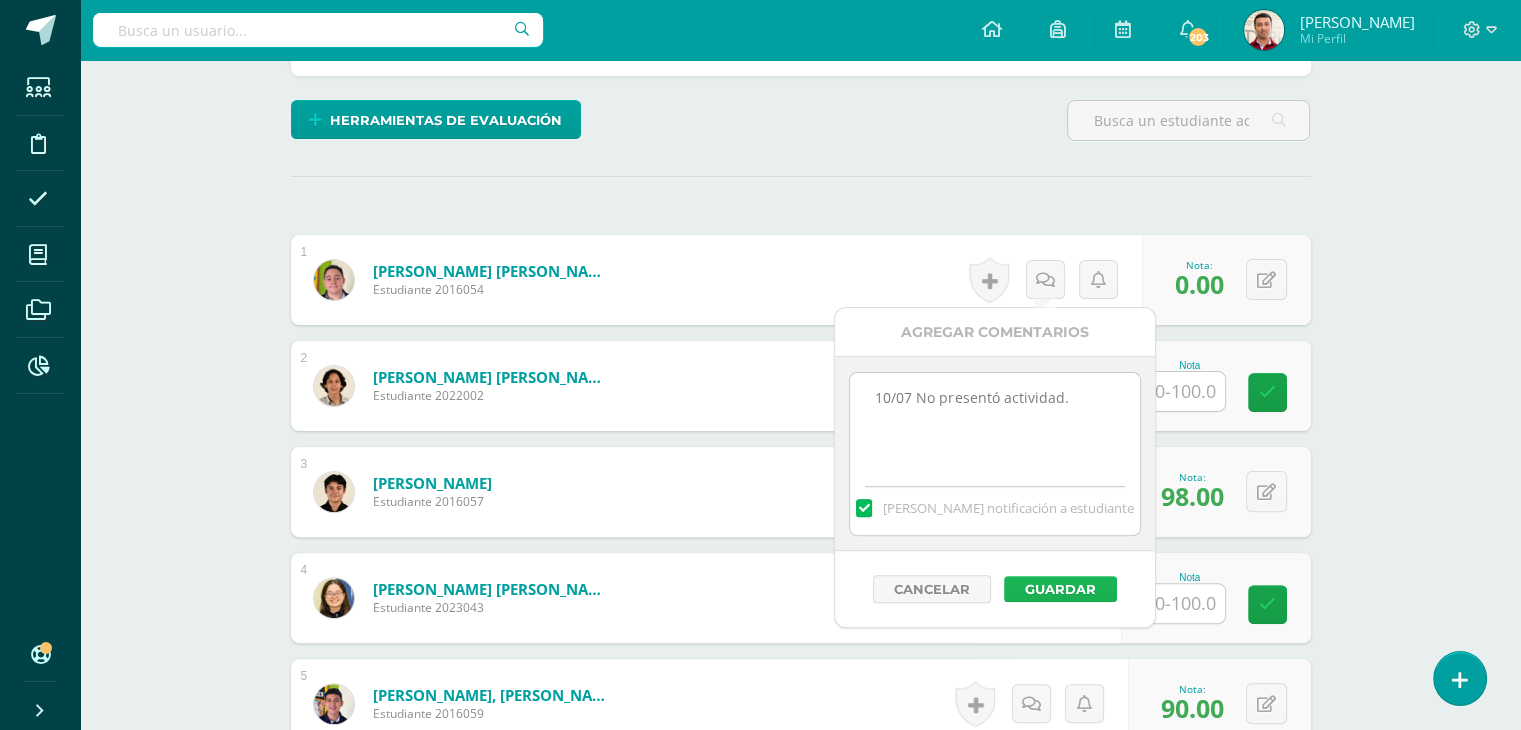 click on "Guardar" at bounding box center [1060, 589] 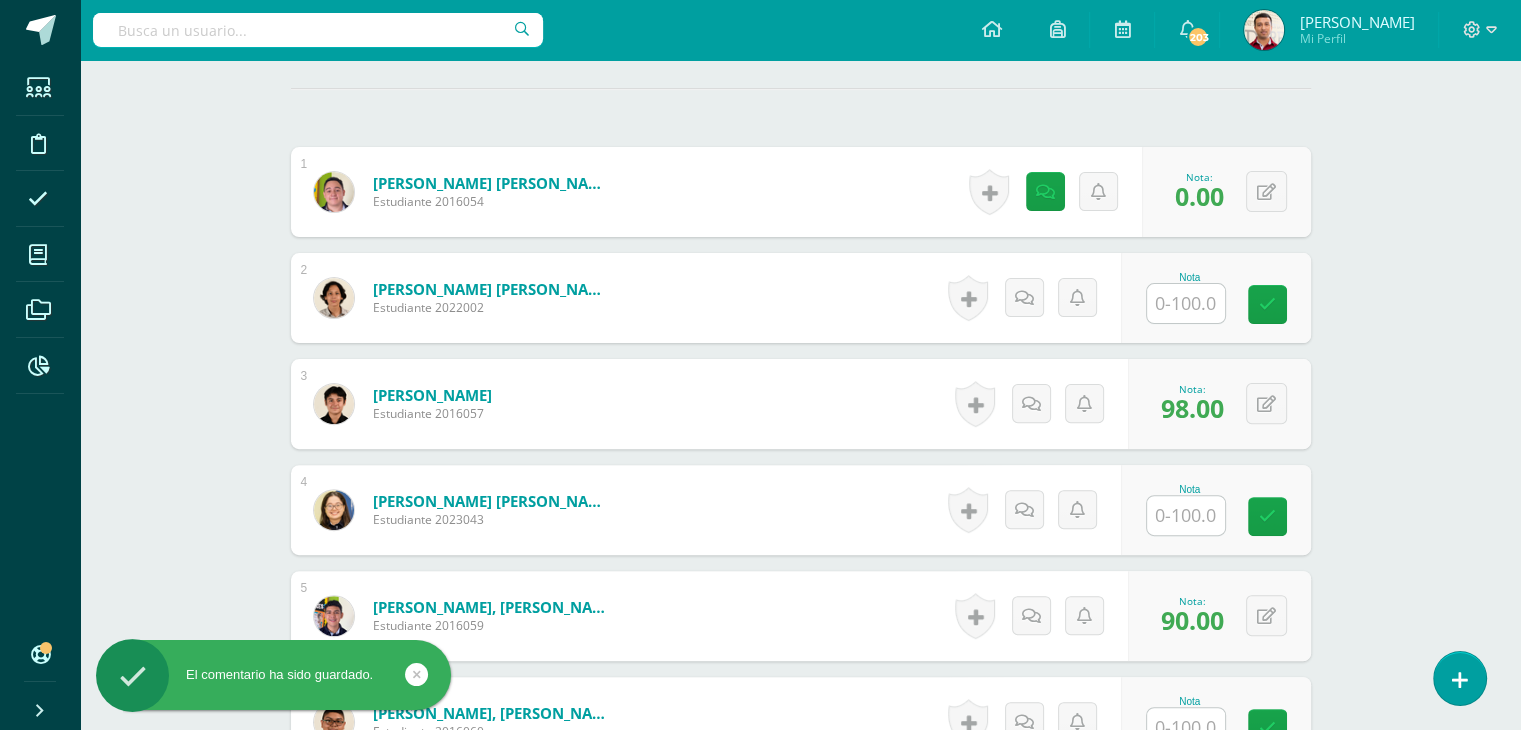 scroll, scrollTop: 550, scrollLeft: 0, axis: vertical 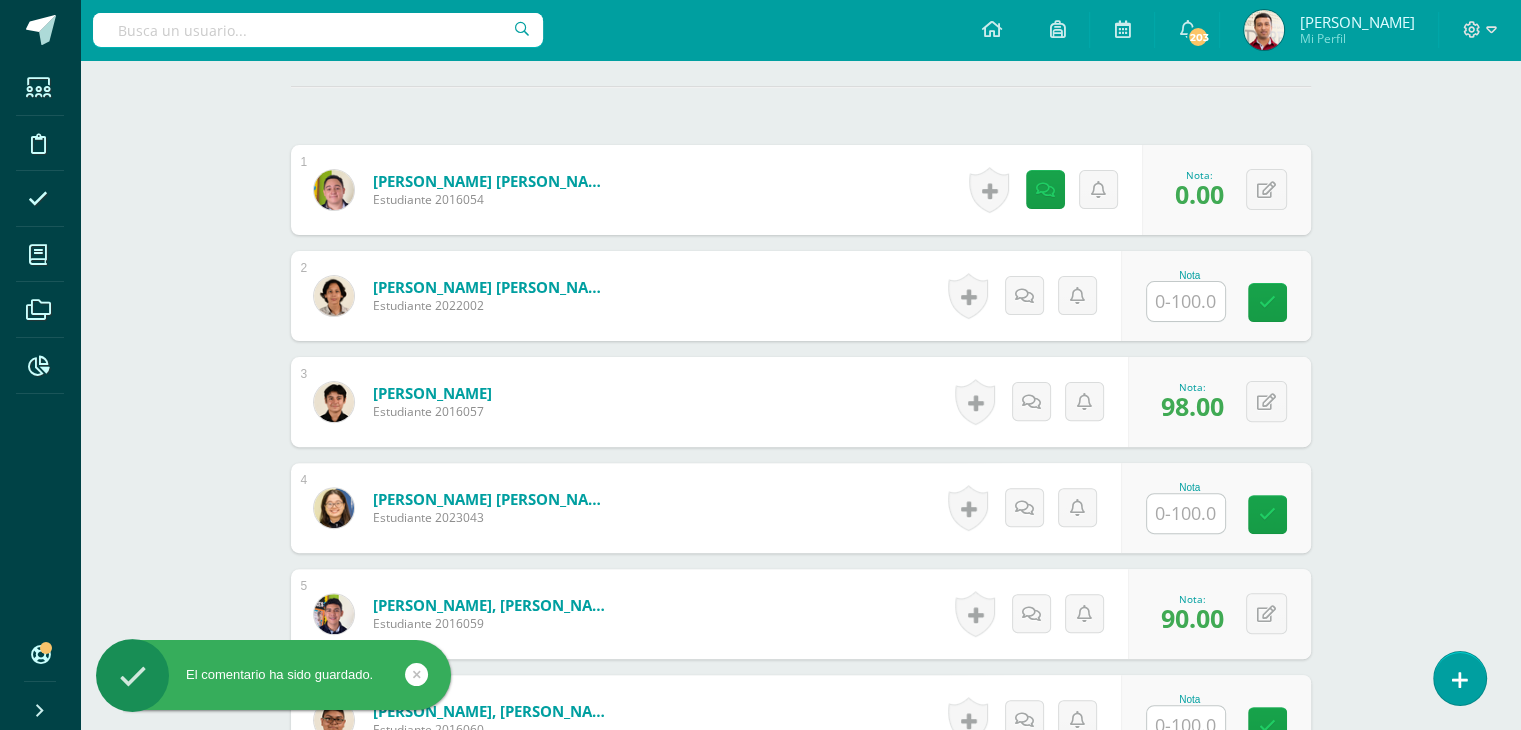 click at bounding box center [1186, 301] 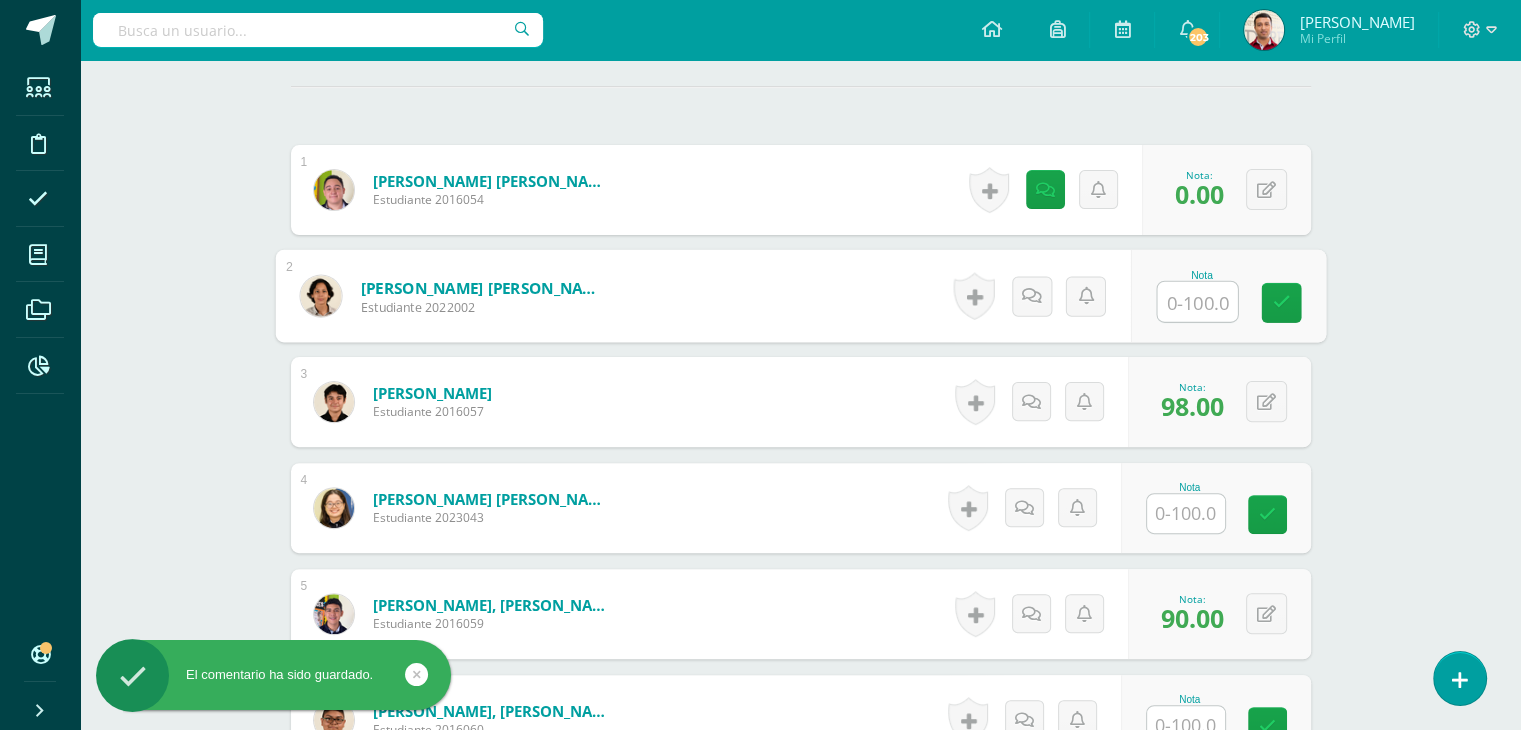 type on "0" 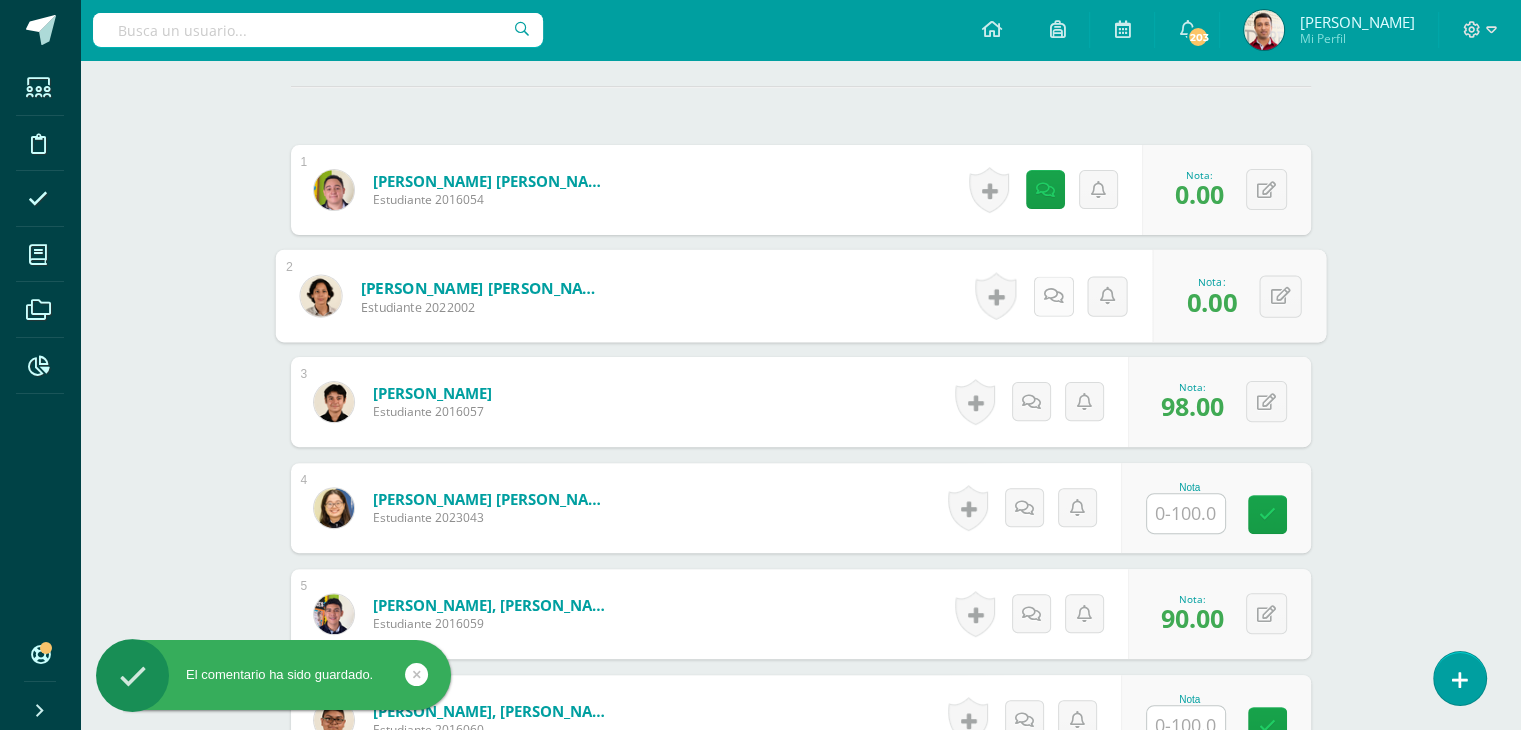 click at bounding box center (1053, 295) 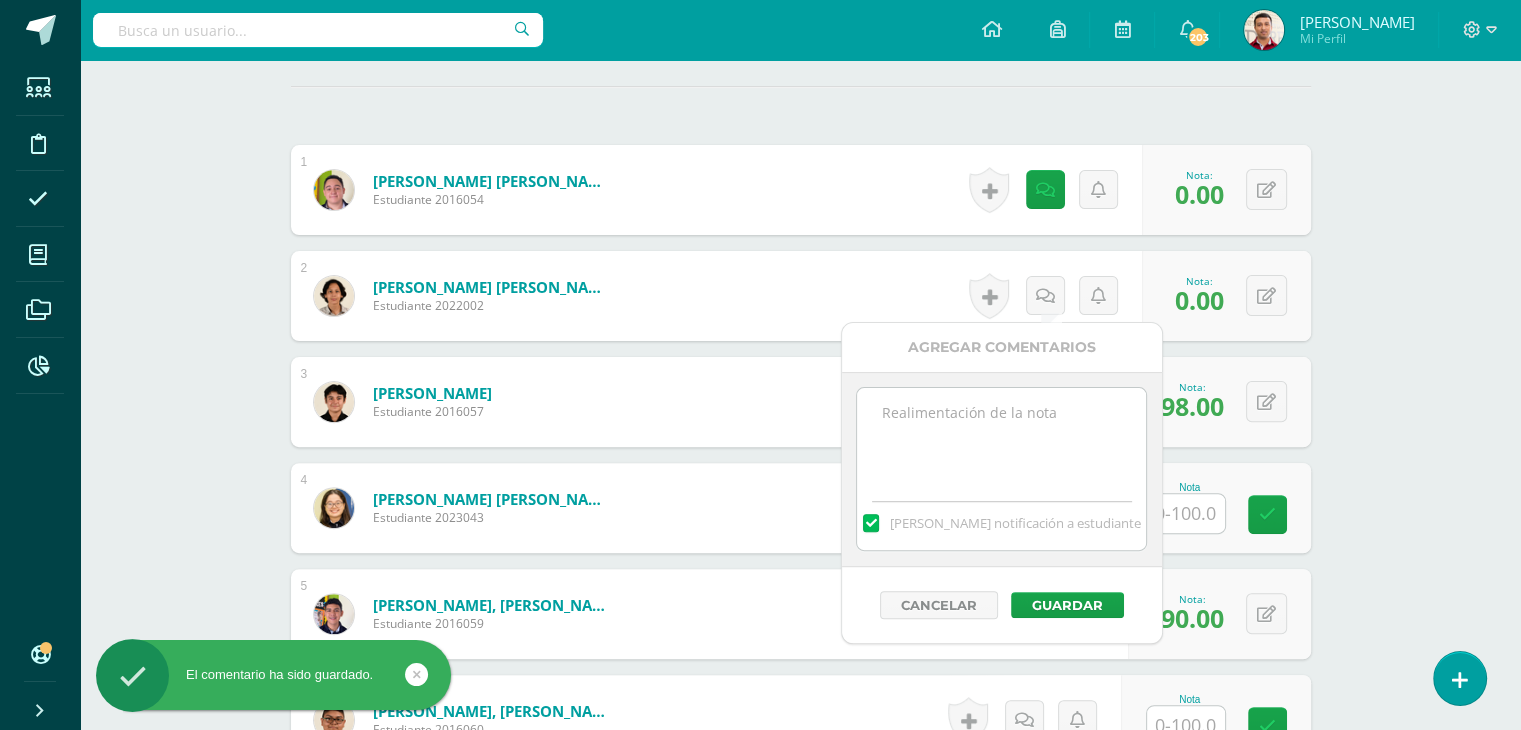 click at bounding box center (1001, 438) 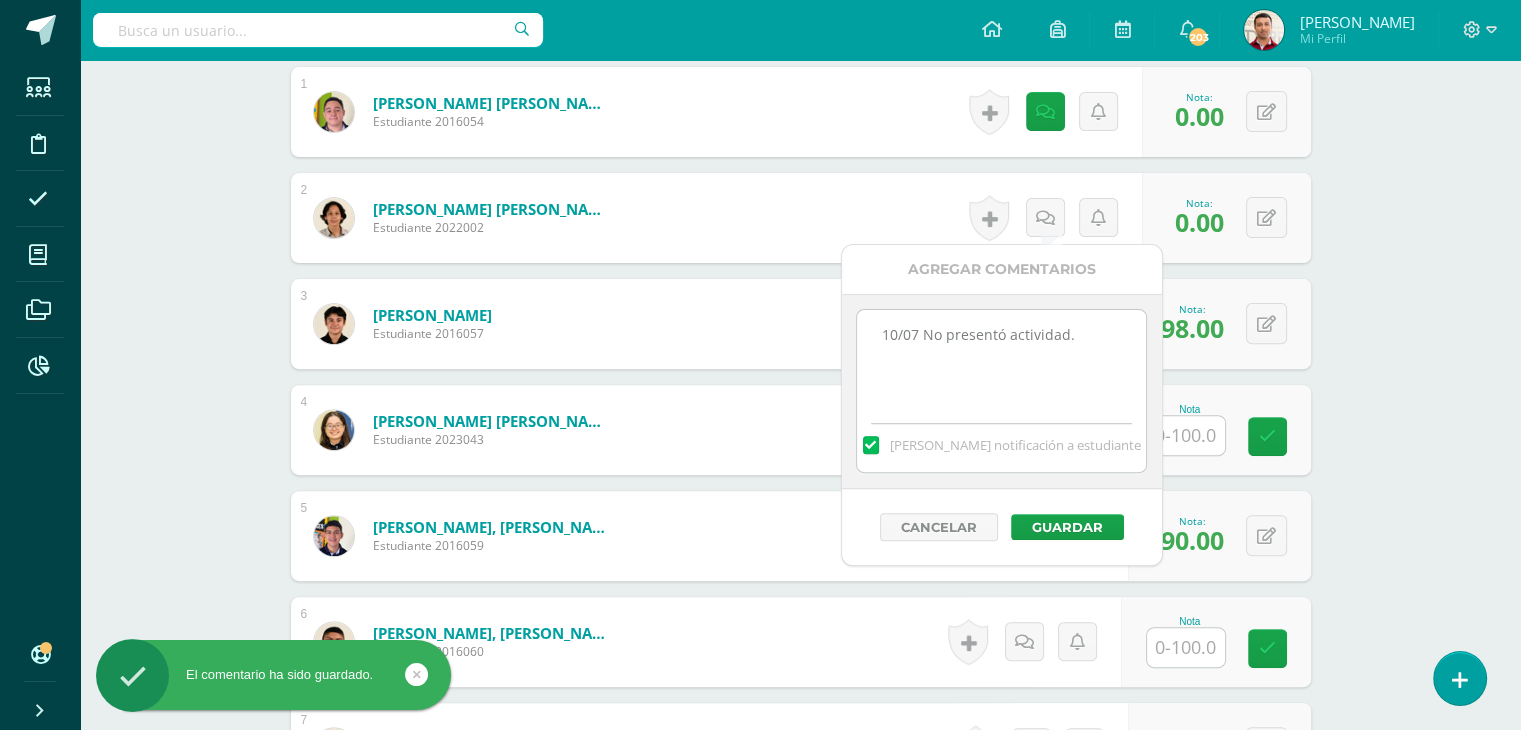 scroll, scrollTop: 636, scrollLeft: 0, axis: vertical 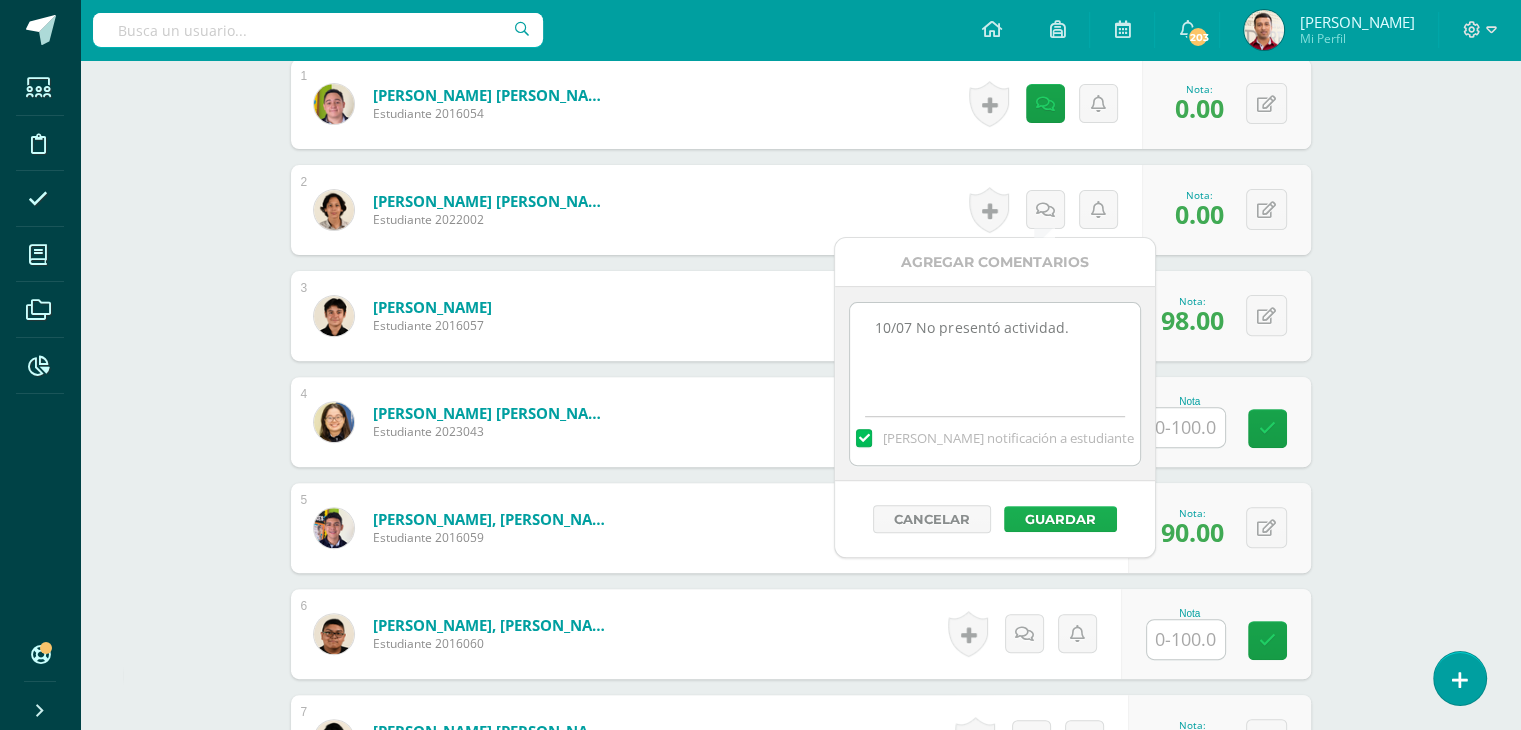 type on "10/07 No presentó actividad." 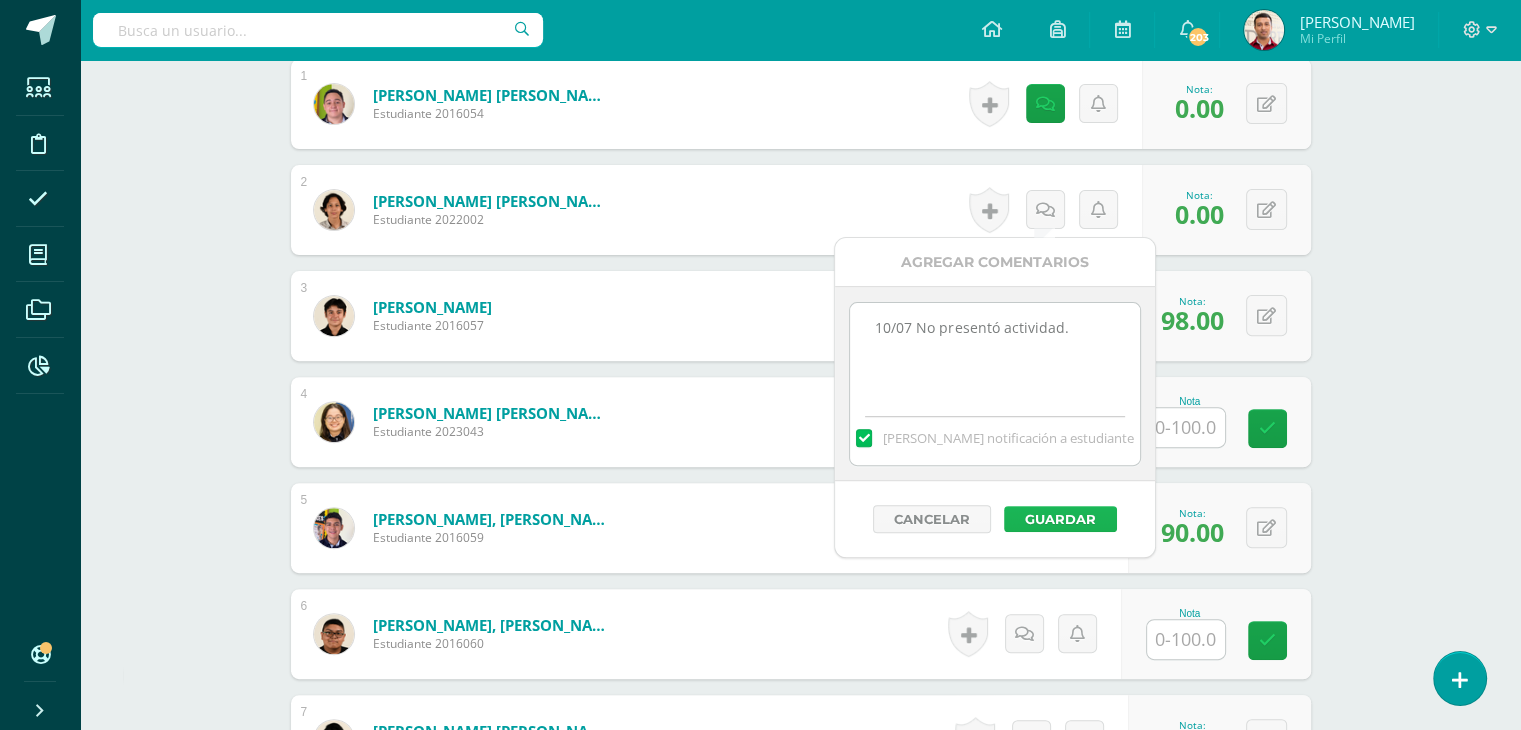 click on "Guardar" at bounding box center (1060, 519) 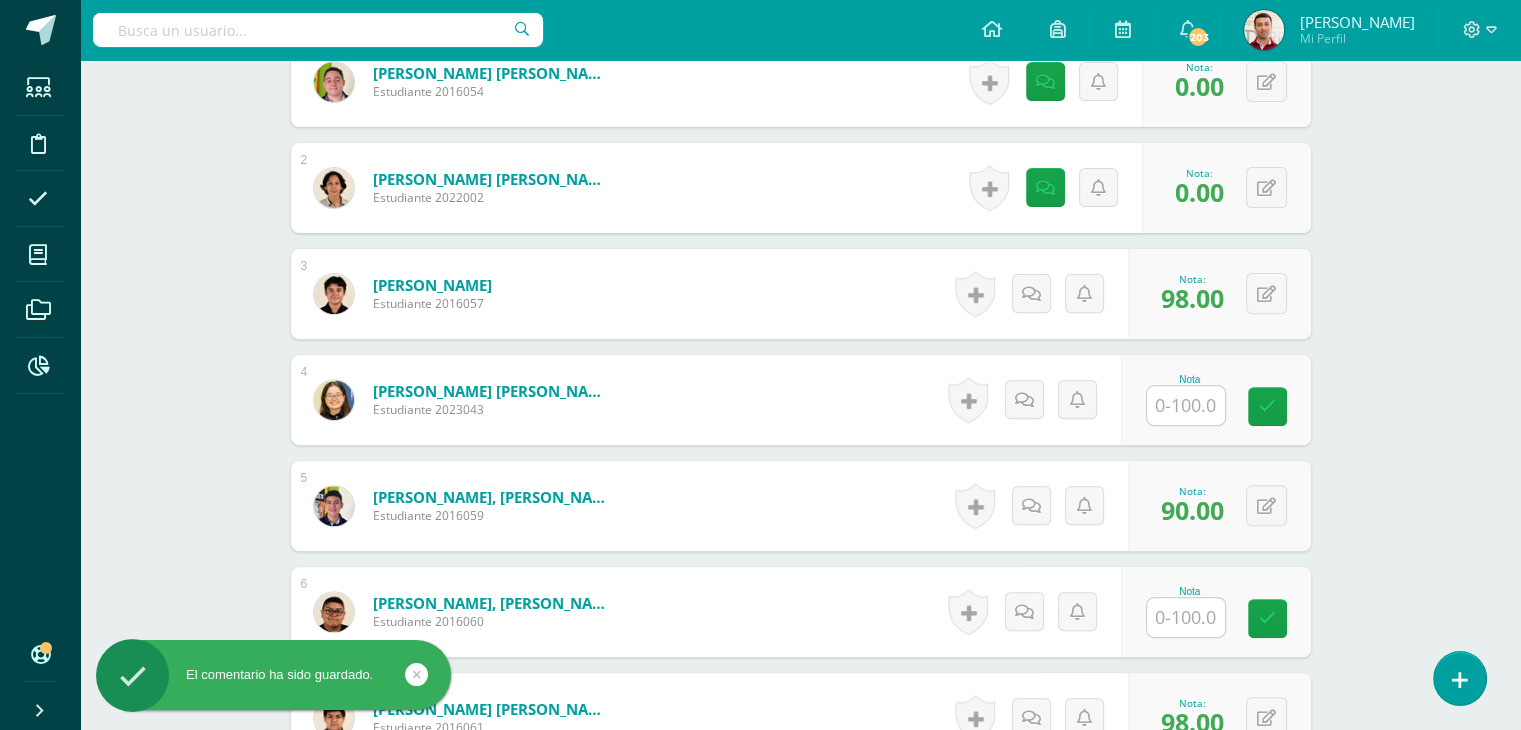 scroll, scrollTop: 756, scrollLeft: 0, axis: vertical 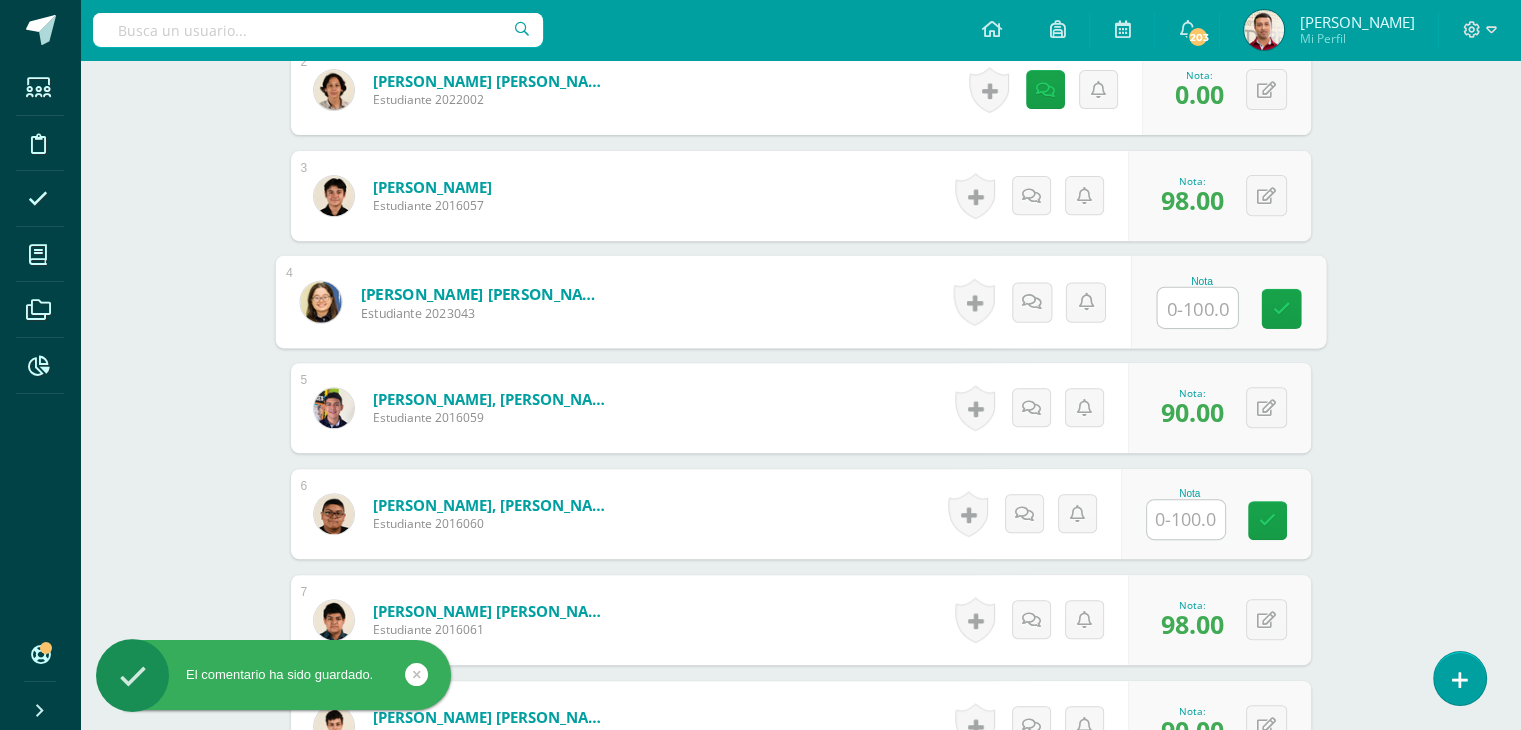 click at bounding box center (1197, 308) 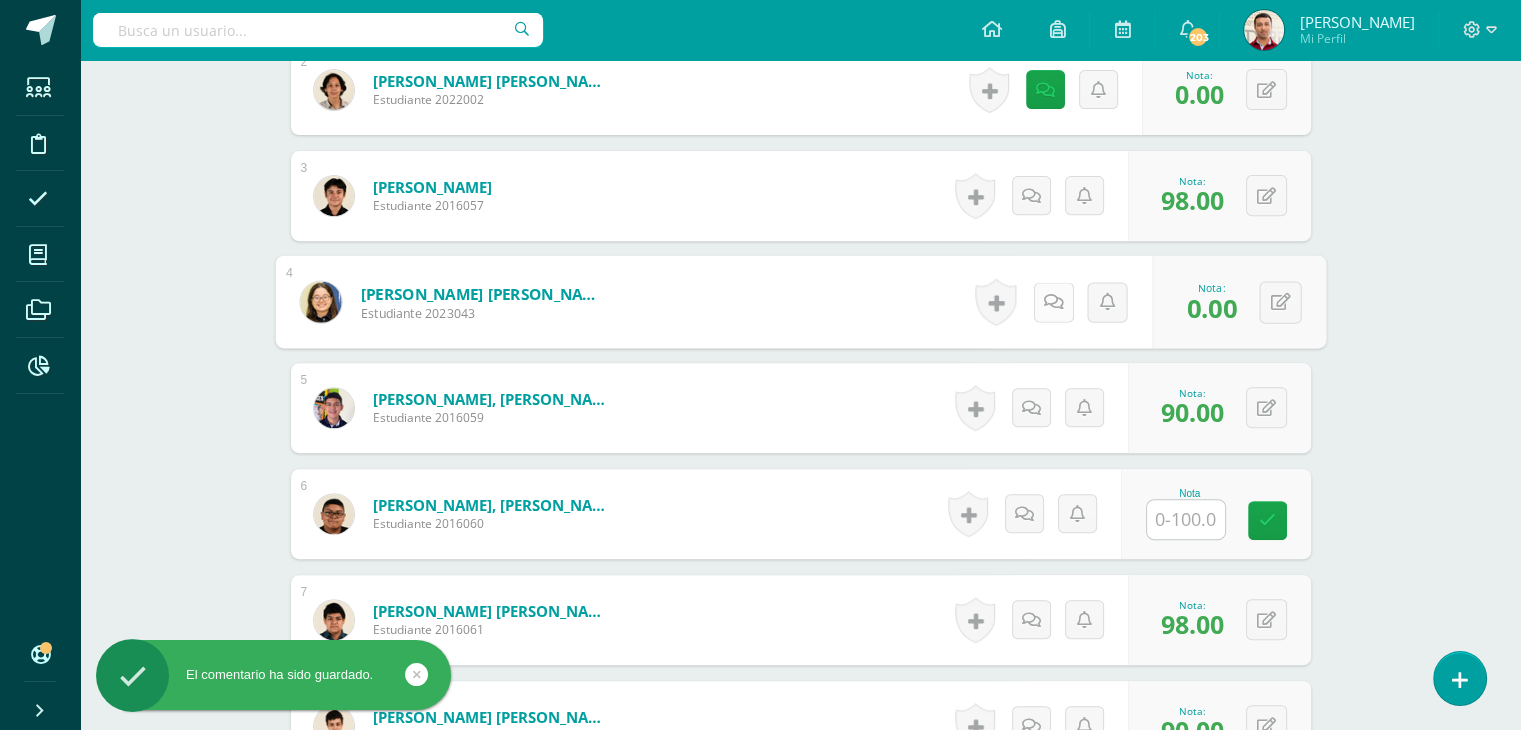 click at bounding box center (1053, 302) 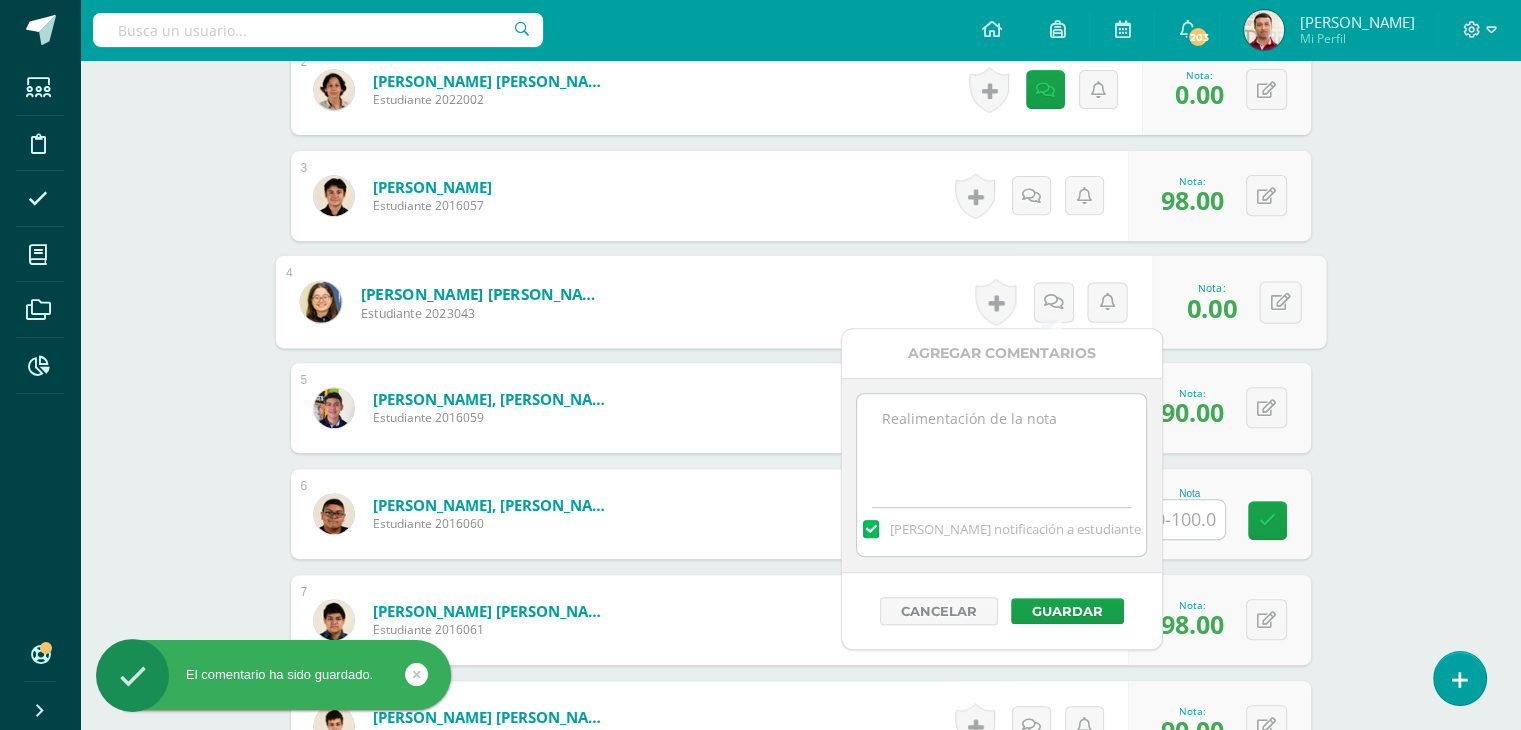 click at bounding box center (1001, 444) 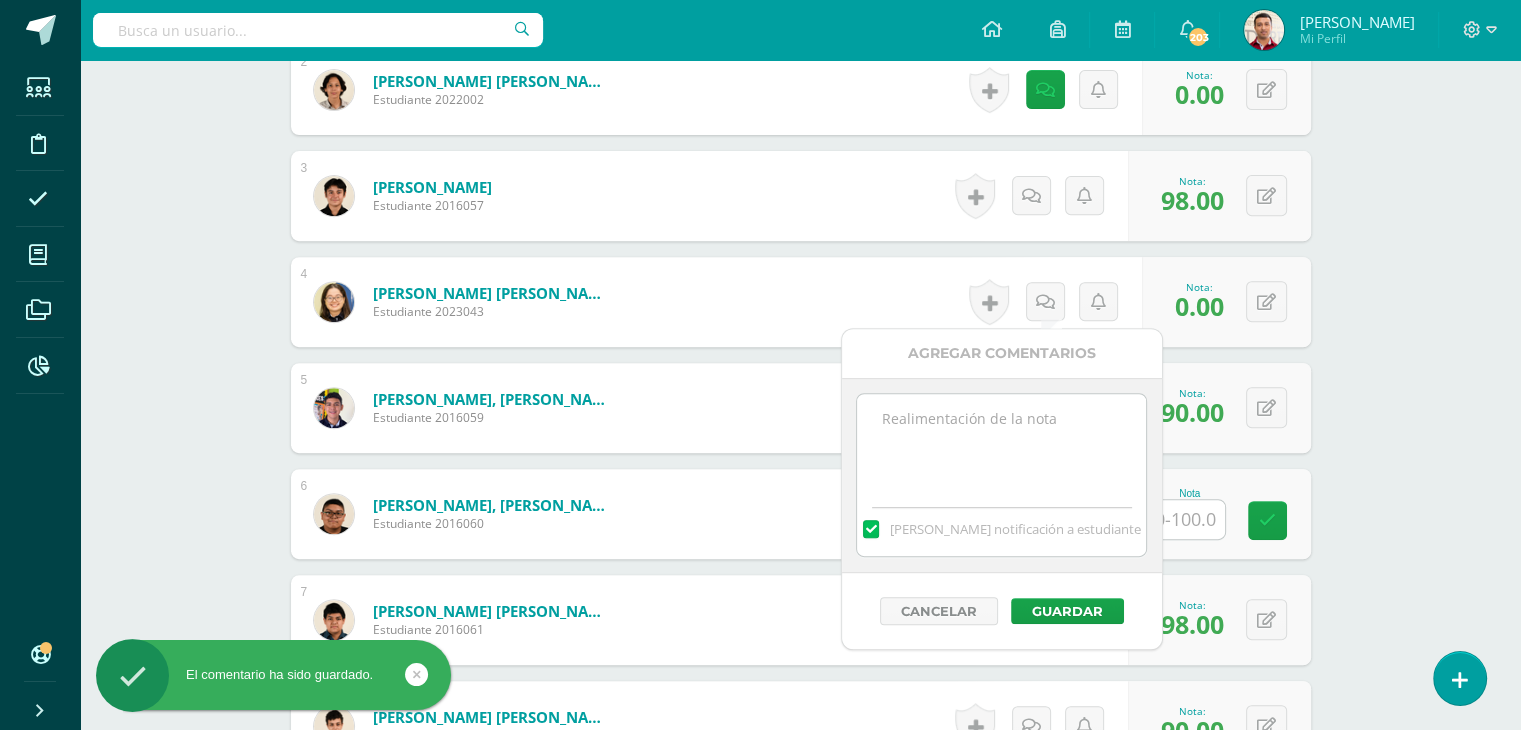 paste on "10/07 No presentó actividad." 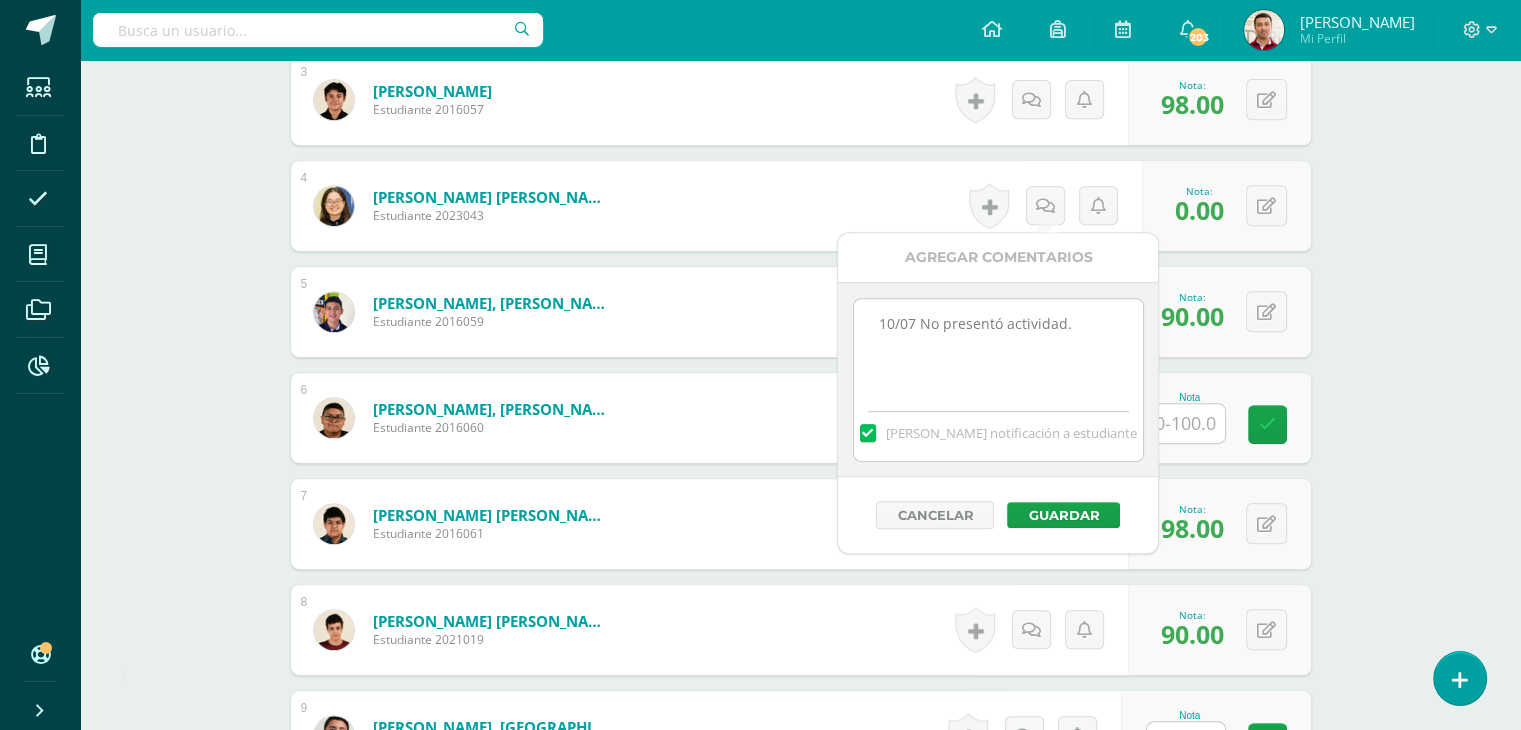 scroll, scrollTop: 852, scrollLeft: 0, axis: vertical 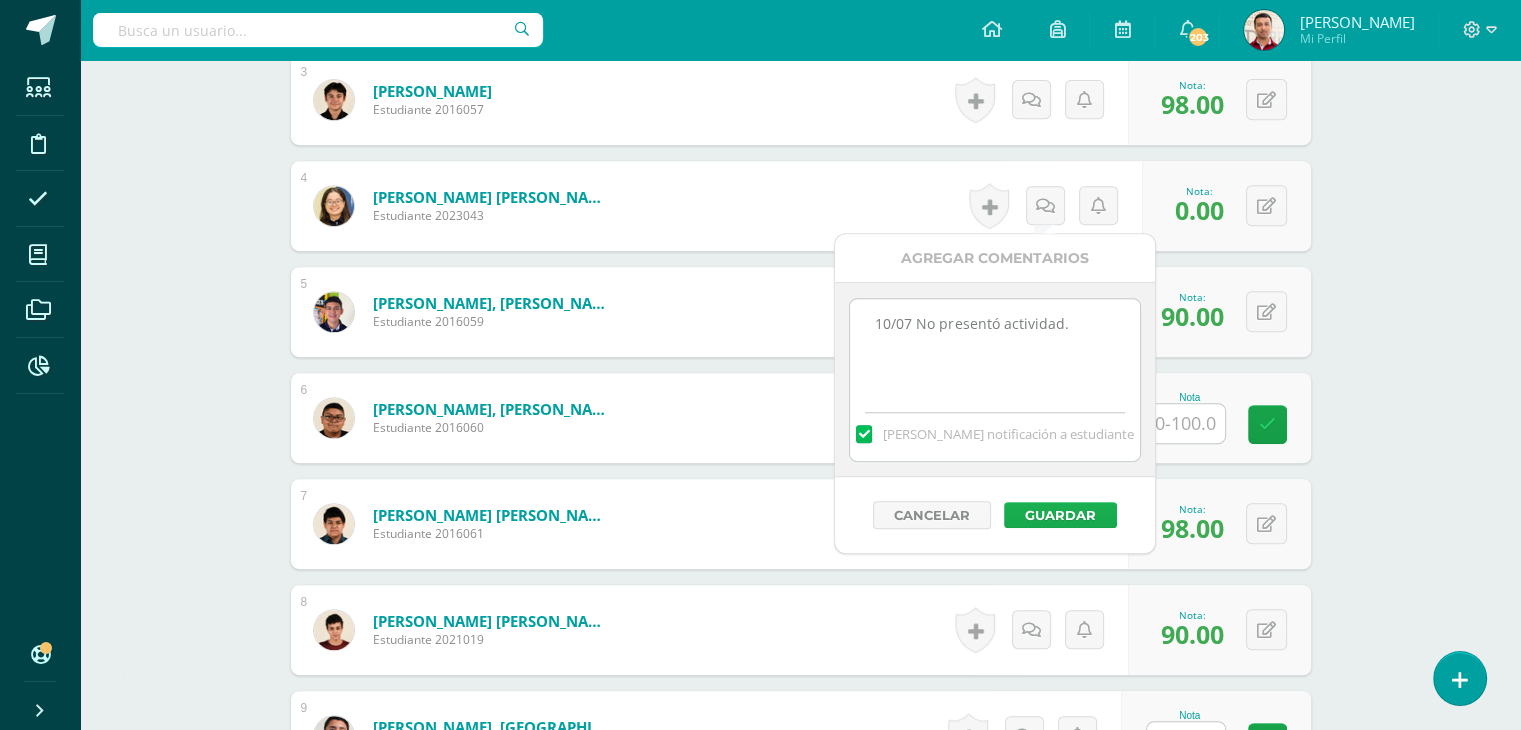type on "10/07 No presentó actividad." 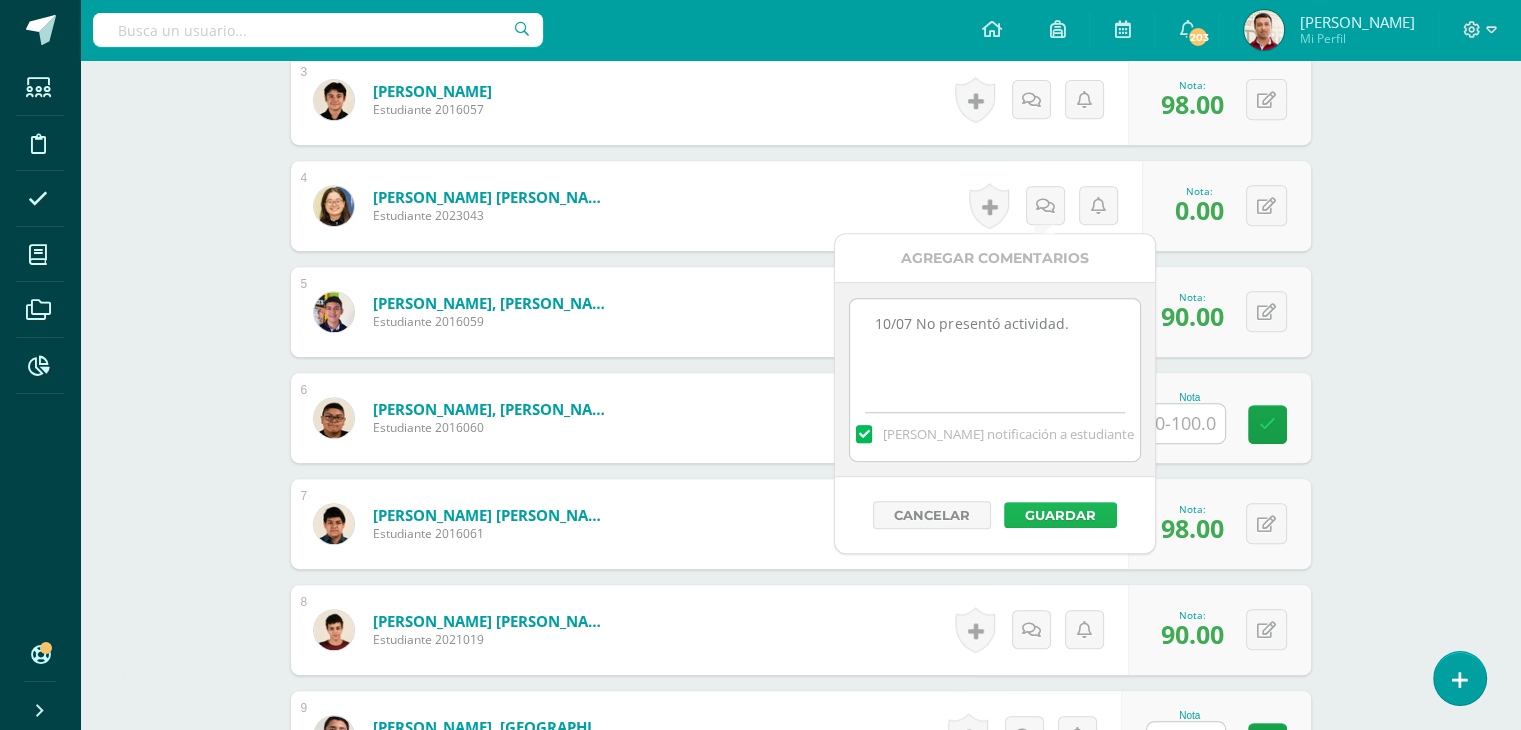 click on "Guardar" at bounding box center [1060, 515] 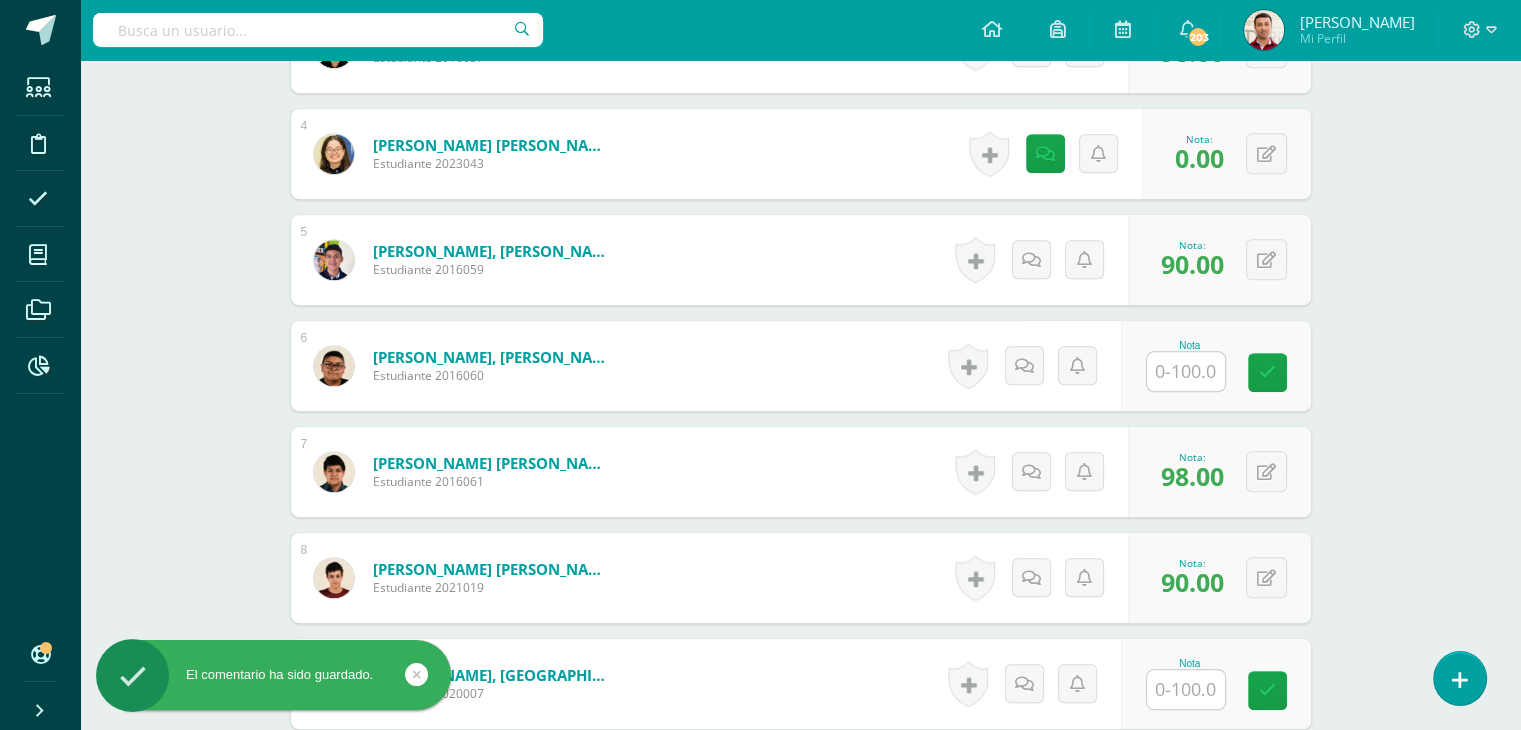 scroll, scrollTop: 924, scrollLeft: 0, axis: vertical 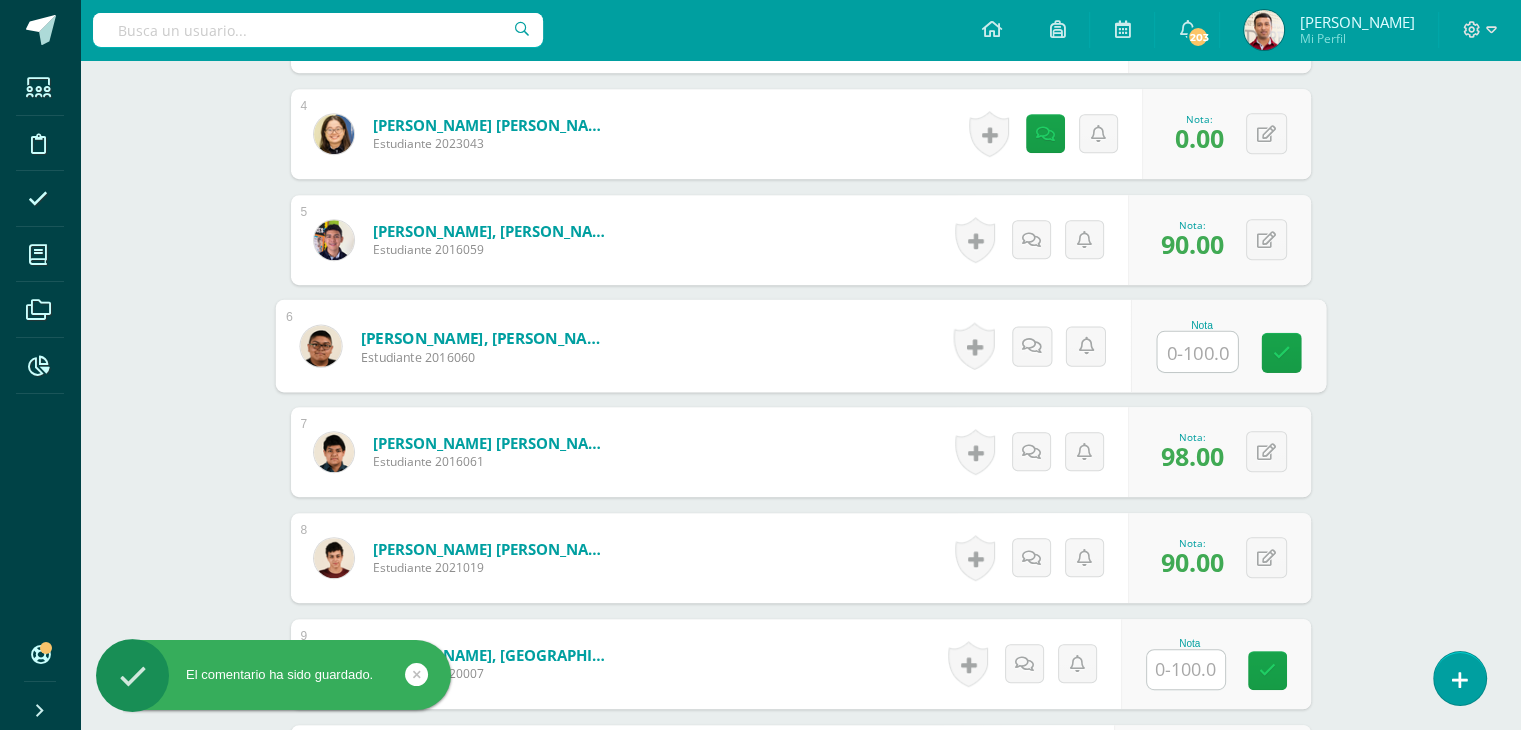 click at bounding box center [1197, 352] 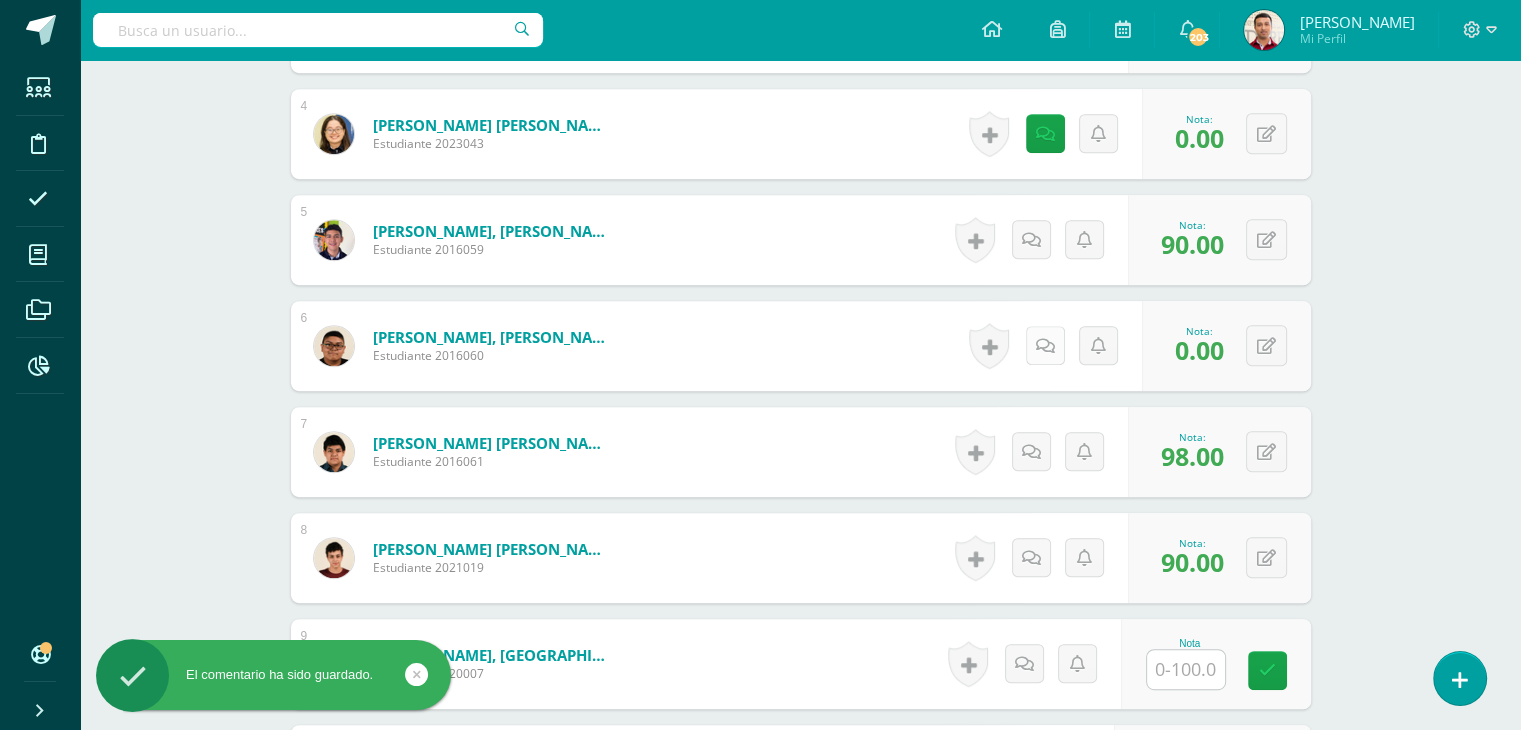 click at bounding box center (1045, 346) 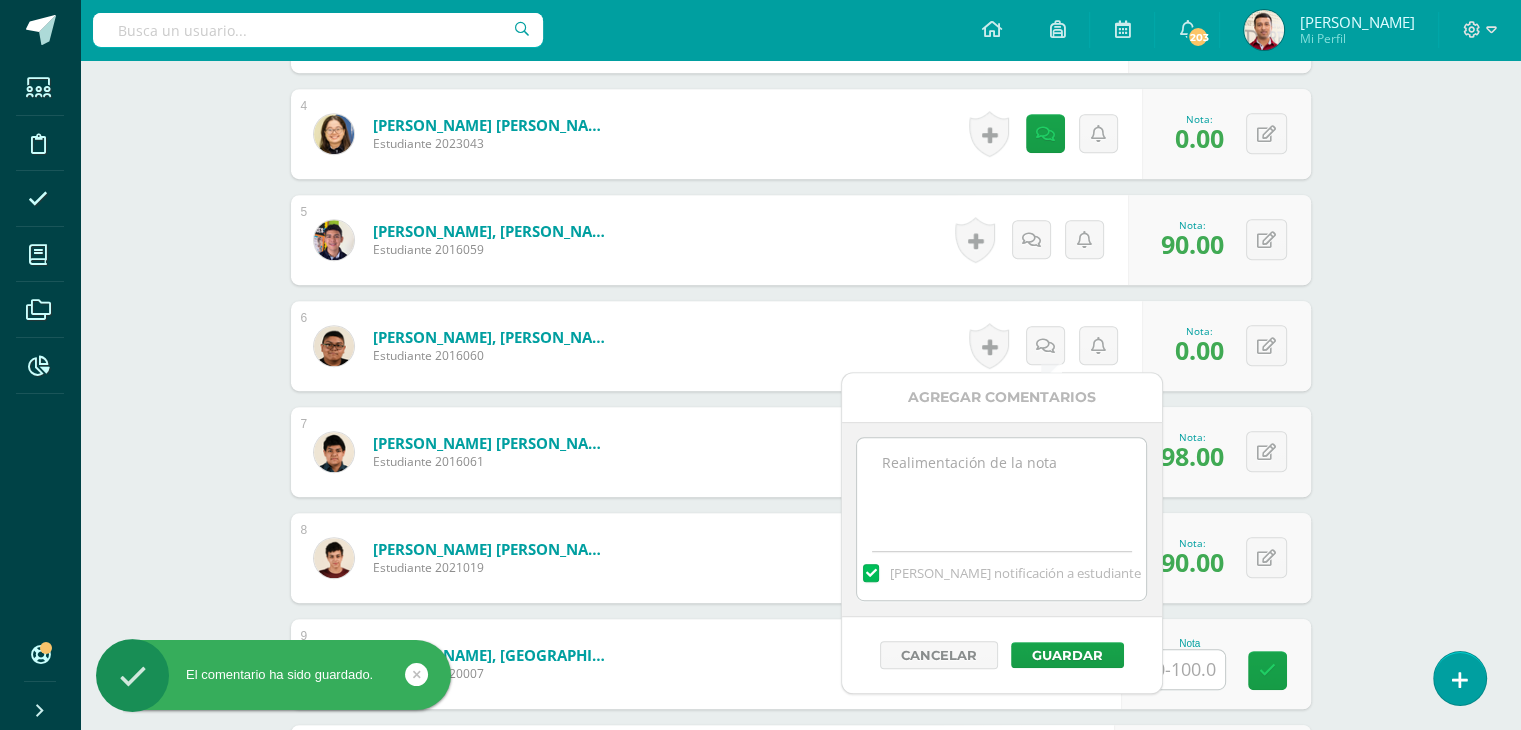 click at bounding box center (1001, 488) 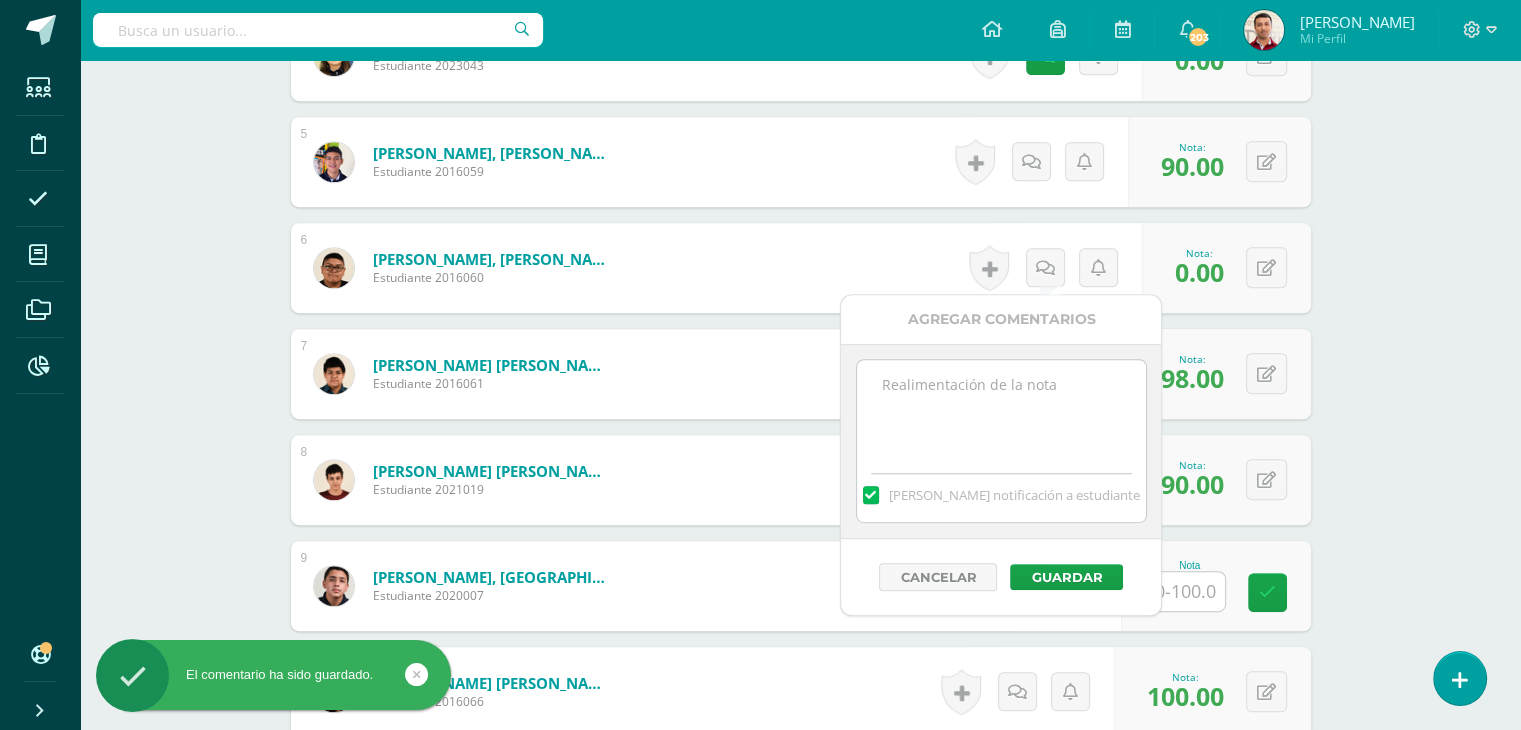 scroll, scrollTop: 1004, scrollLeft: 0, axis: vertical 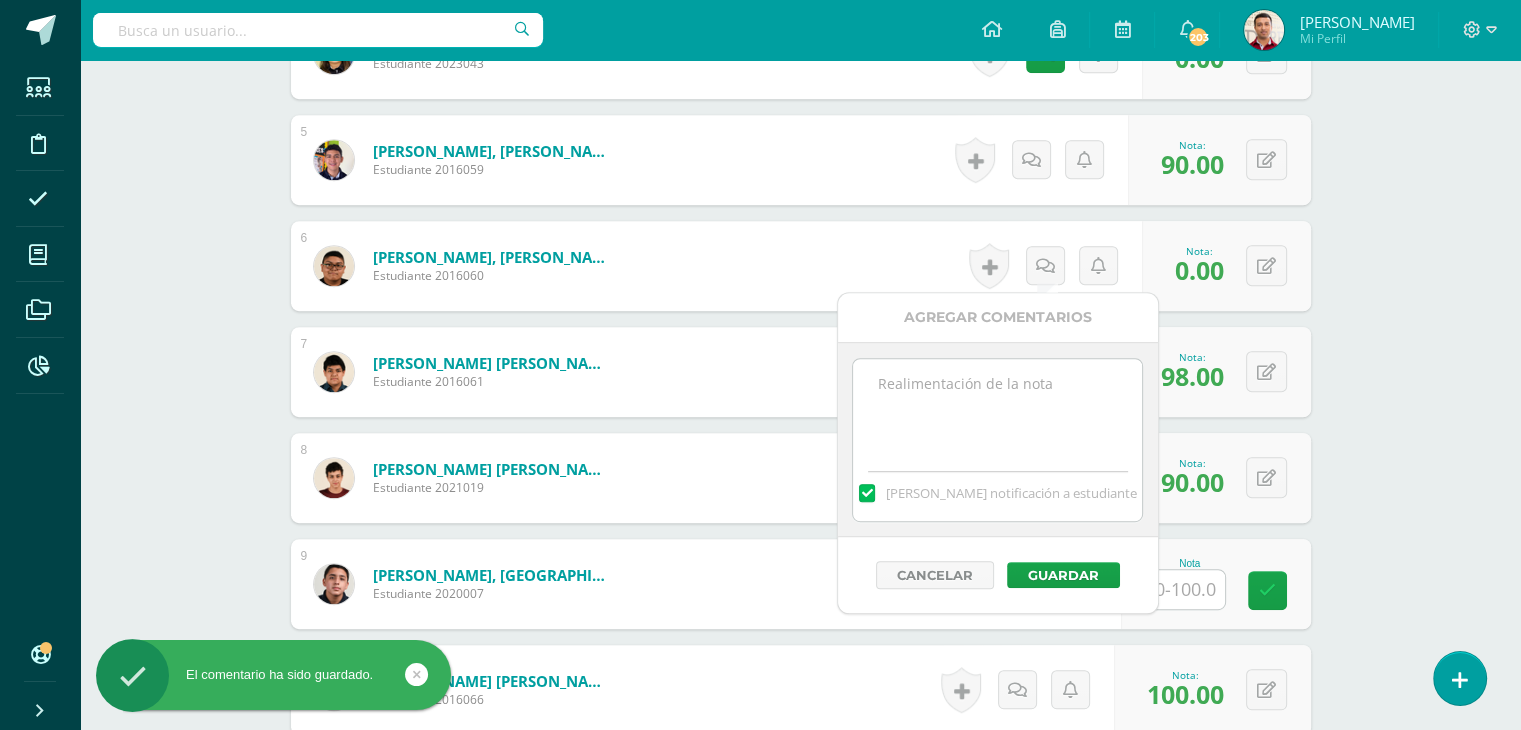 paste on "10/07 No presentó actividad." 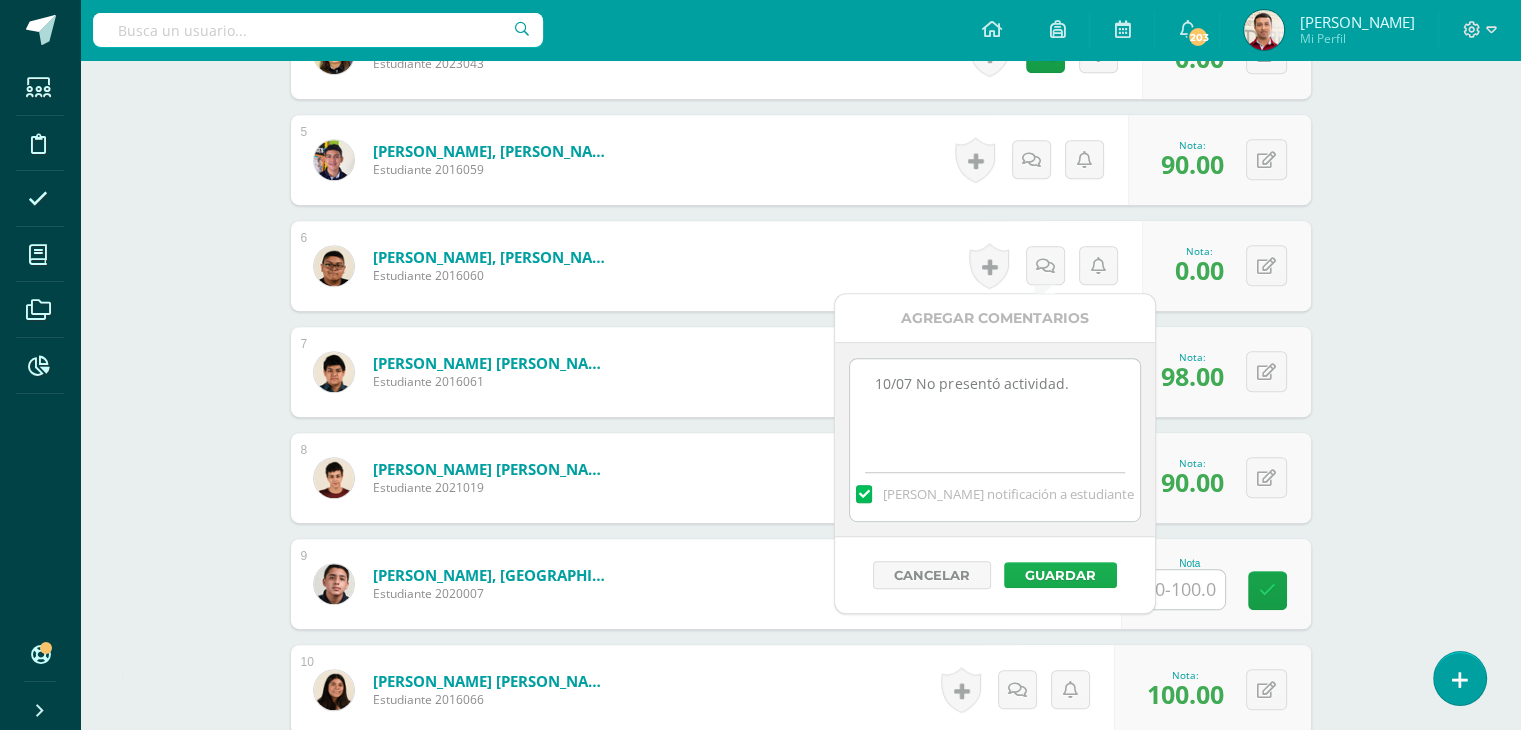 type on "10/07 No presentó actividad." 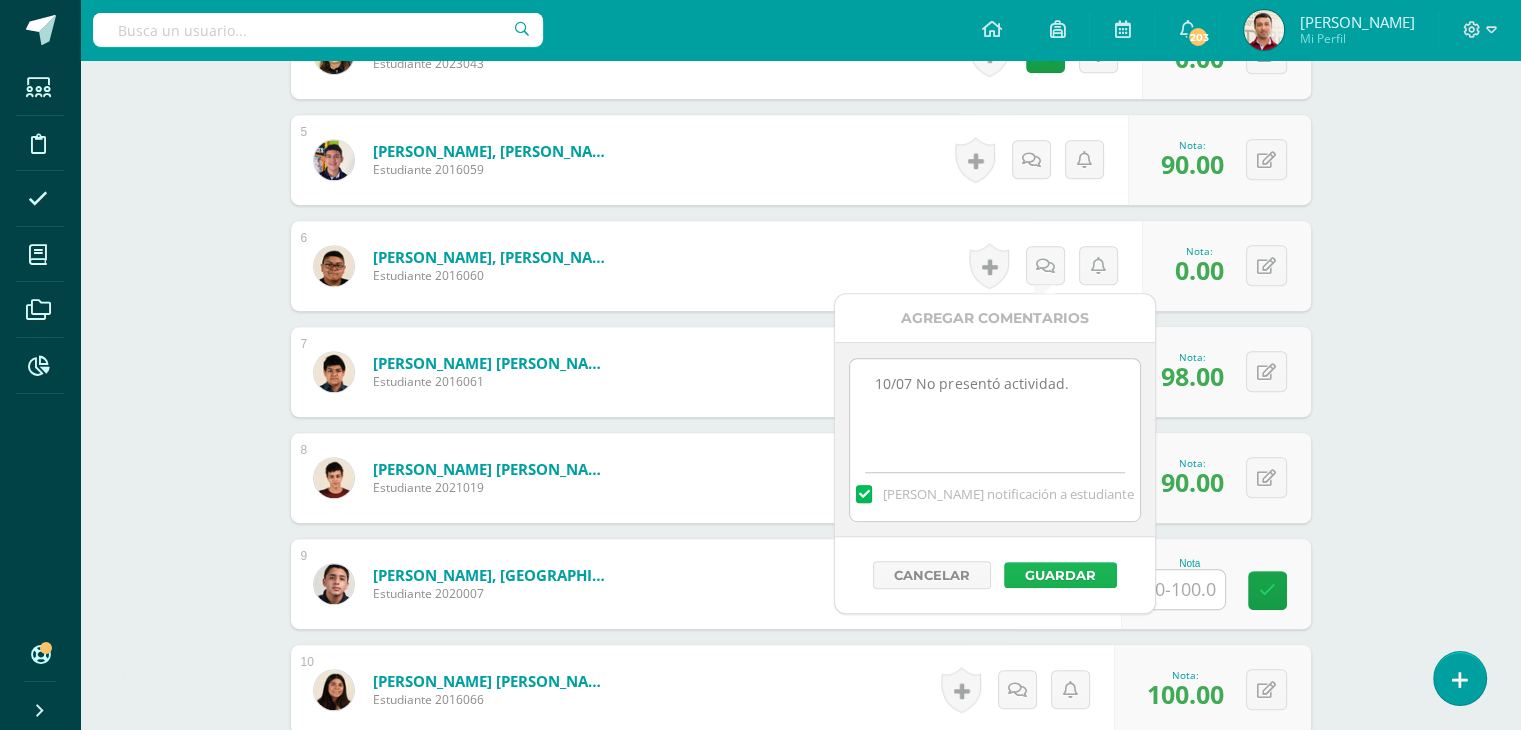 click on "Guardar" at bounding box center [1060, 575] 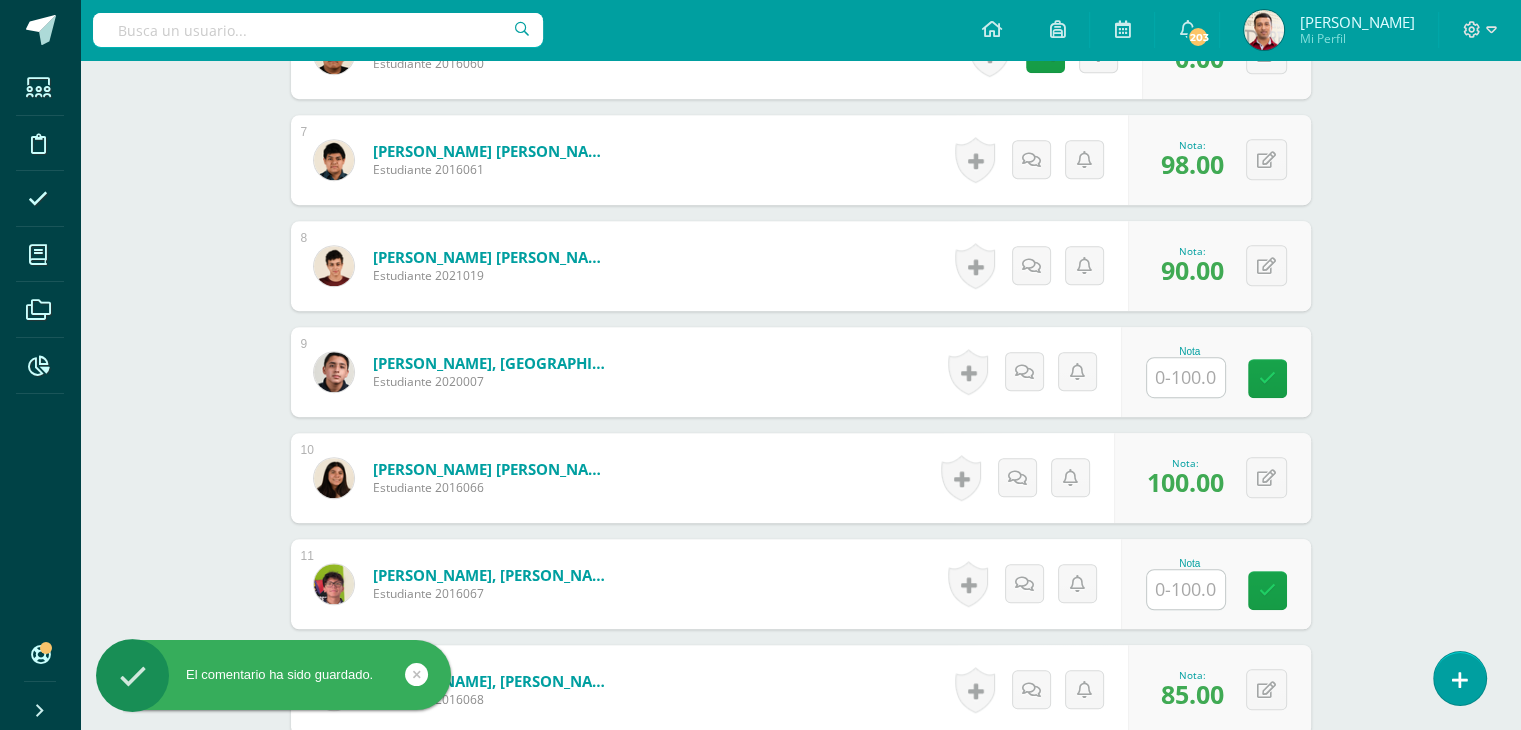 scroll, scrollTop: 1218, scrollLeft: 0, axis: vertical 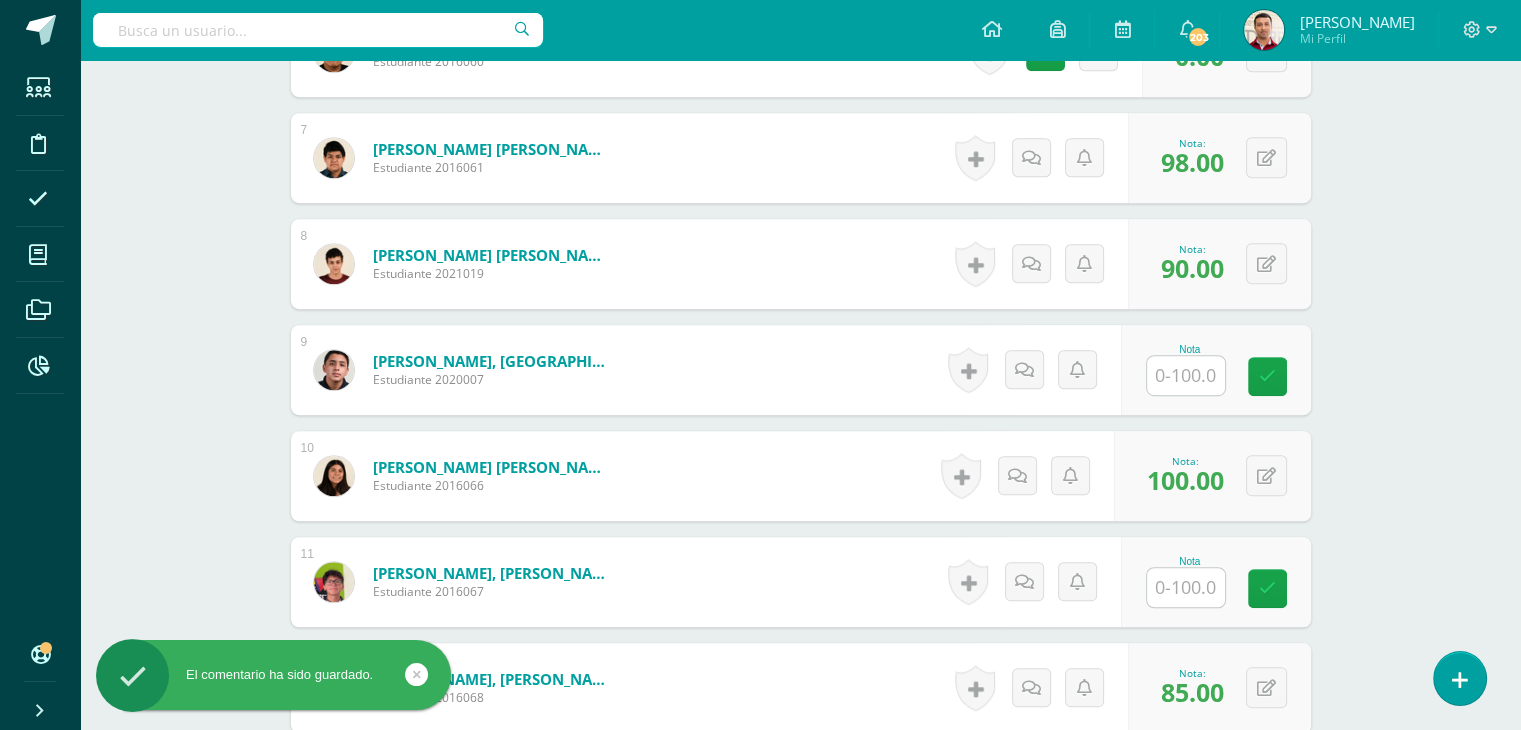 click at bounding box center [1186, 375] 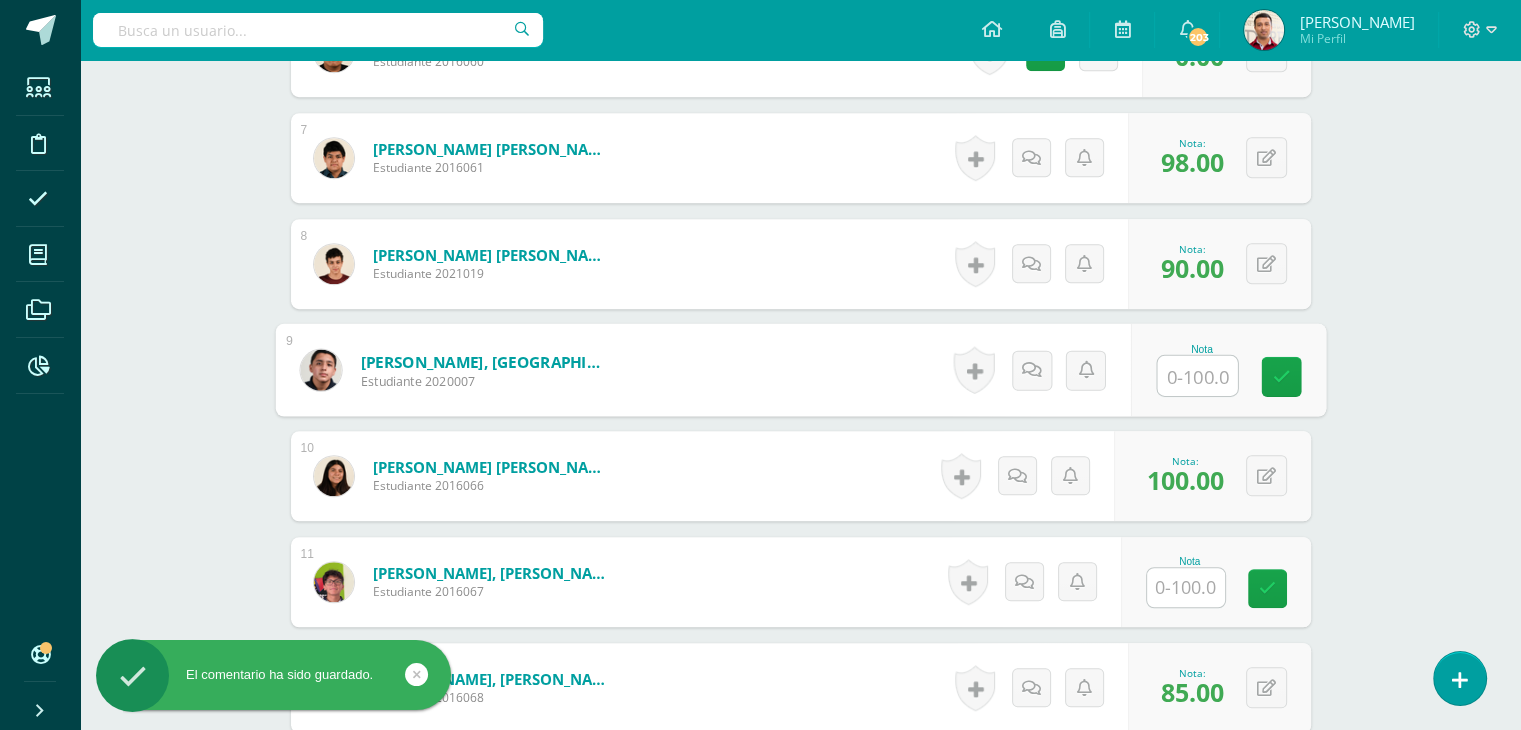 type on "0" 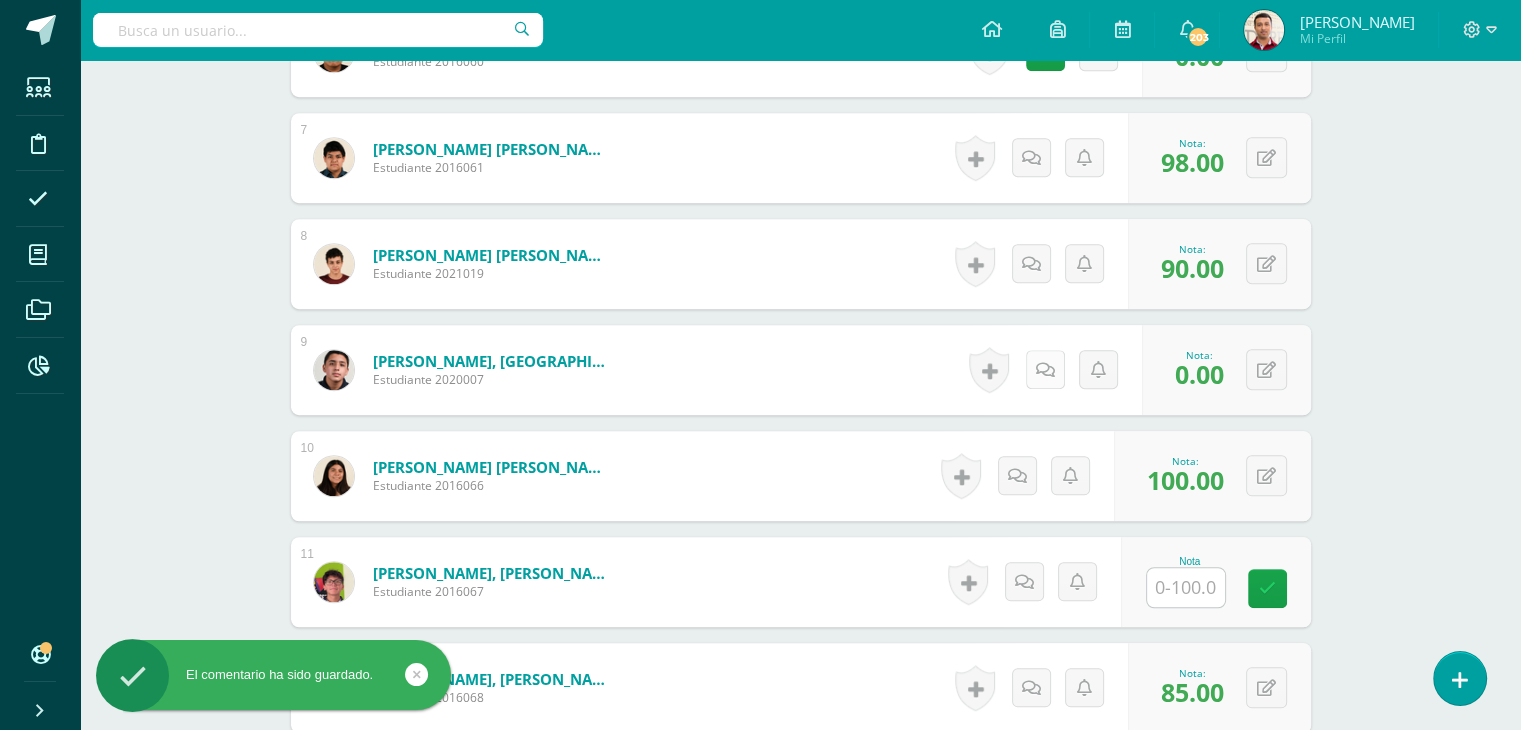 click at bounding box center [1045, 370] 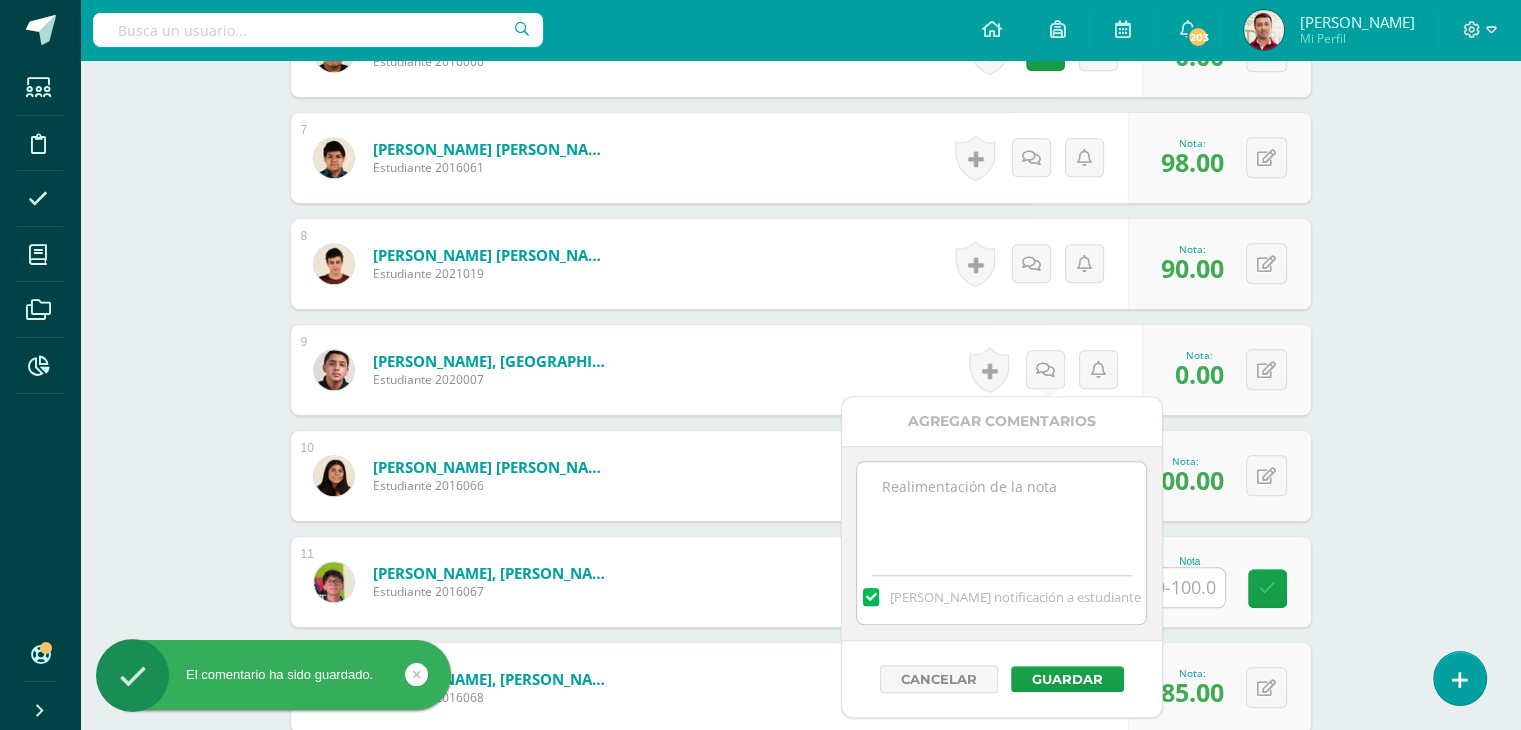 click at bounding box center (1001, 512) 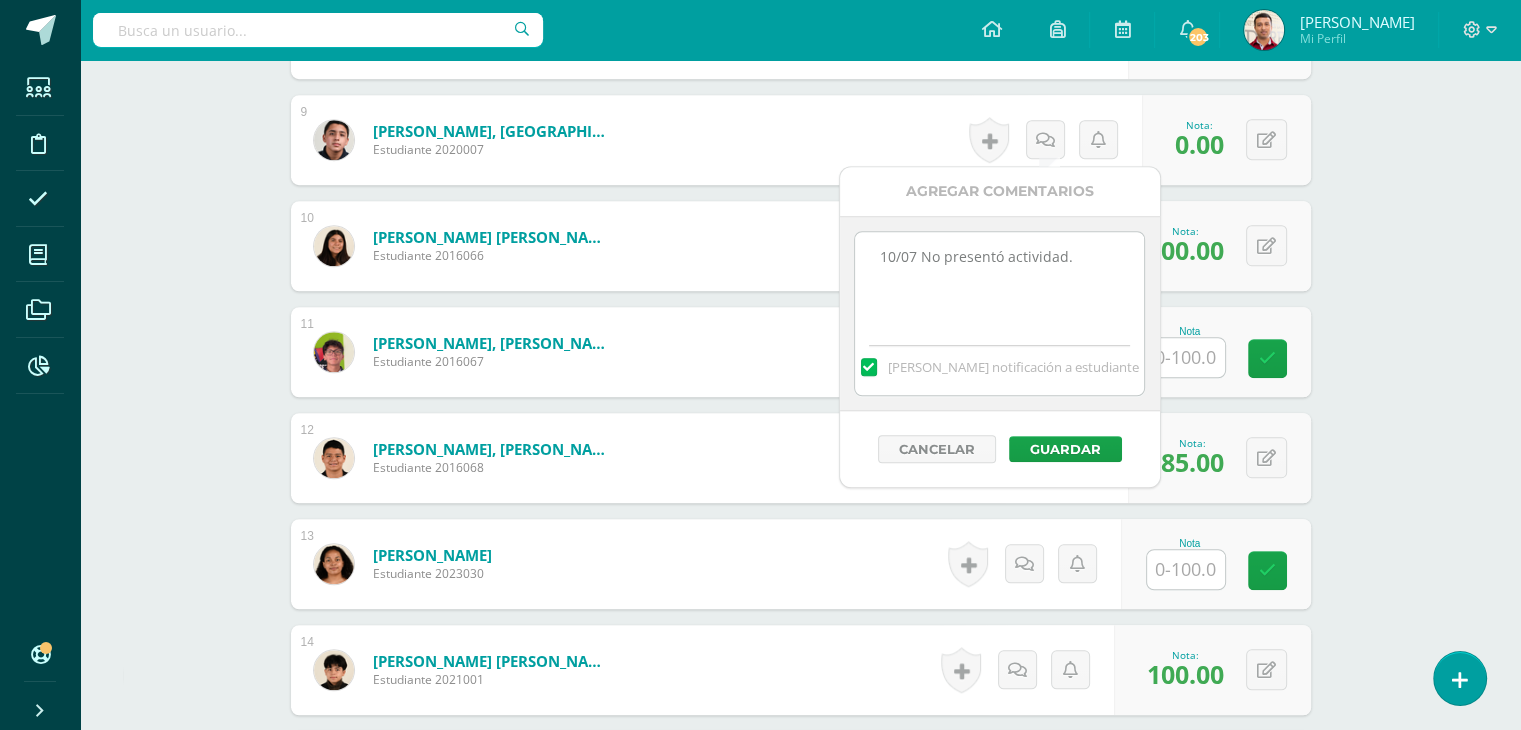 scroll, scrollTop: 1450, scrollLeft: 0, axis: vertical 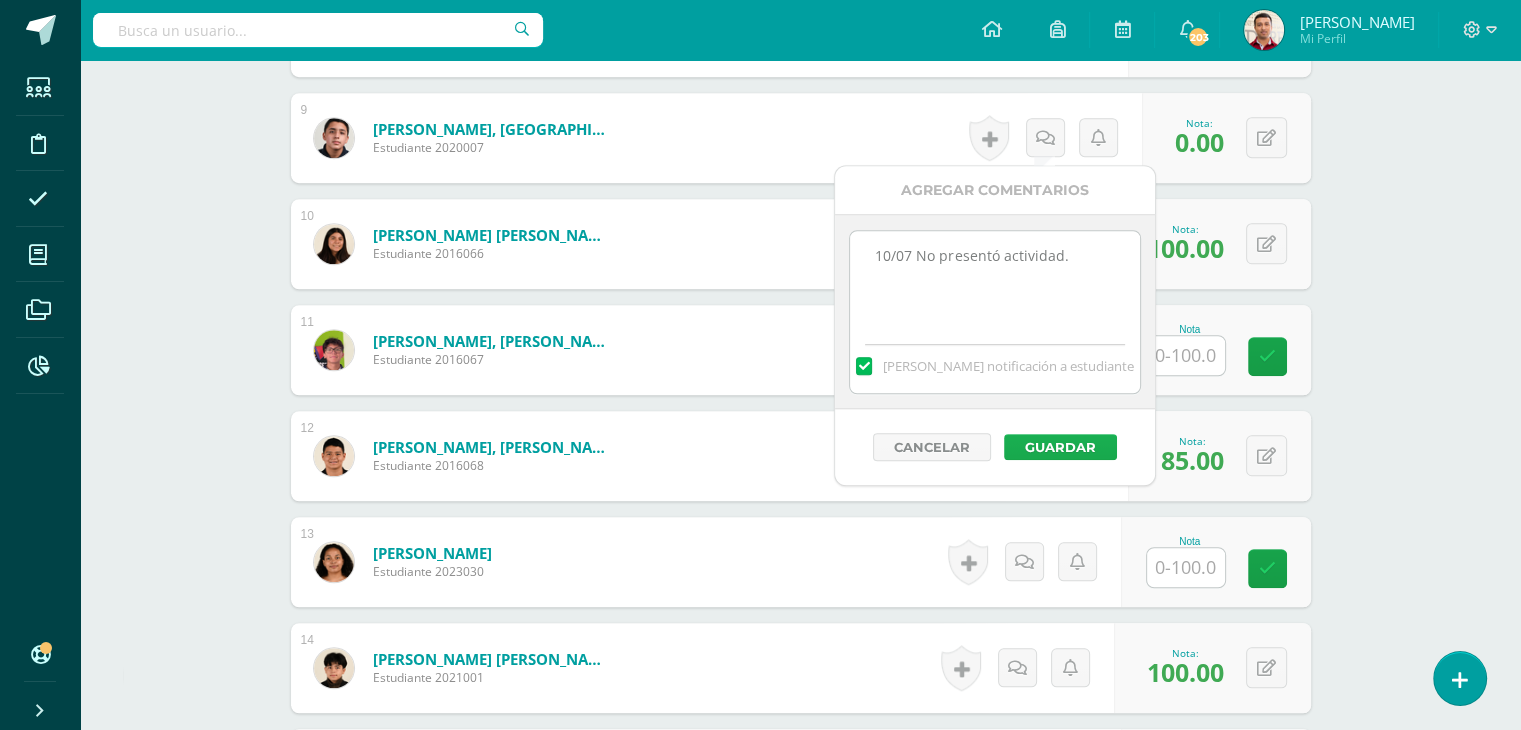 type on "10/07 No presentó actividad." 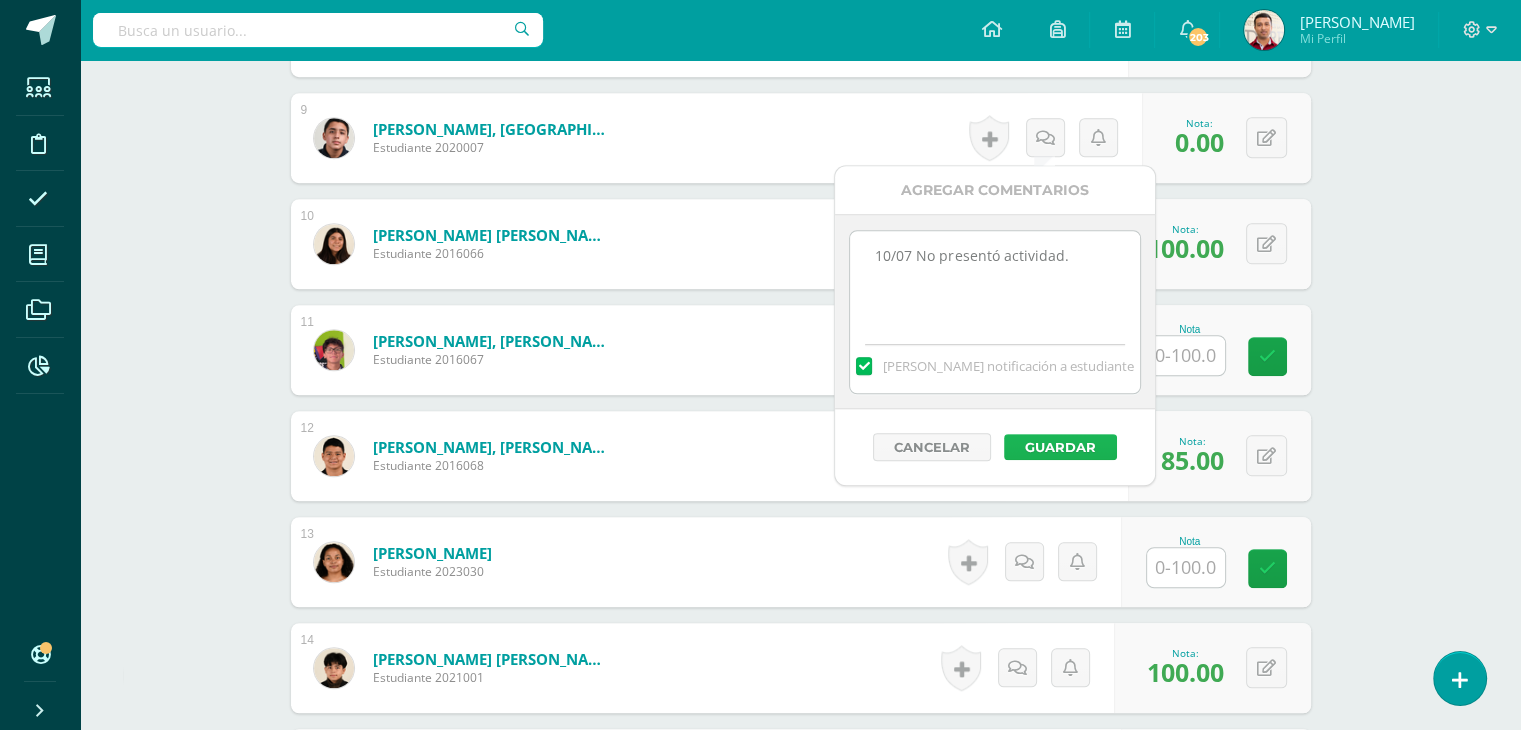 click on "Guardar" at bounding box center (1060, 447) 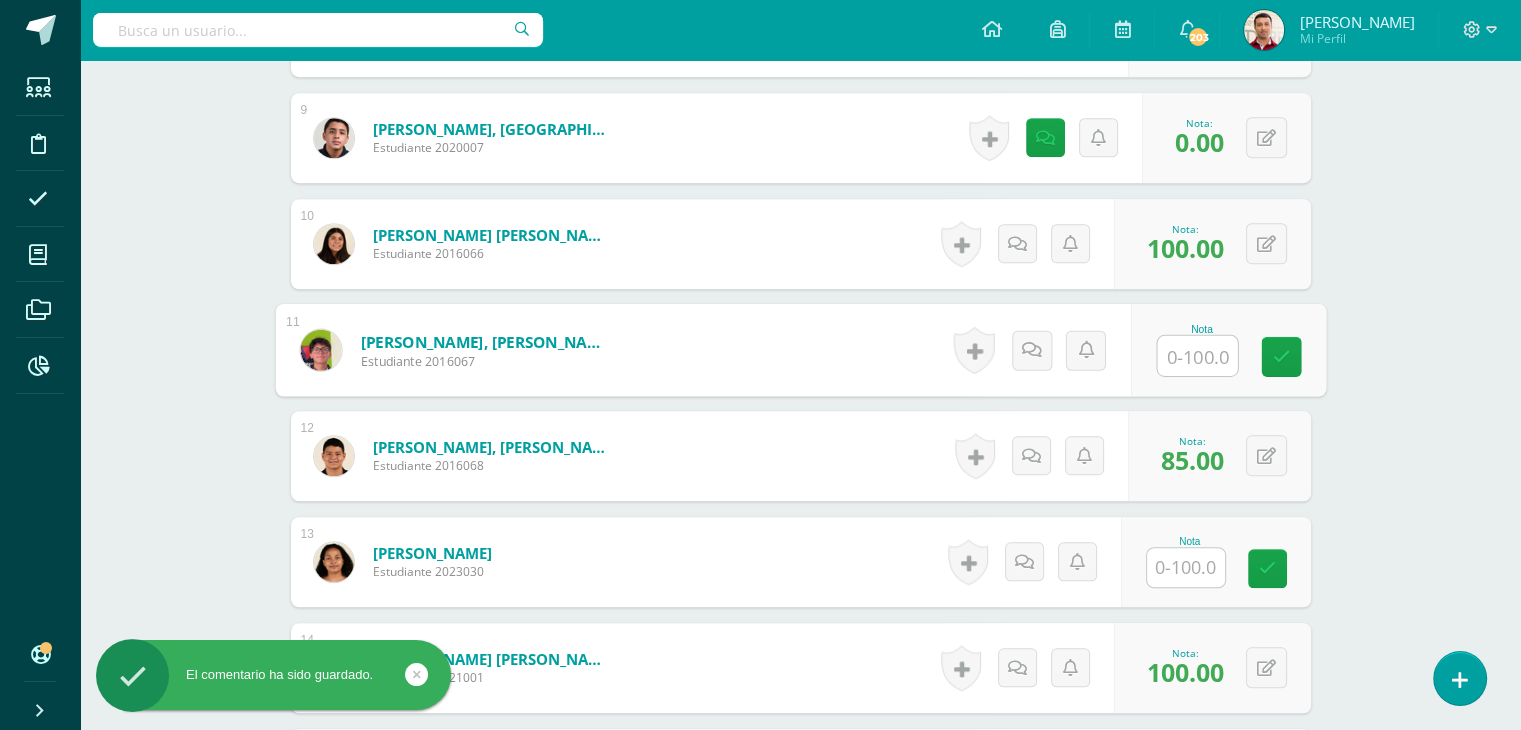 click at bounding box center (1197, 356) 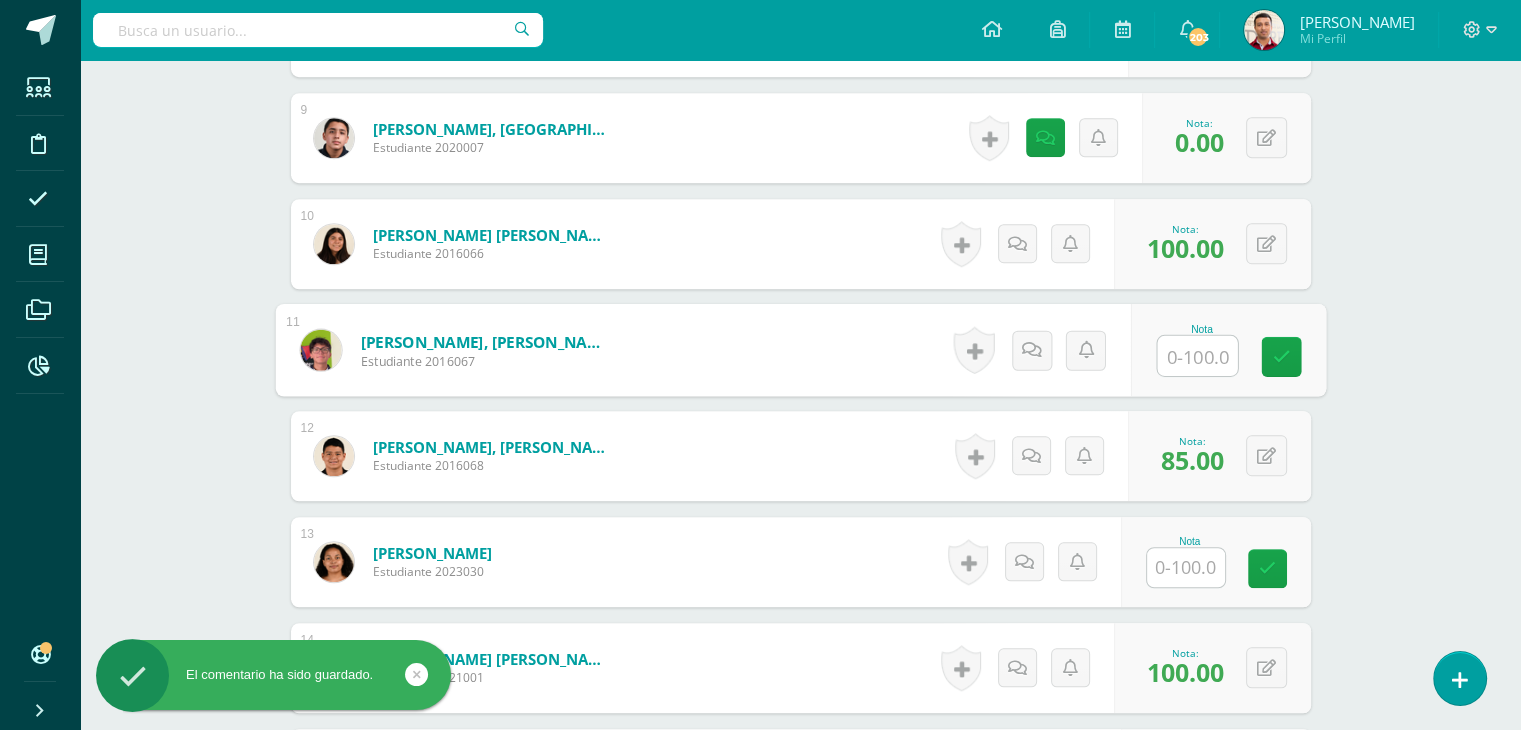 type on "0" 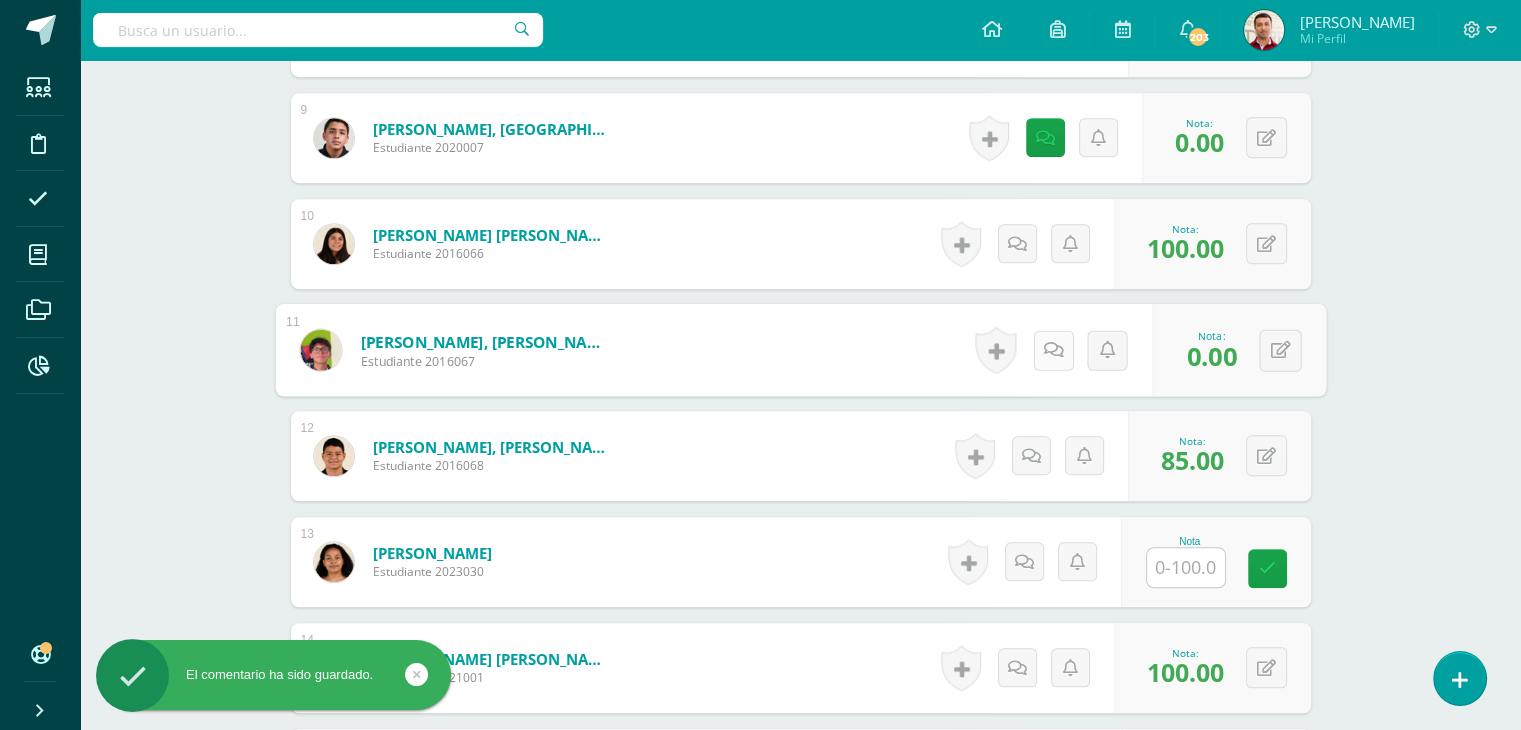 click at bounding box center [1053, 349] 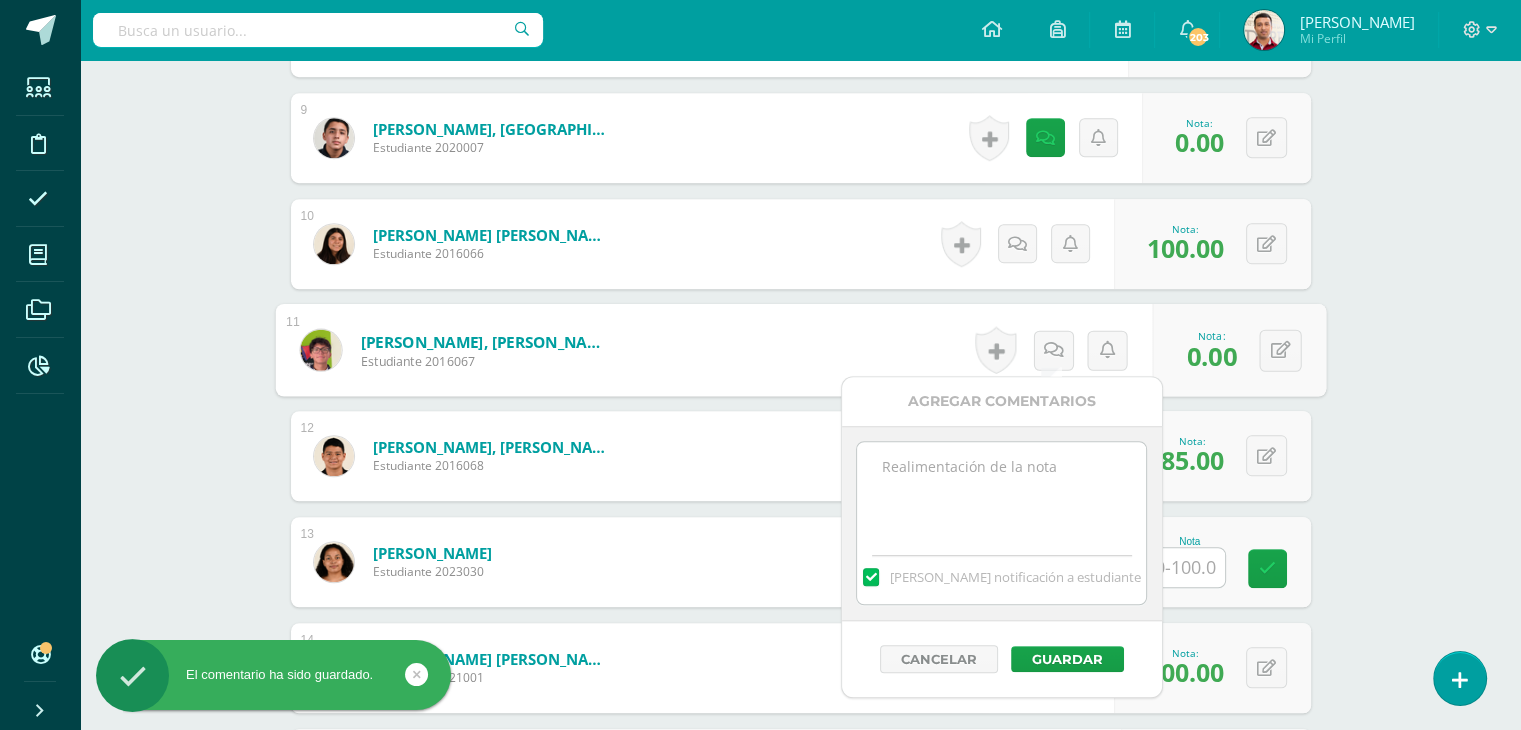 click at bounding box center (1001, 492) 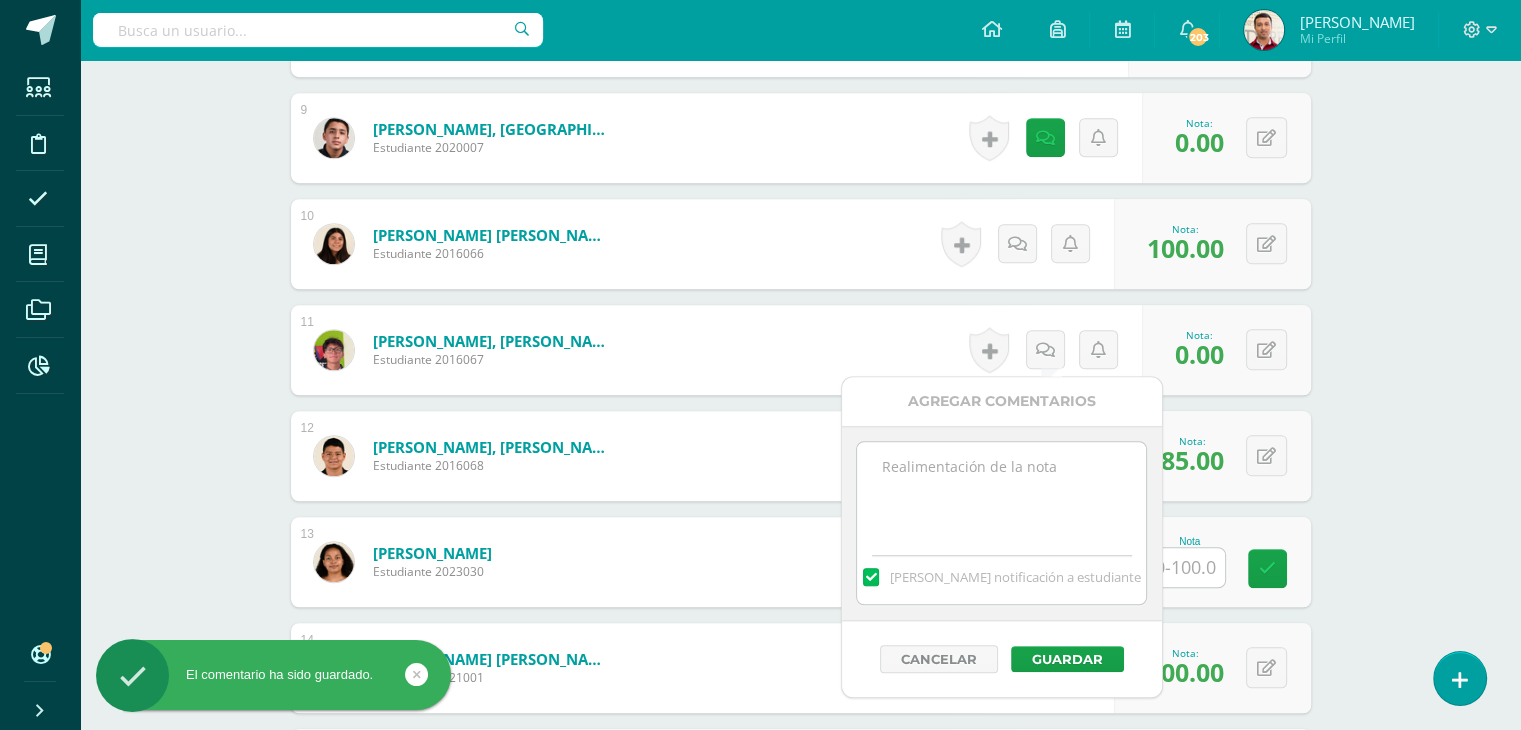 paste on "10/07 No presentó actividad." 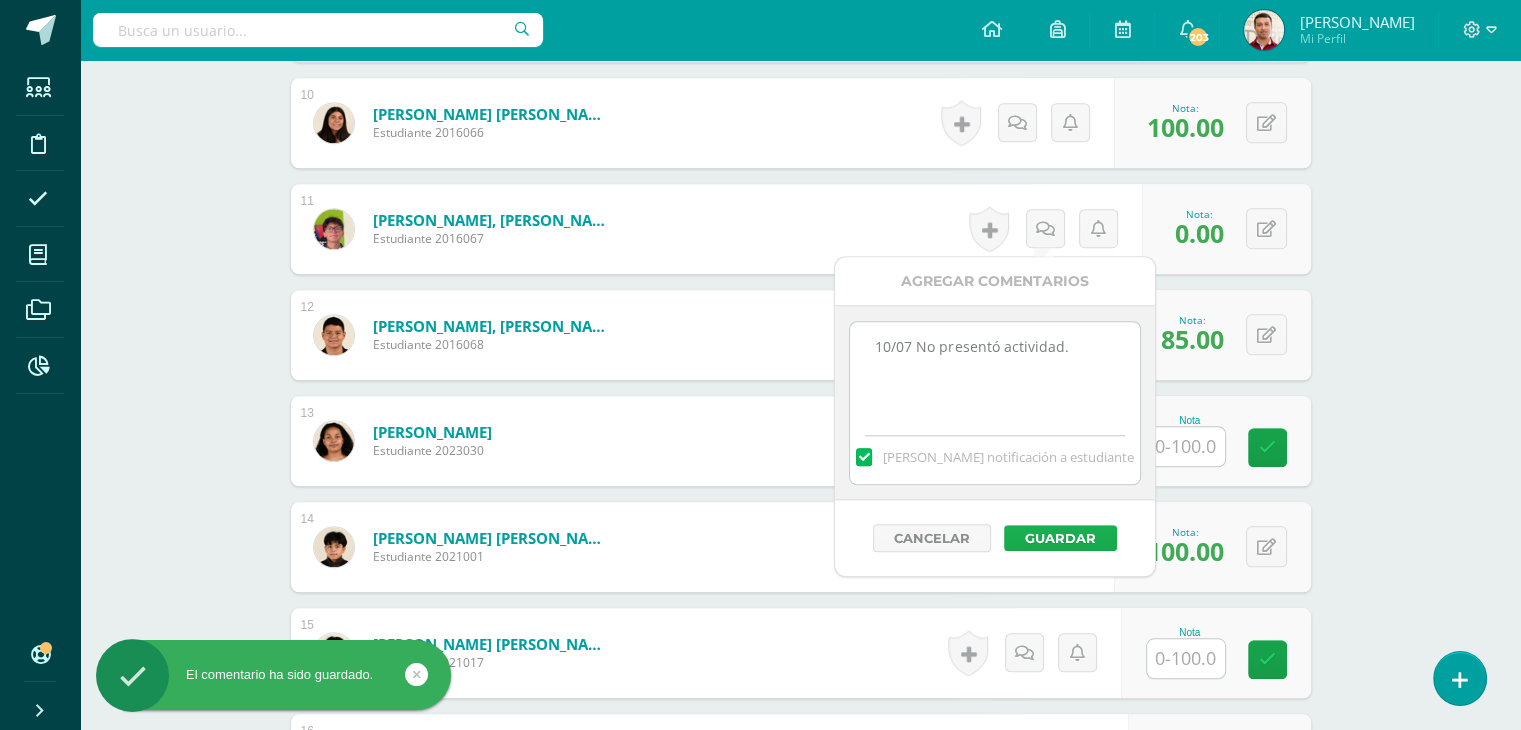 type on "10/07 No presentó actividad." 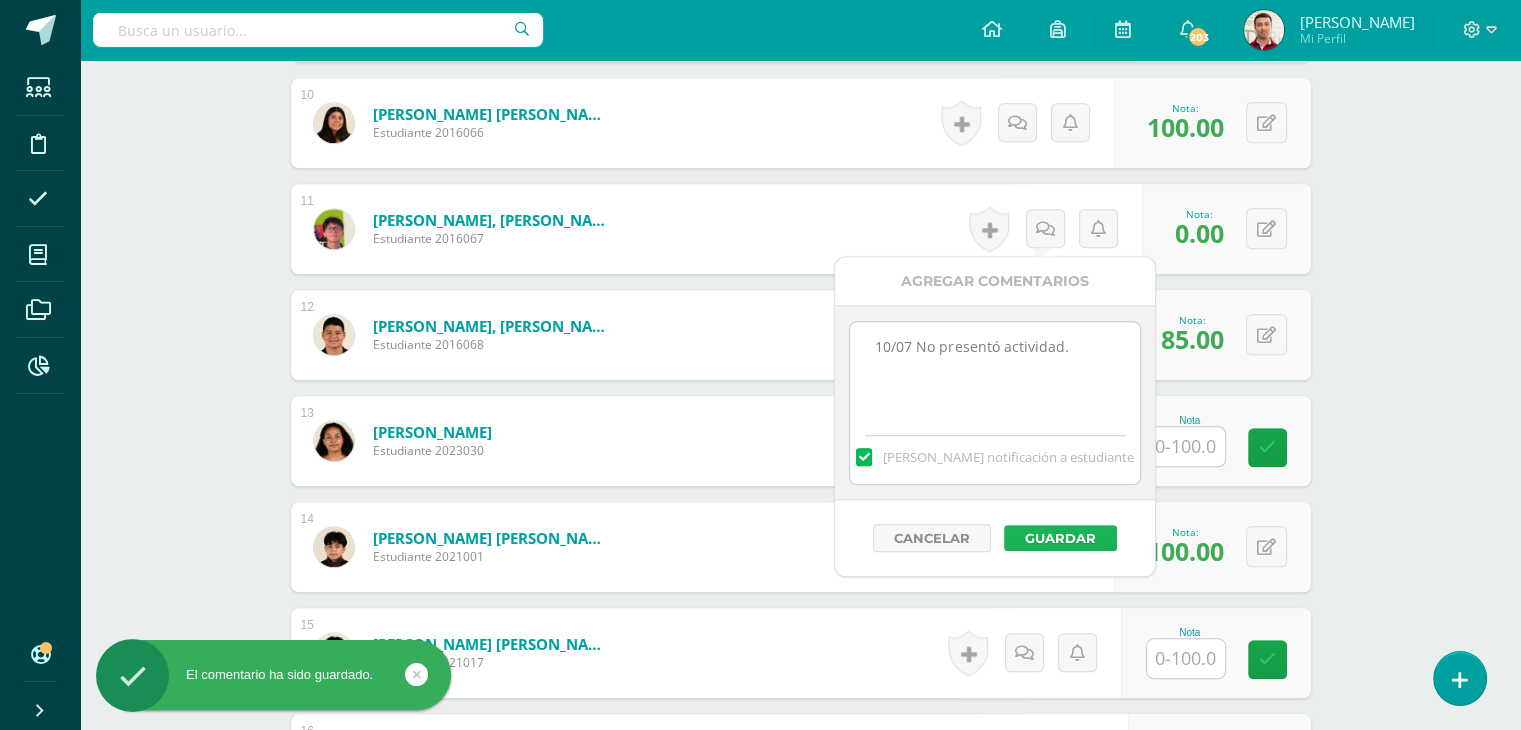 click on "Guardar" at bounding box center (1060, 538) 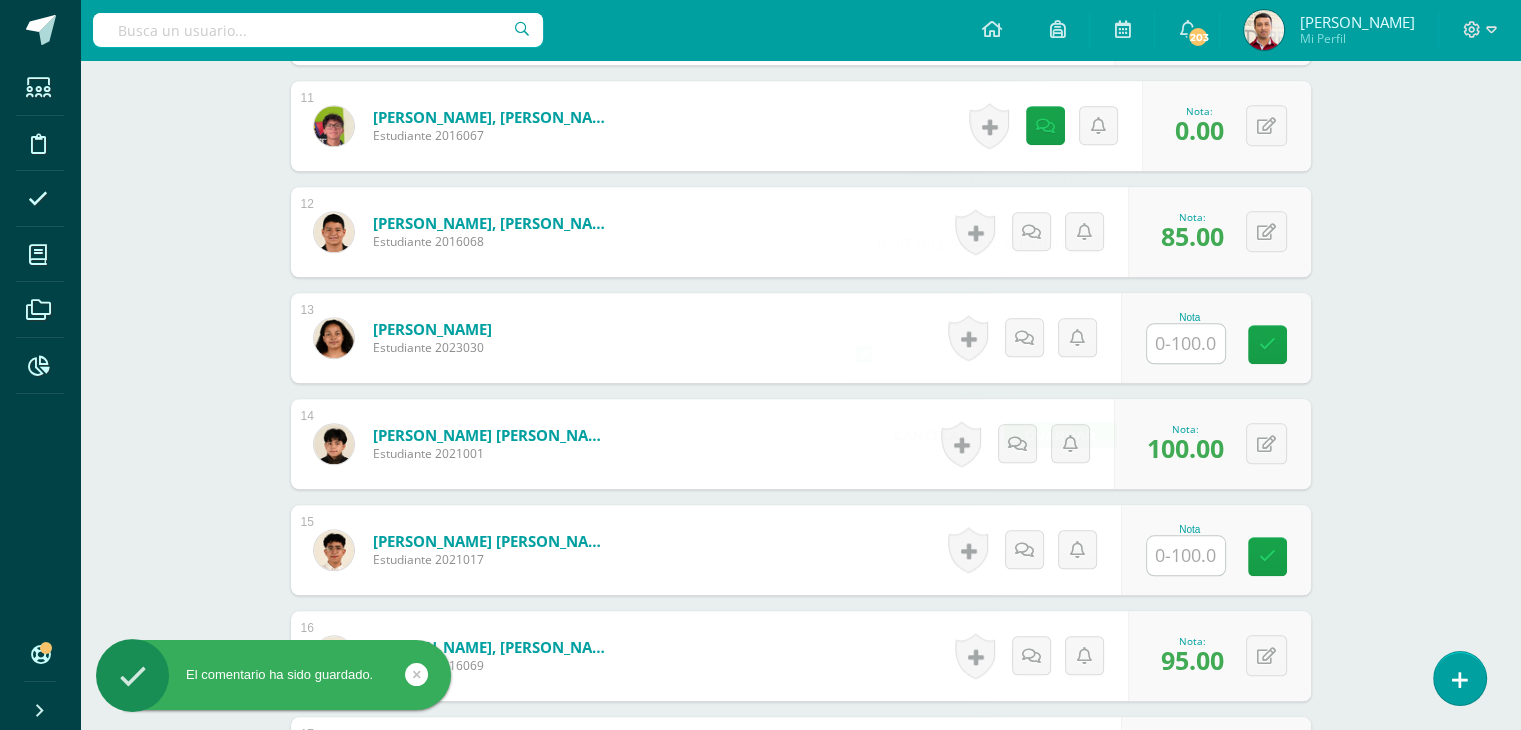 scroll, scrollTop: 1684, scrollLeft: 0, axis: vertical 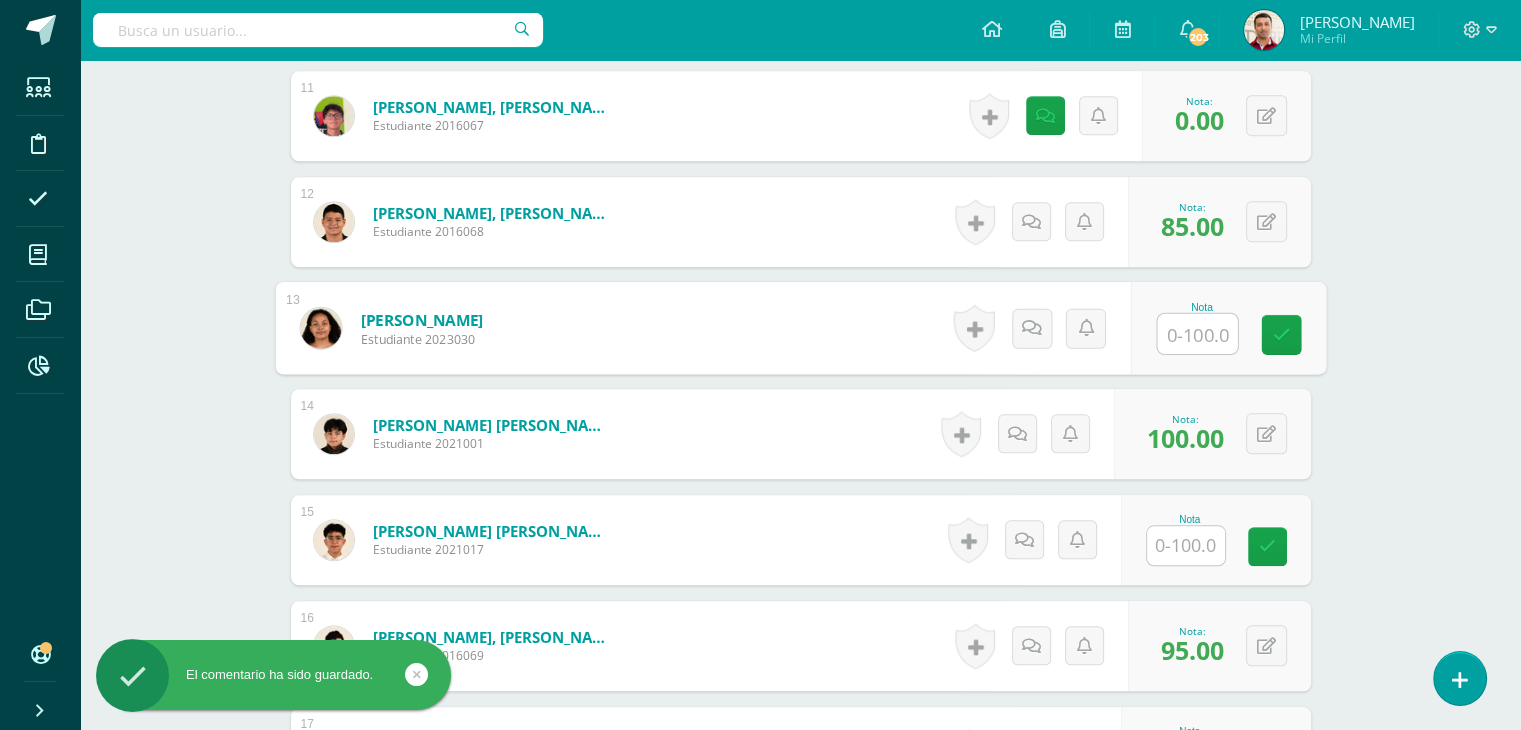 click at bounding box center (1197, 334) 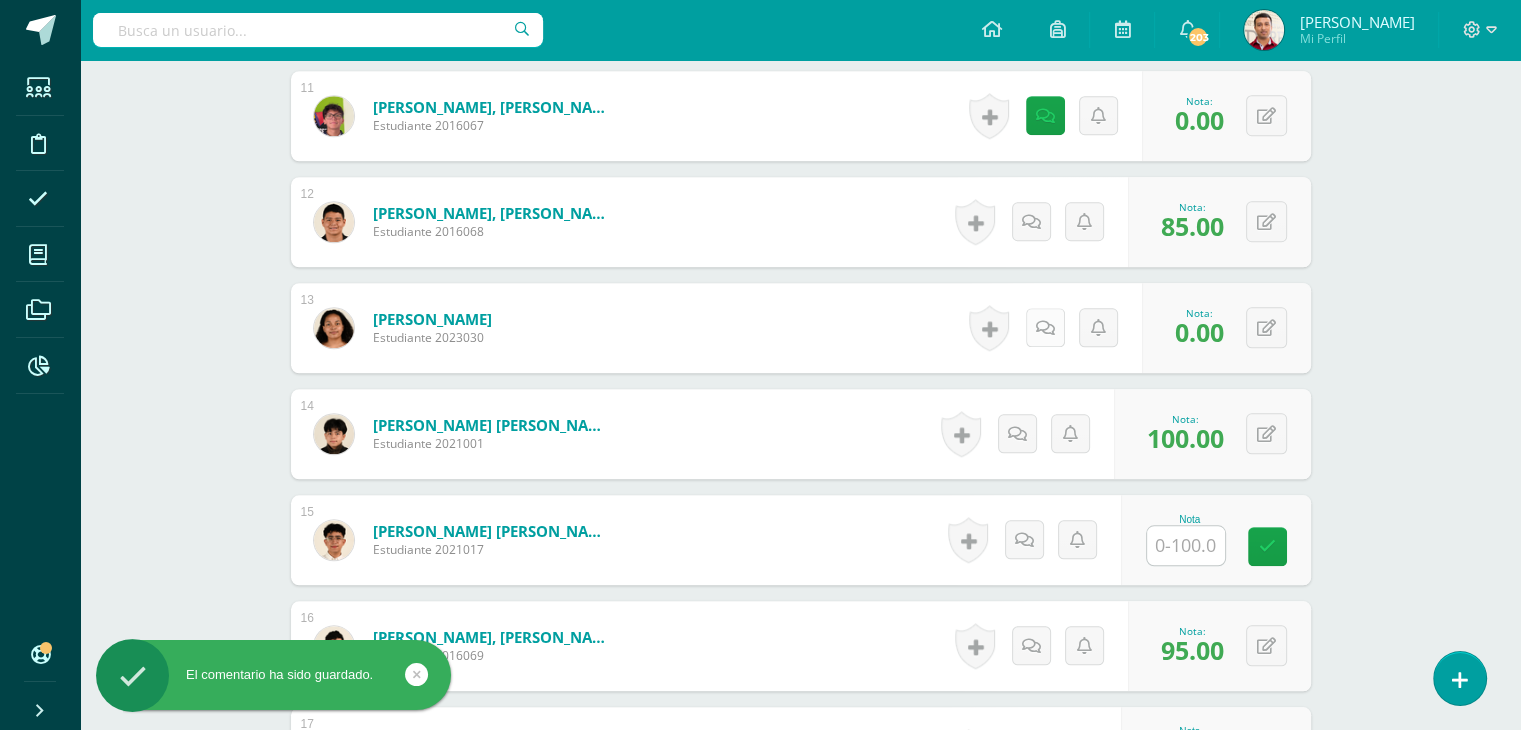 click at bounding box center [1045, 328] 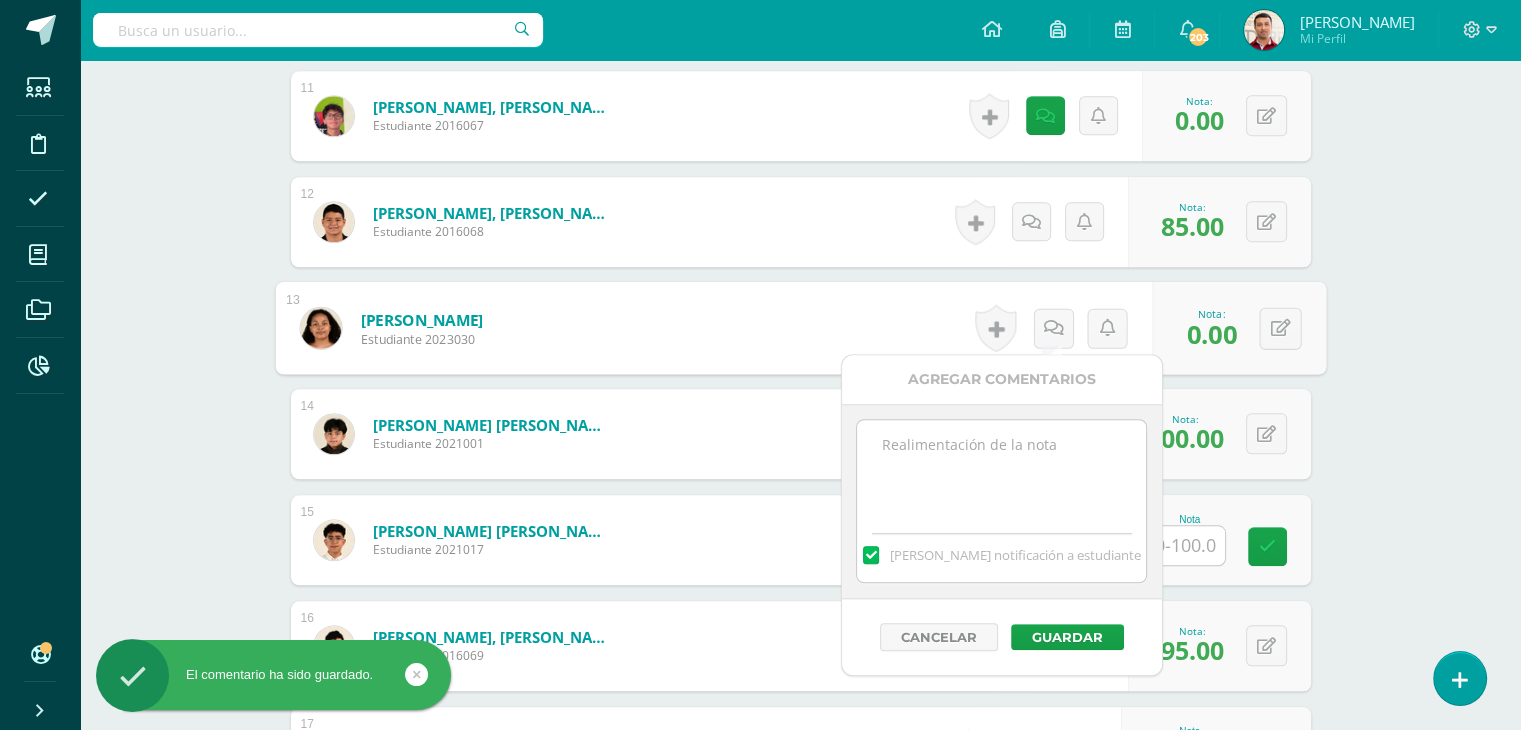 click at bounding box center (1001, 470) 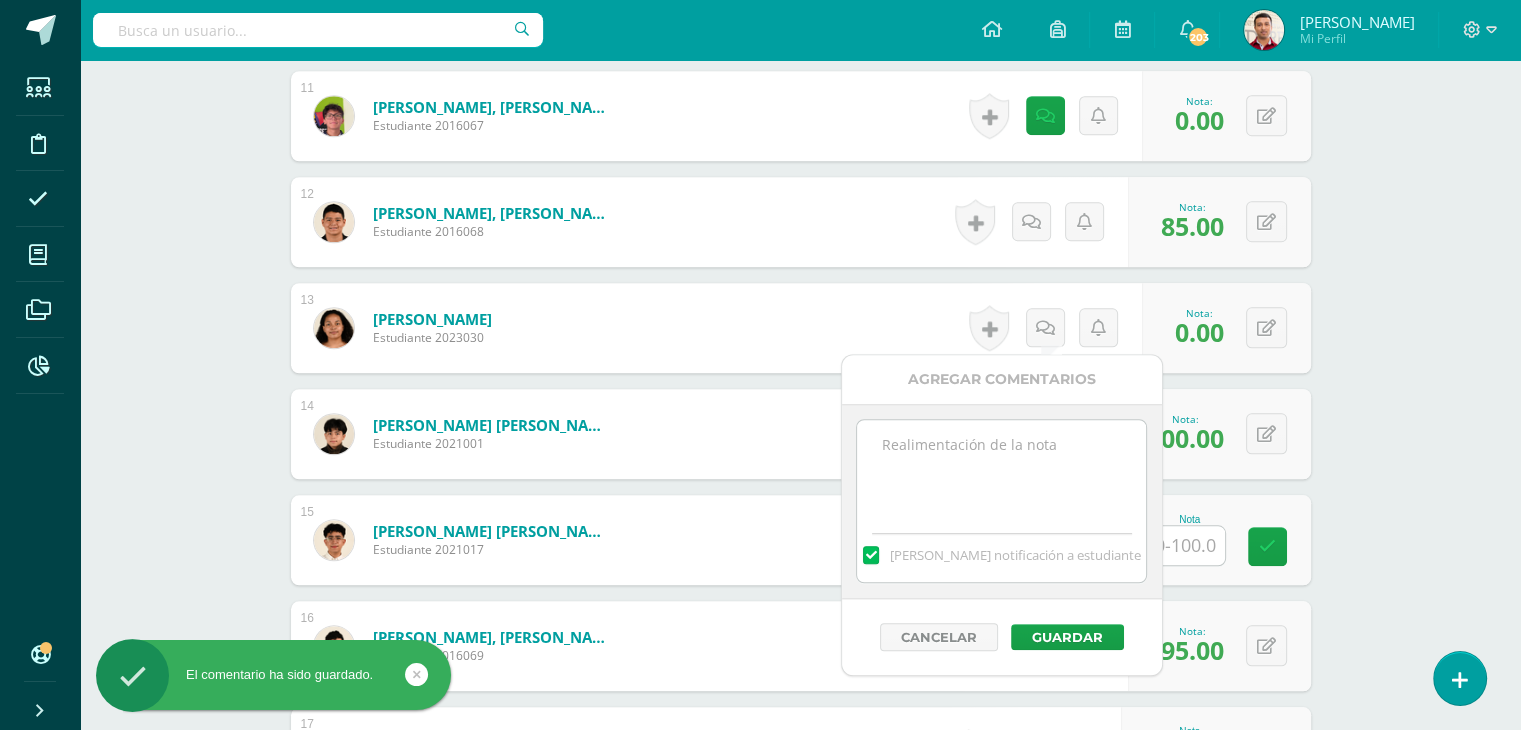 paste on "10/07 No presentó actividad." 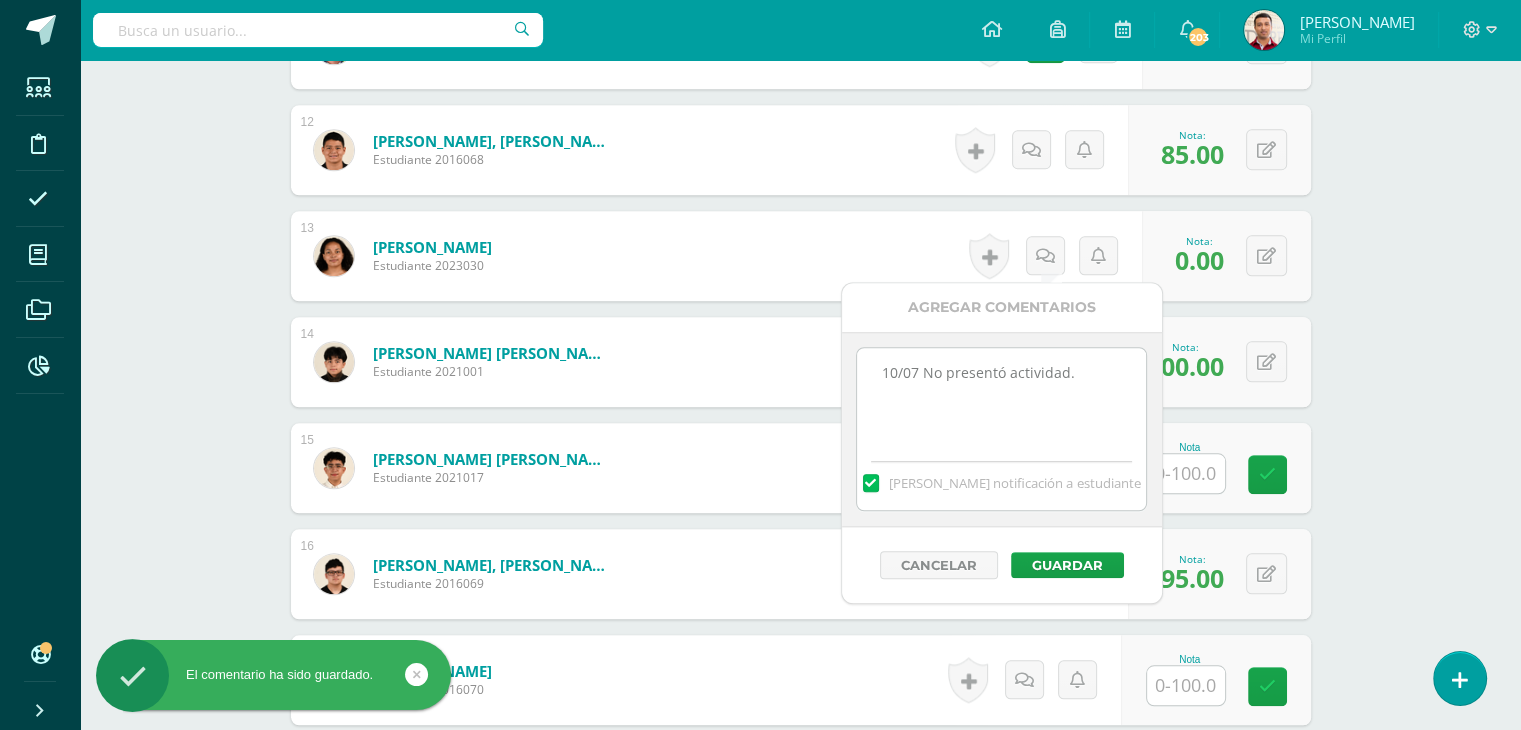 scroll, scrollTop: 1758, scrollLeft: 0, axis: vertical 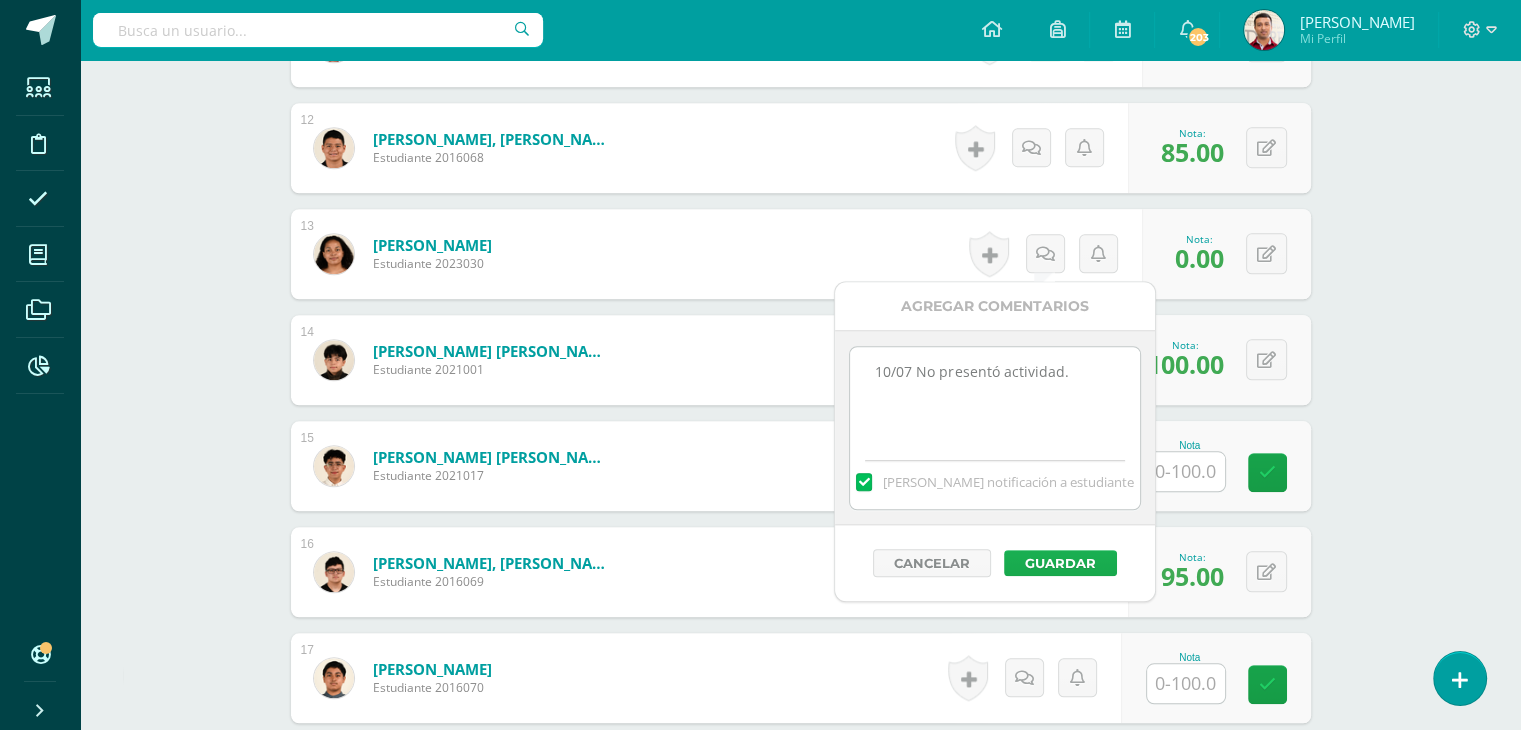 type on "10/07 No presentó actividad." 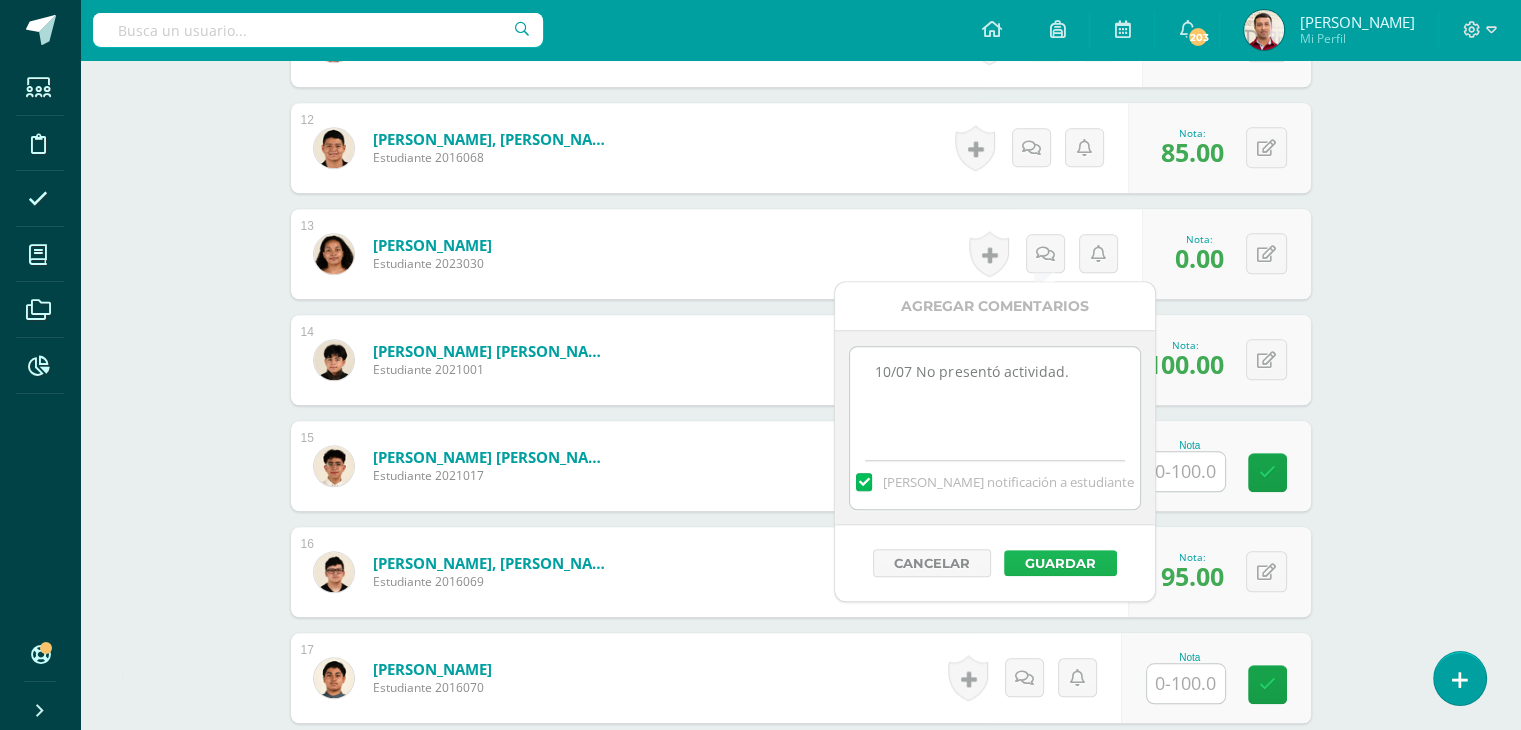 click on "Guardar" at bounding box center [1060, 563] 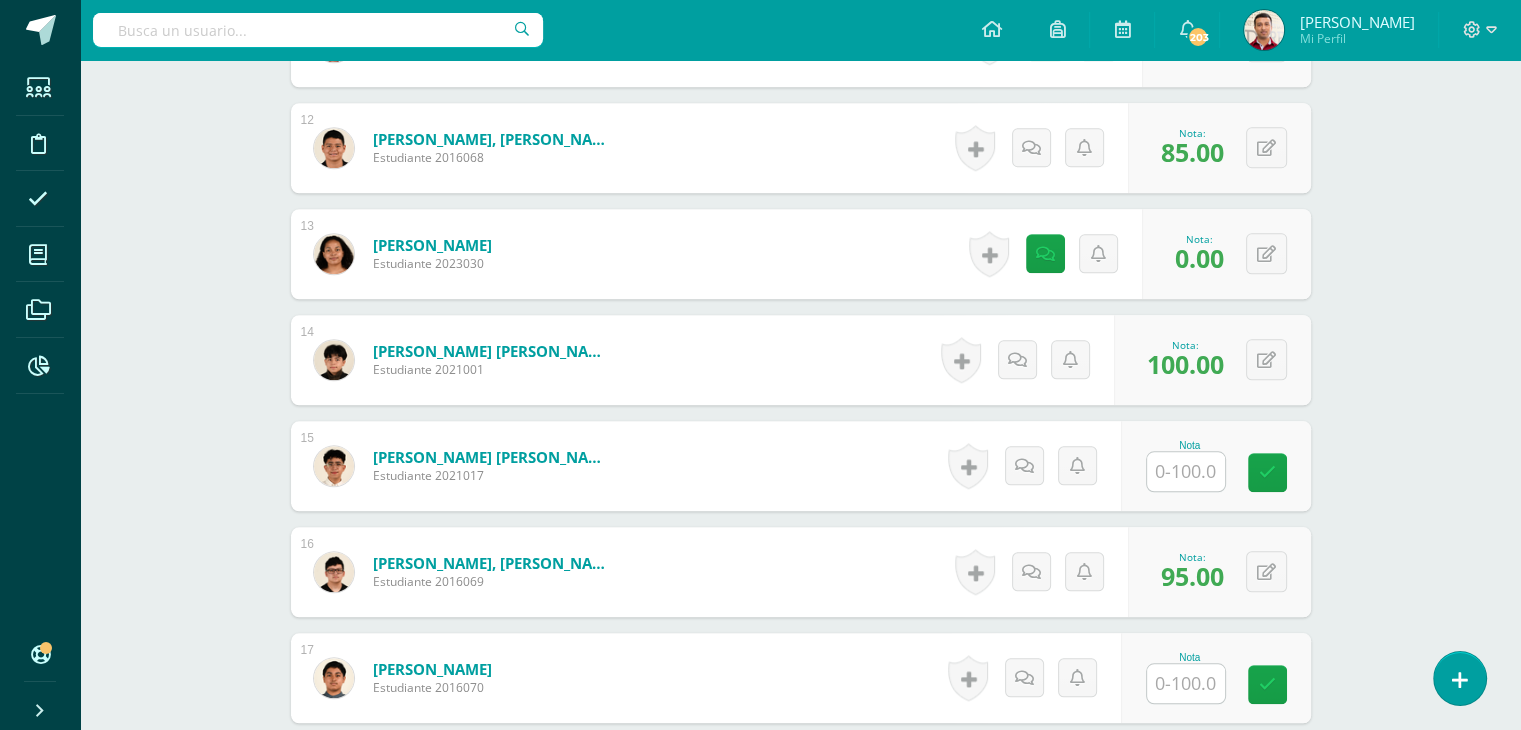 scroll, scrollTop: 1850, scrollLeft: 0, axis: vertical 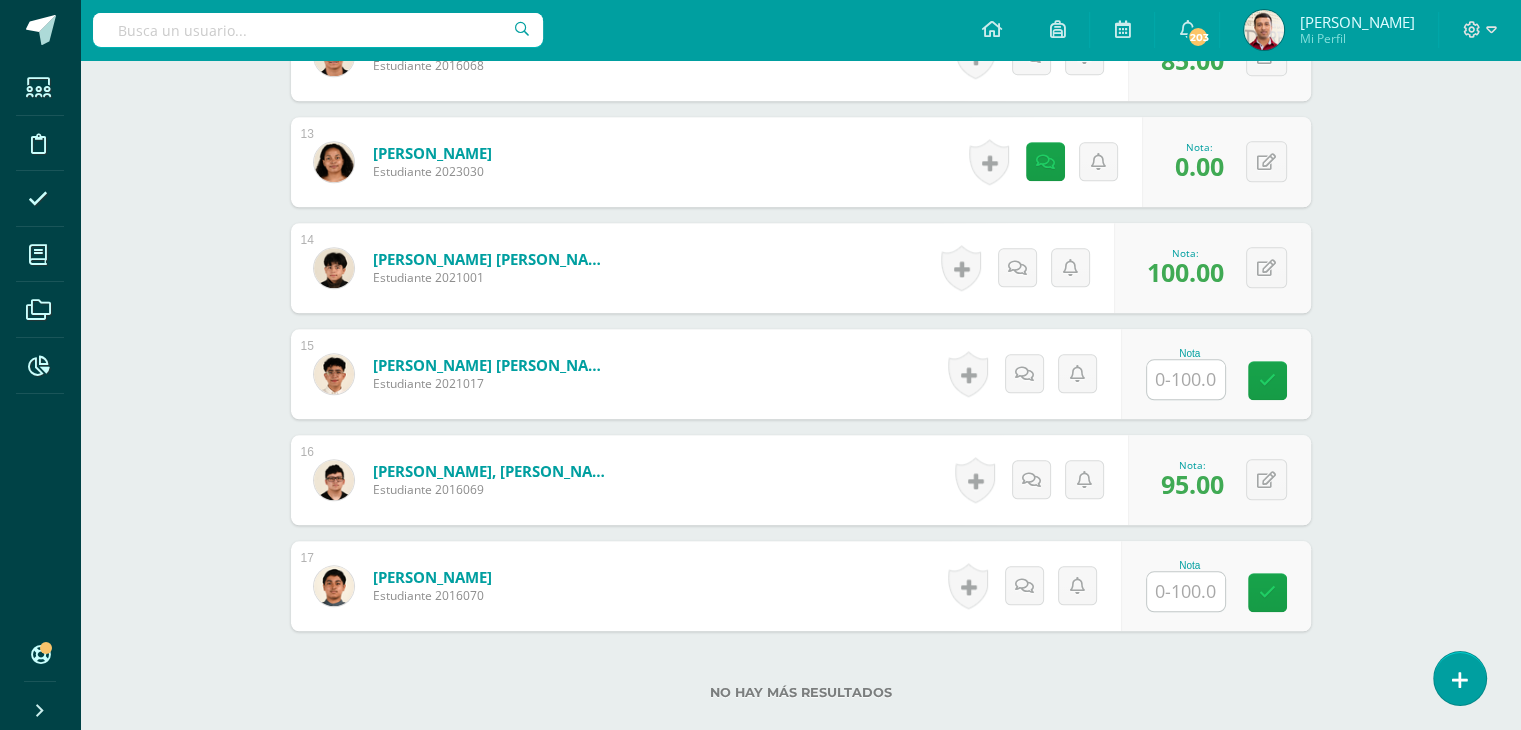 click at bounding box center (1186, 379) 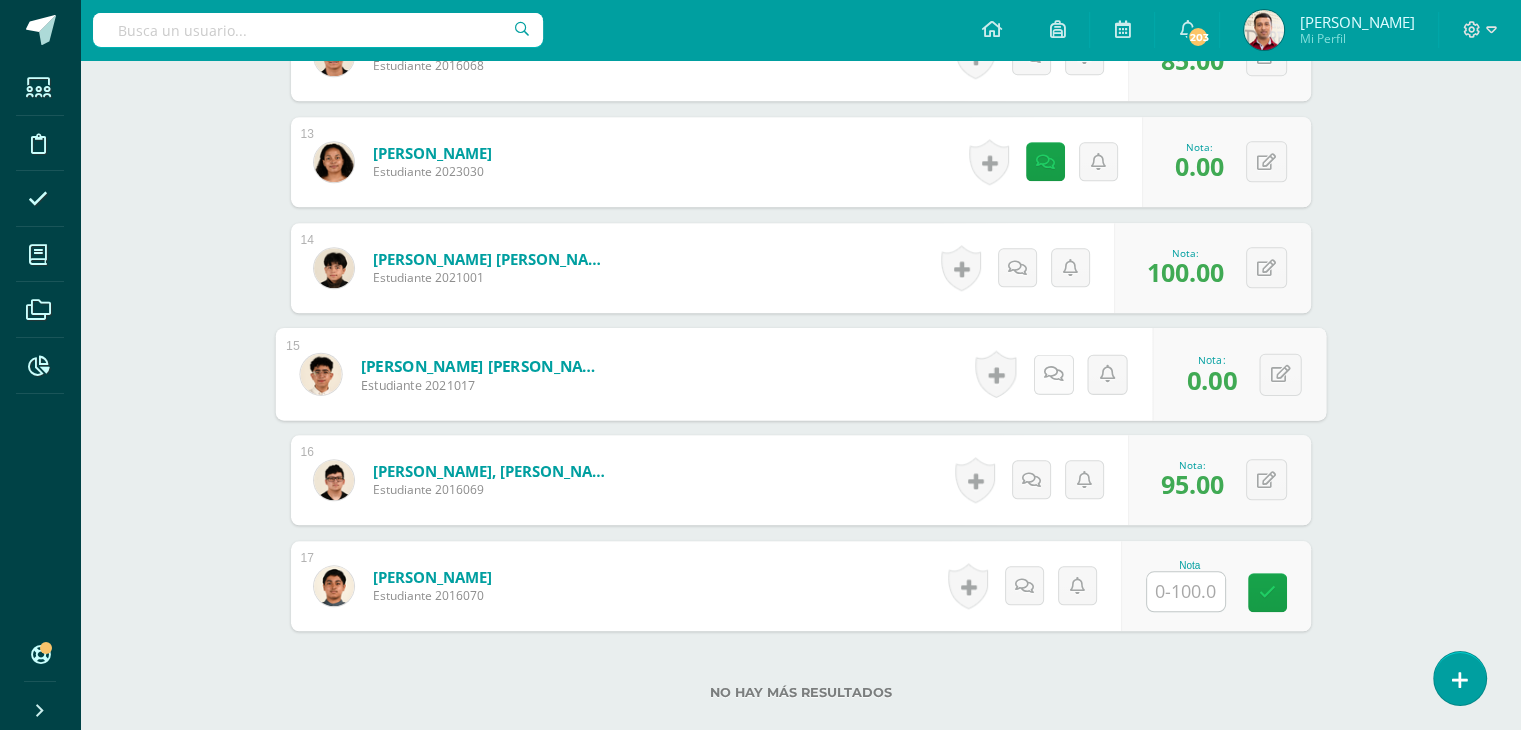 click at bounding box center (1053, 373) 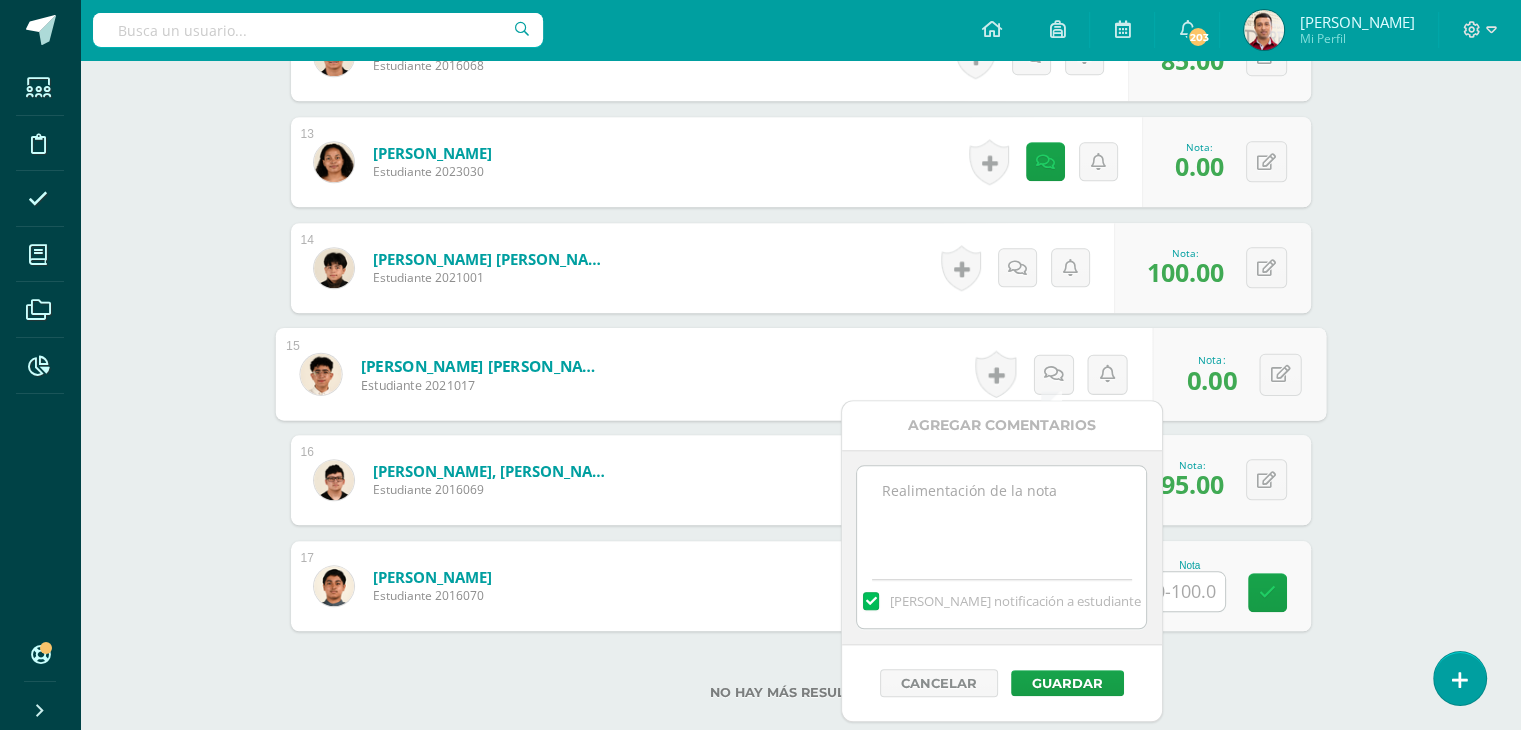 click at bounding box center [1001, 516] 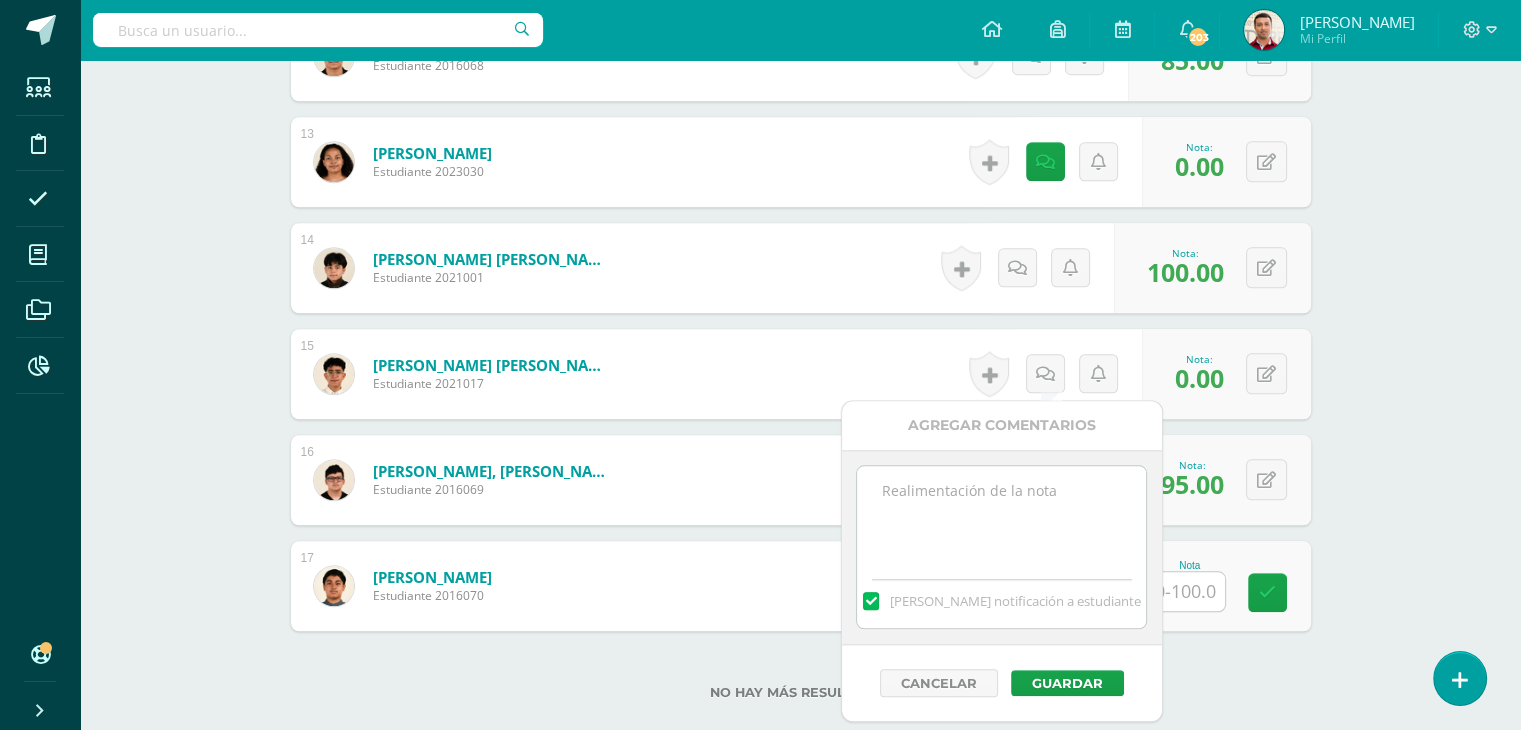paste on "10/07 No presentó actividad." 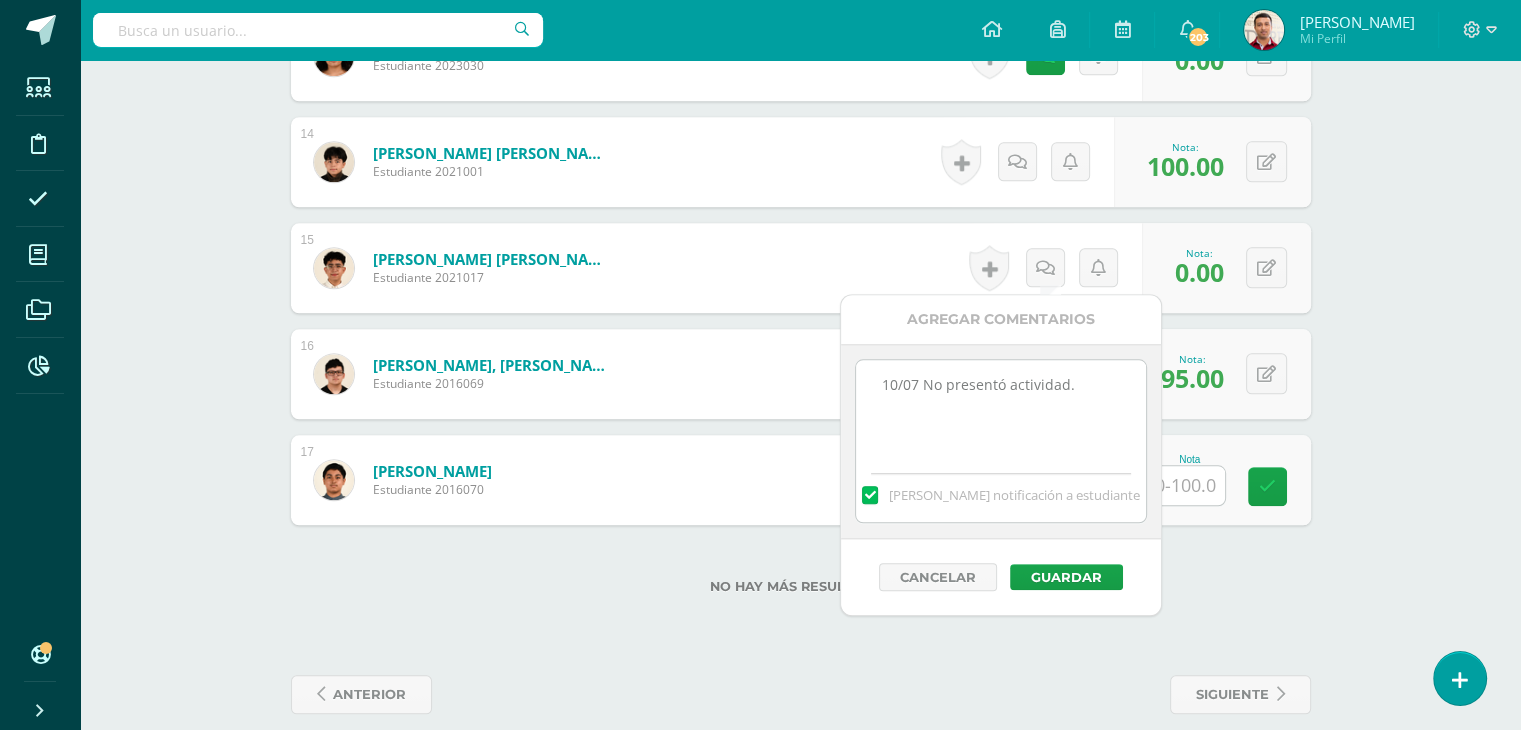 scroll, scrollTop: 1966, scrollLeft: 0, axis: vertical 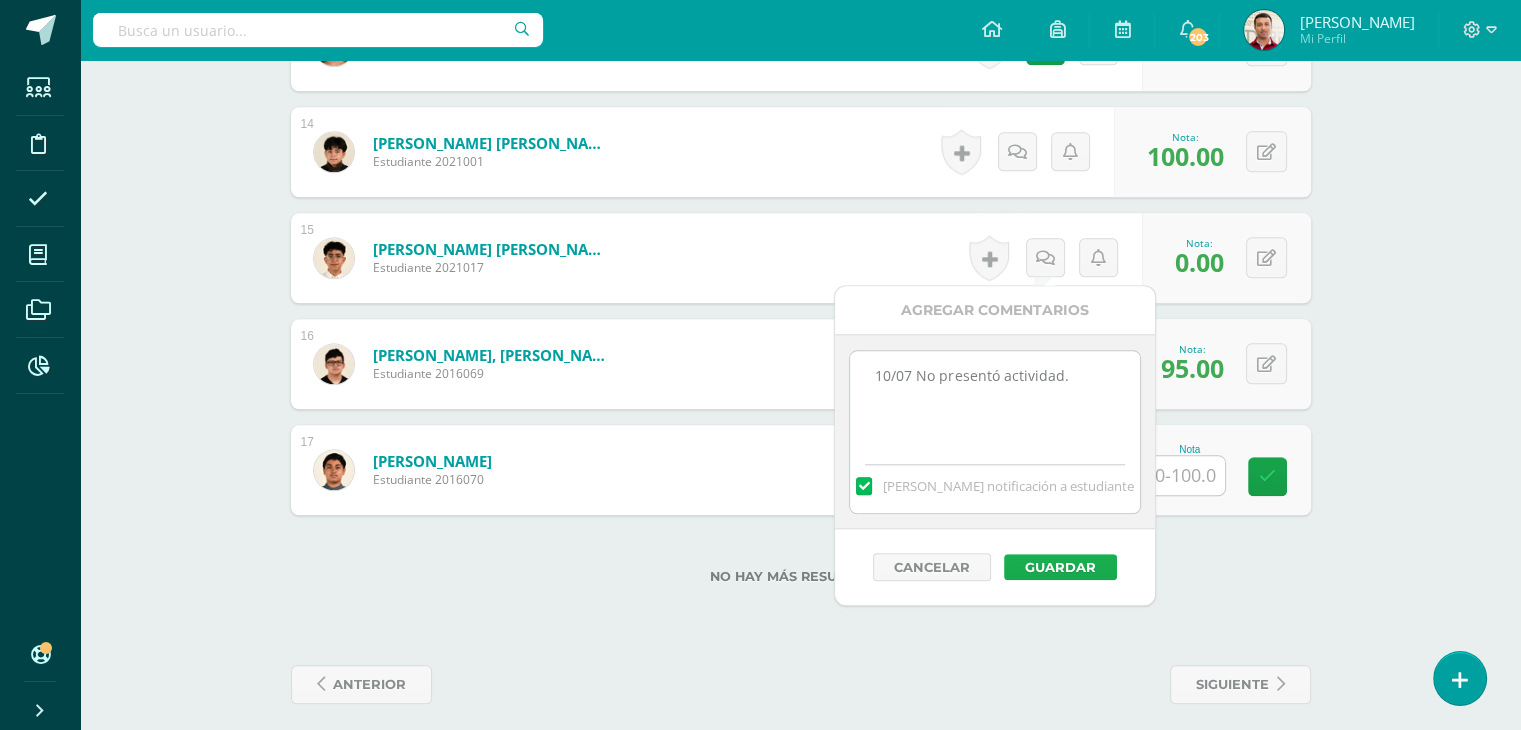 type on "10/07 No presentó actividad." 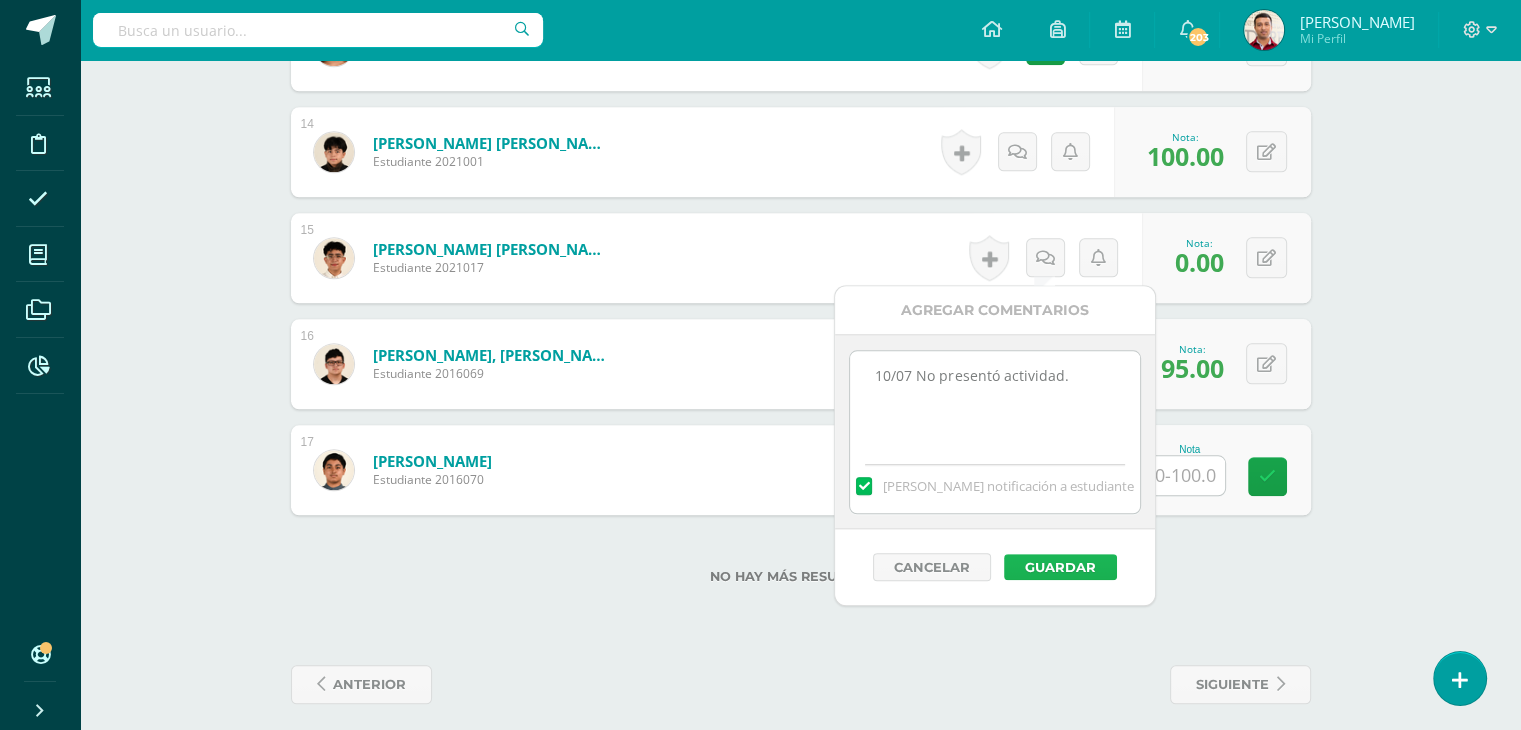 click on "Guardar" at bounding box center [1060, 567] 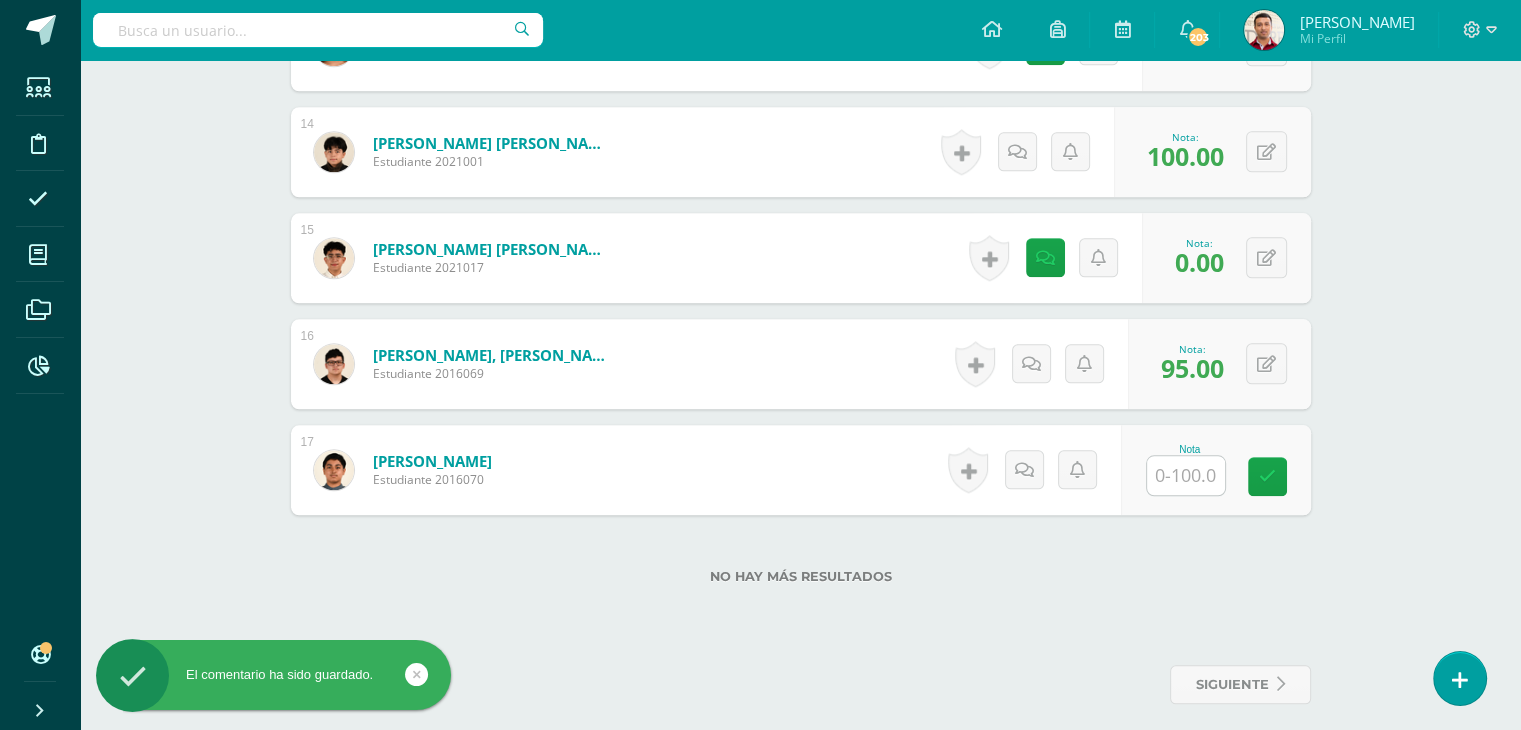click at bounding box center (1186, 475) 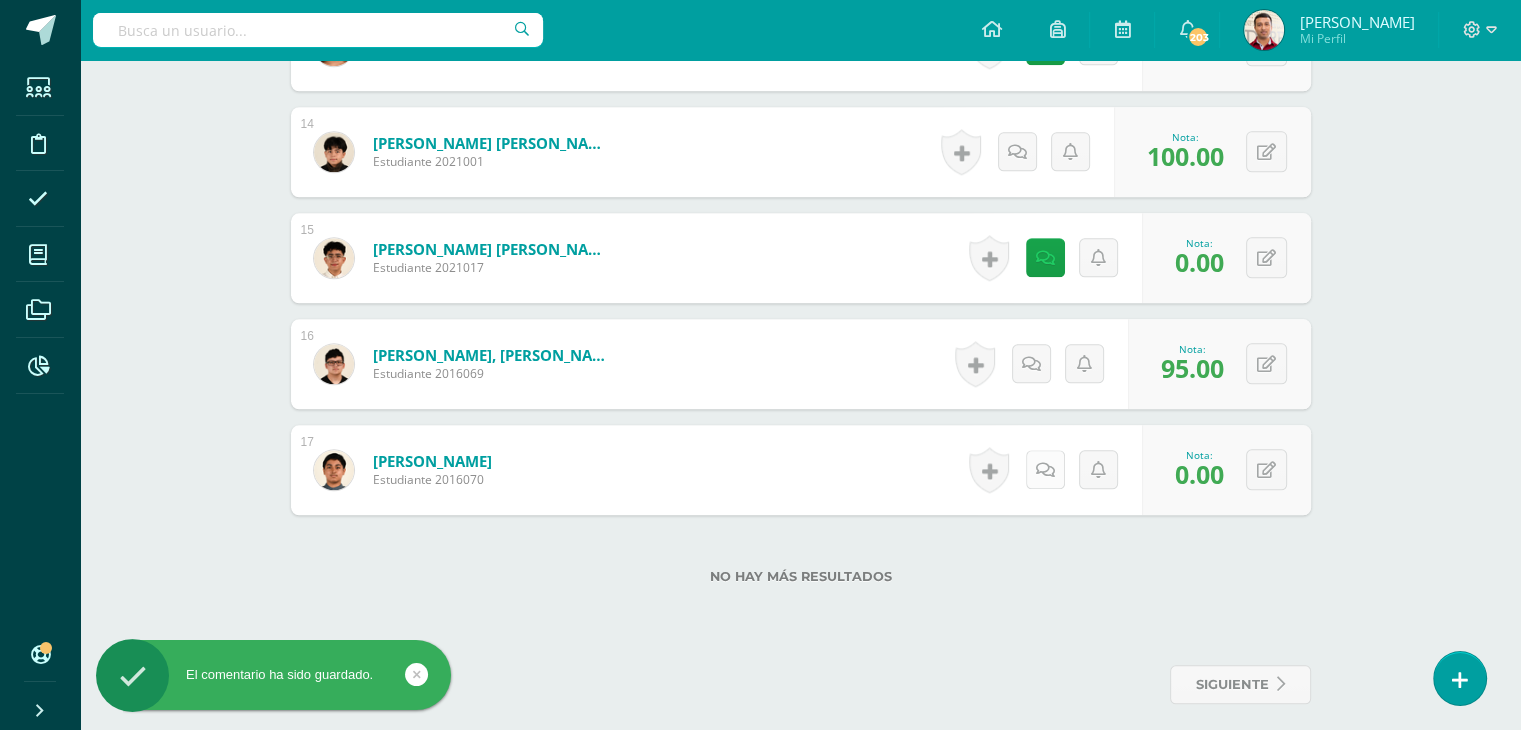 click at bounding box center [1045, 470] 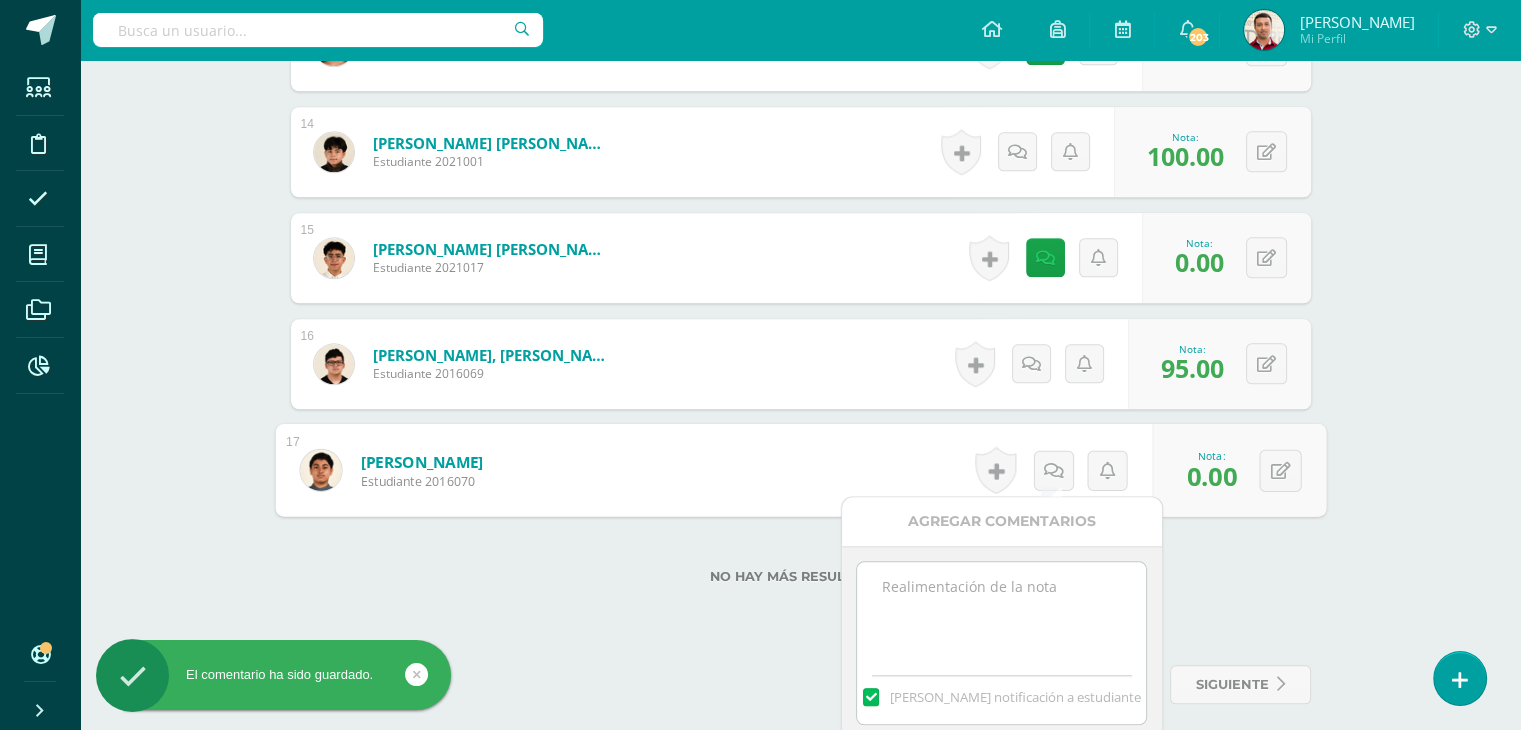 click at bounding box center [1001, 612] 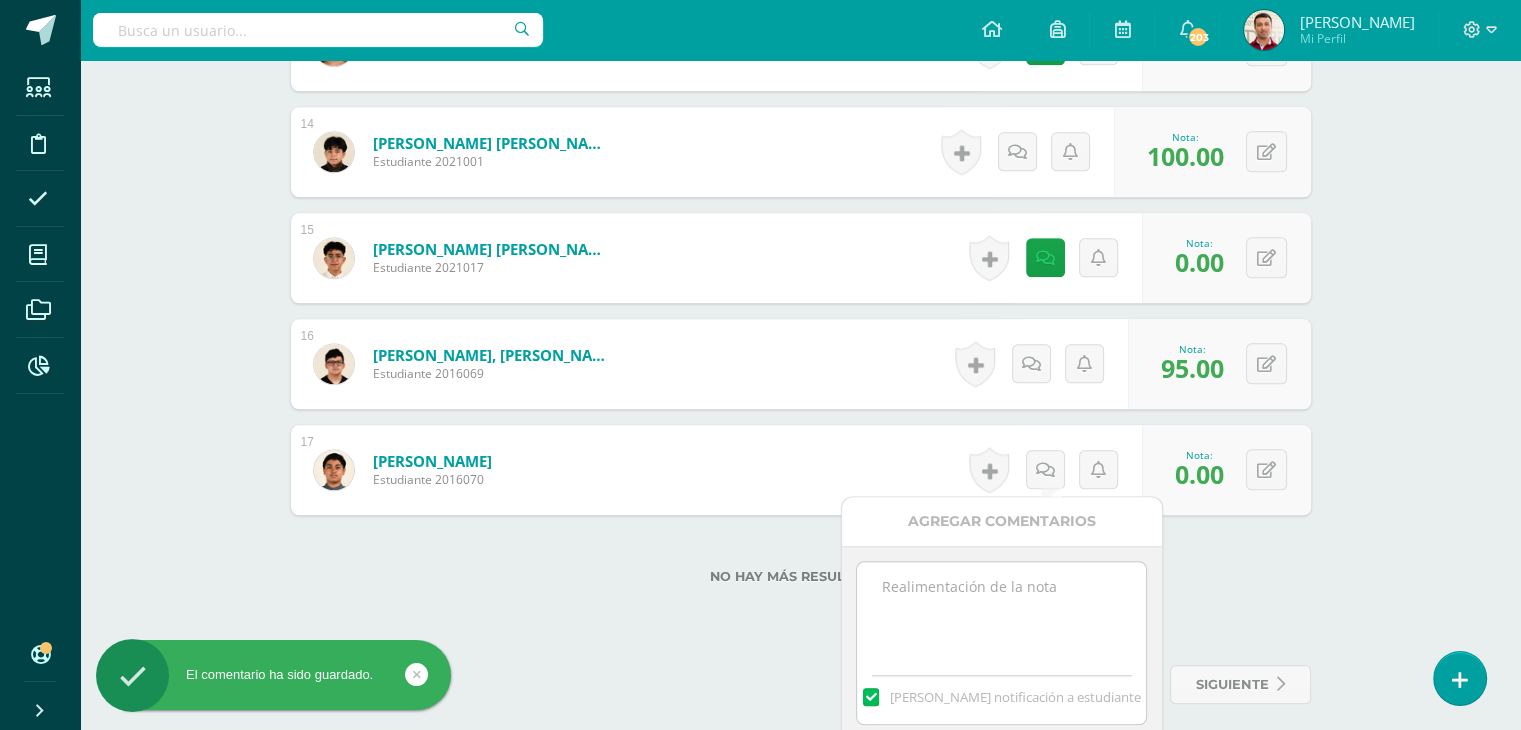 paste on "10/07 No presentó actividad." 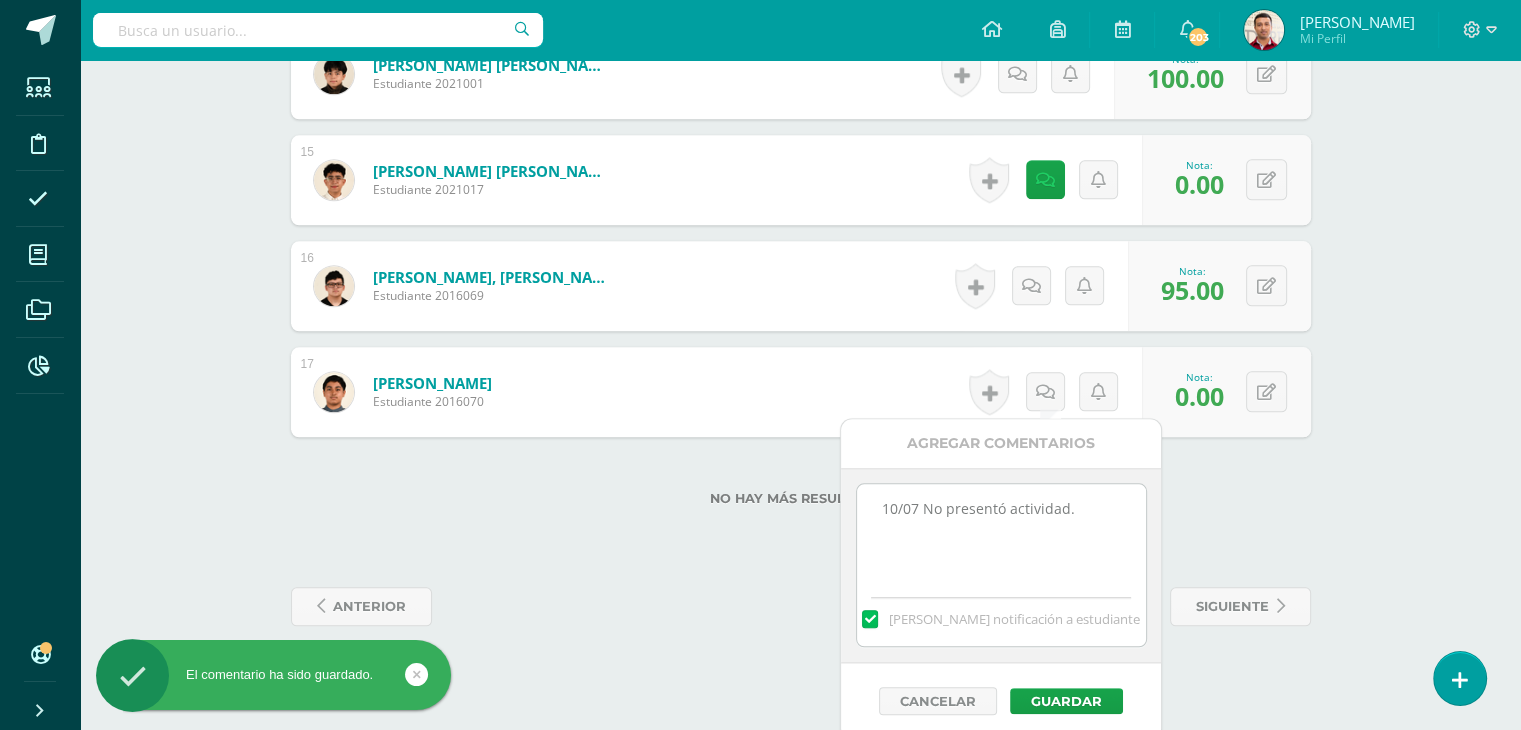scroll, scrollTop: 2050, scrollLeft: 0, axis: vertical 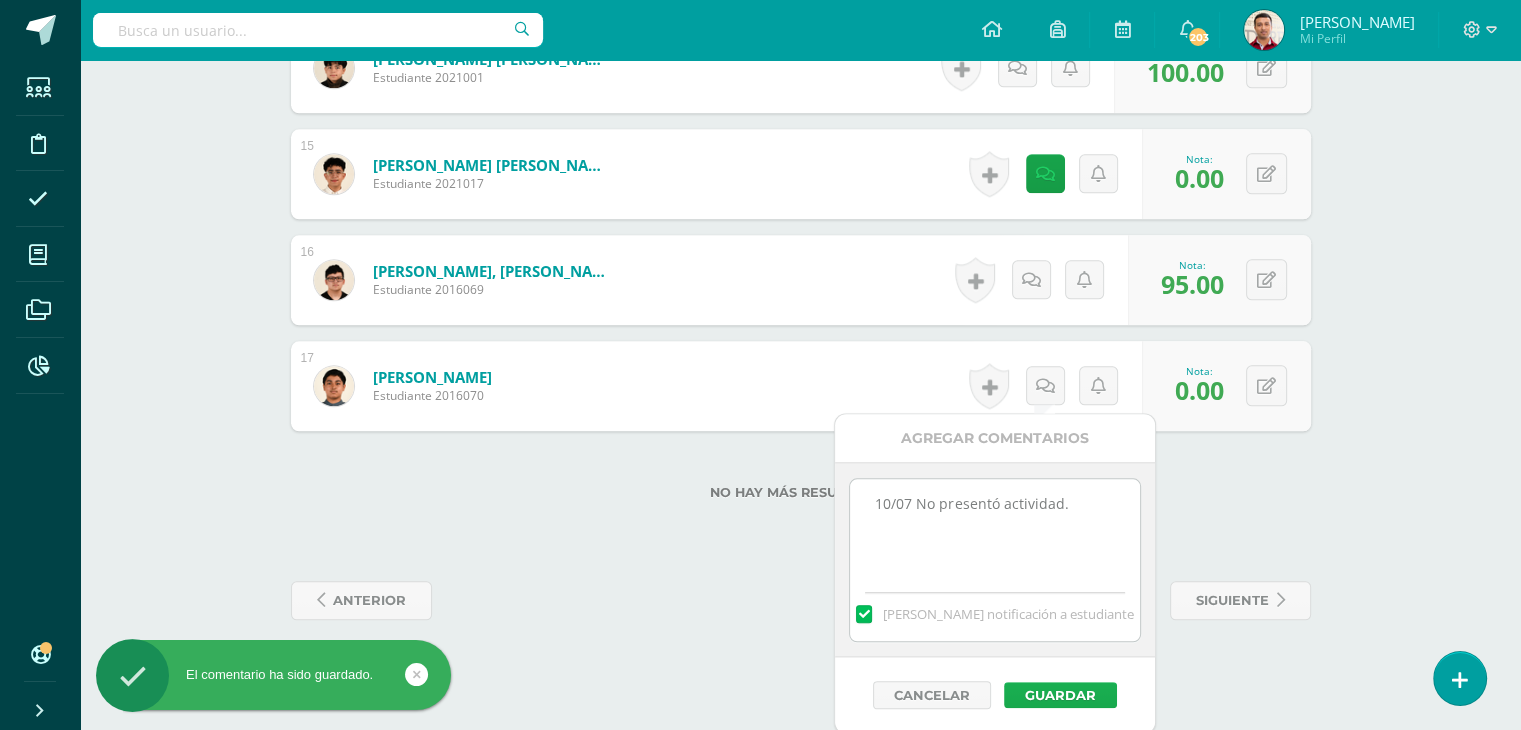 type on "10/07 No presentó actividad." 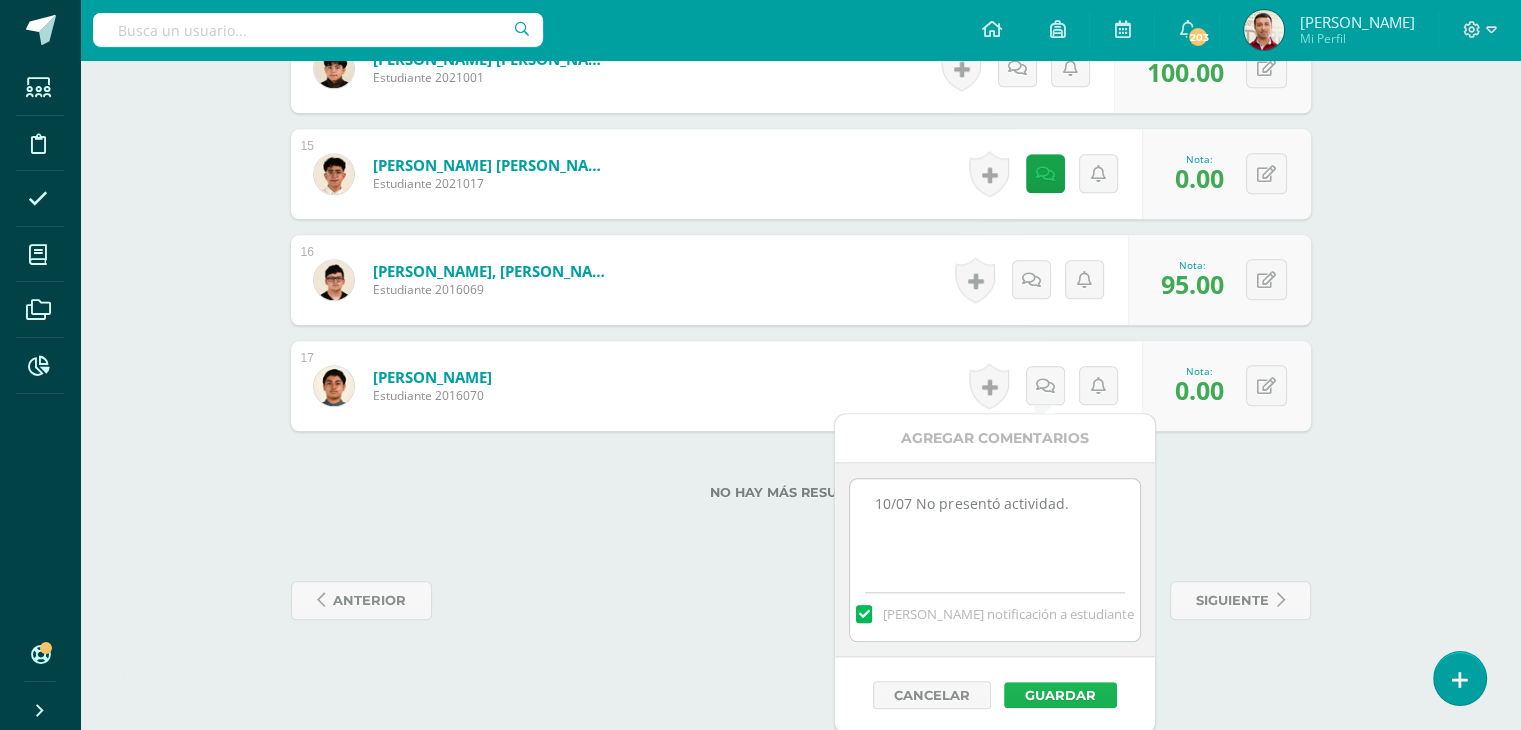 click on "Guardar" at bounding box center (1060, 695) 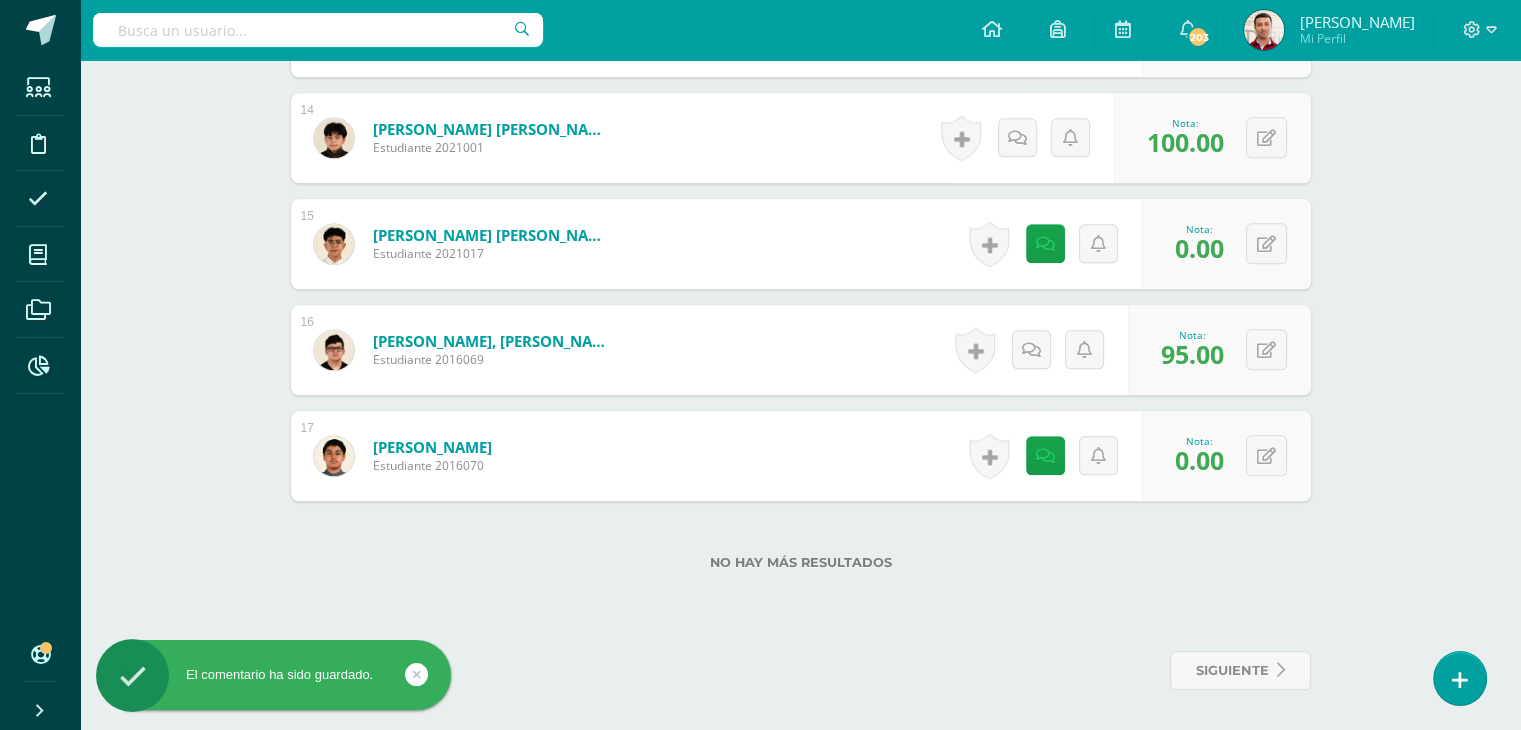 scroll, scrollTop: 1980, scrollLeft: 0, axis: vertical 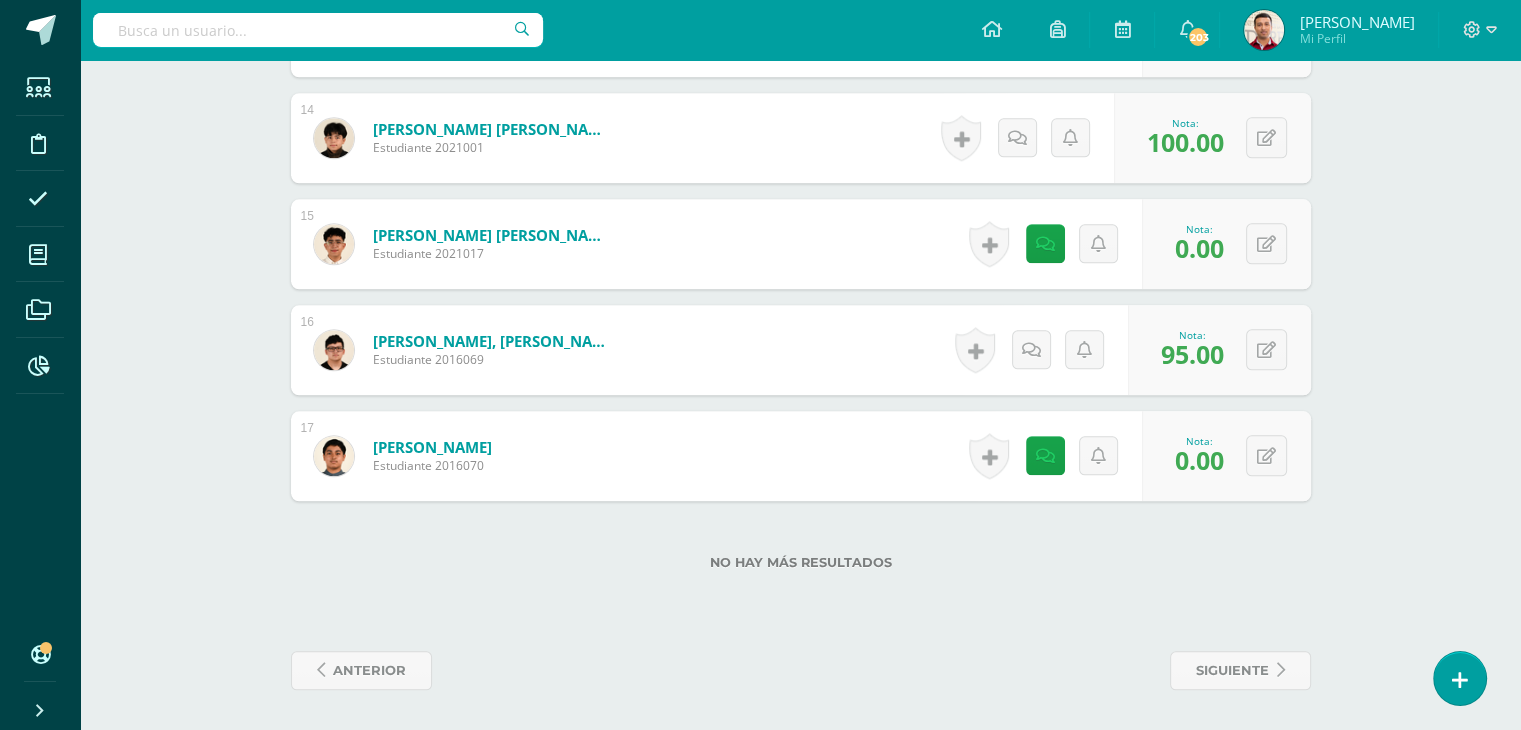 click on "Matemáticas
Quinto Bachillerato "U"
Herramientas
Detalle de asistencias
Actividad
Anuncios
Actividades
Estudiantes
Planificación
Dosificación
Conferencias
¿Estás seguro que quieres  eliminar  esta actividad?
Esto borrará la actividad y cualquier nota que hayas registrado
permanentemente. Esta acción no se puede revertir. Cancelar Eliminar
Administración de escalas de valoración
escala de valoración
Participación
Cancelar Guardar Agregar nueva escala de valoración: Cancelar" at bounding box center (800, -595) 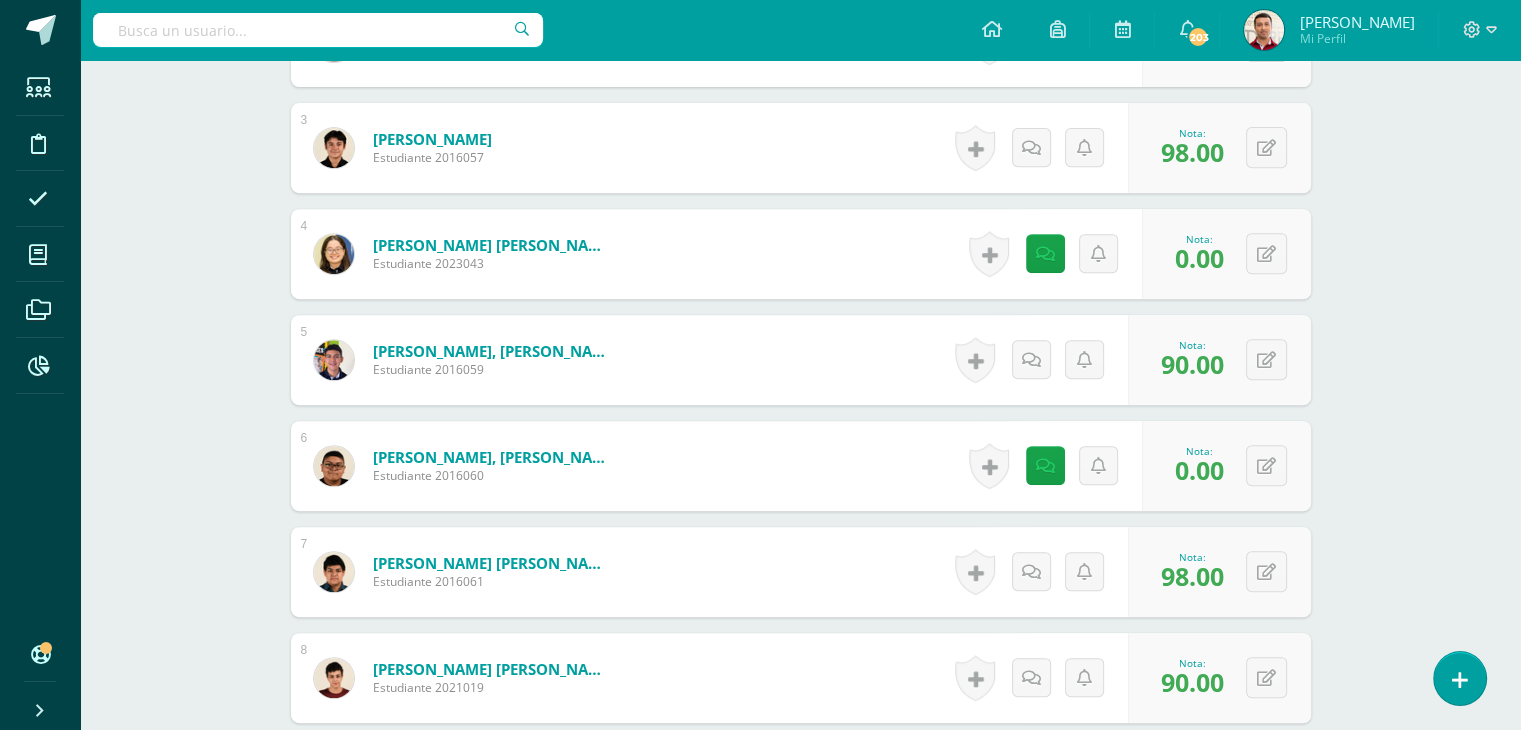 scroll, scrollTop: 336, scrollLeft: 0, axis: vertical 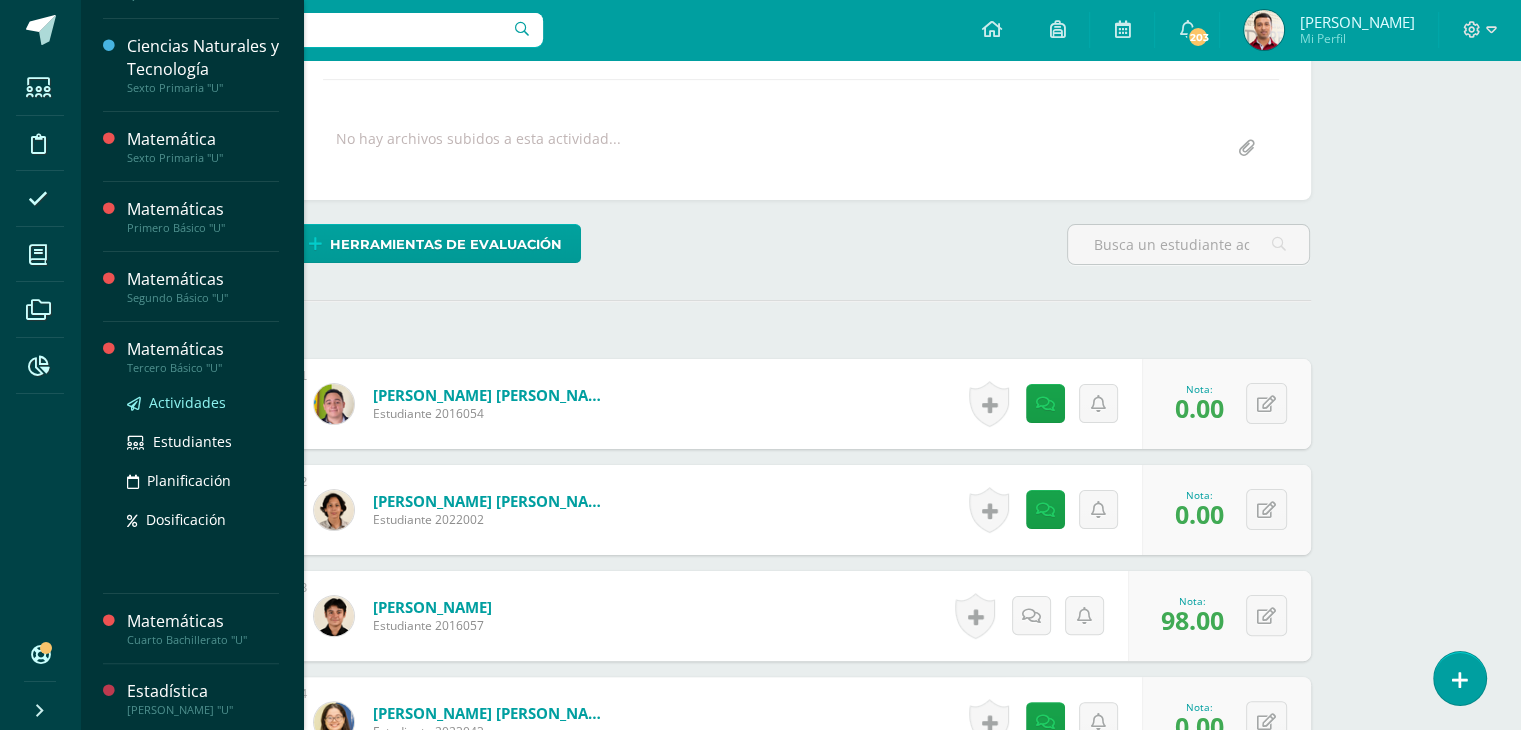click on "Actividades" at bounding box center [187, 402] 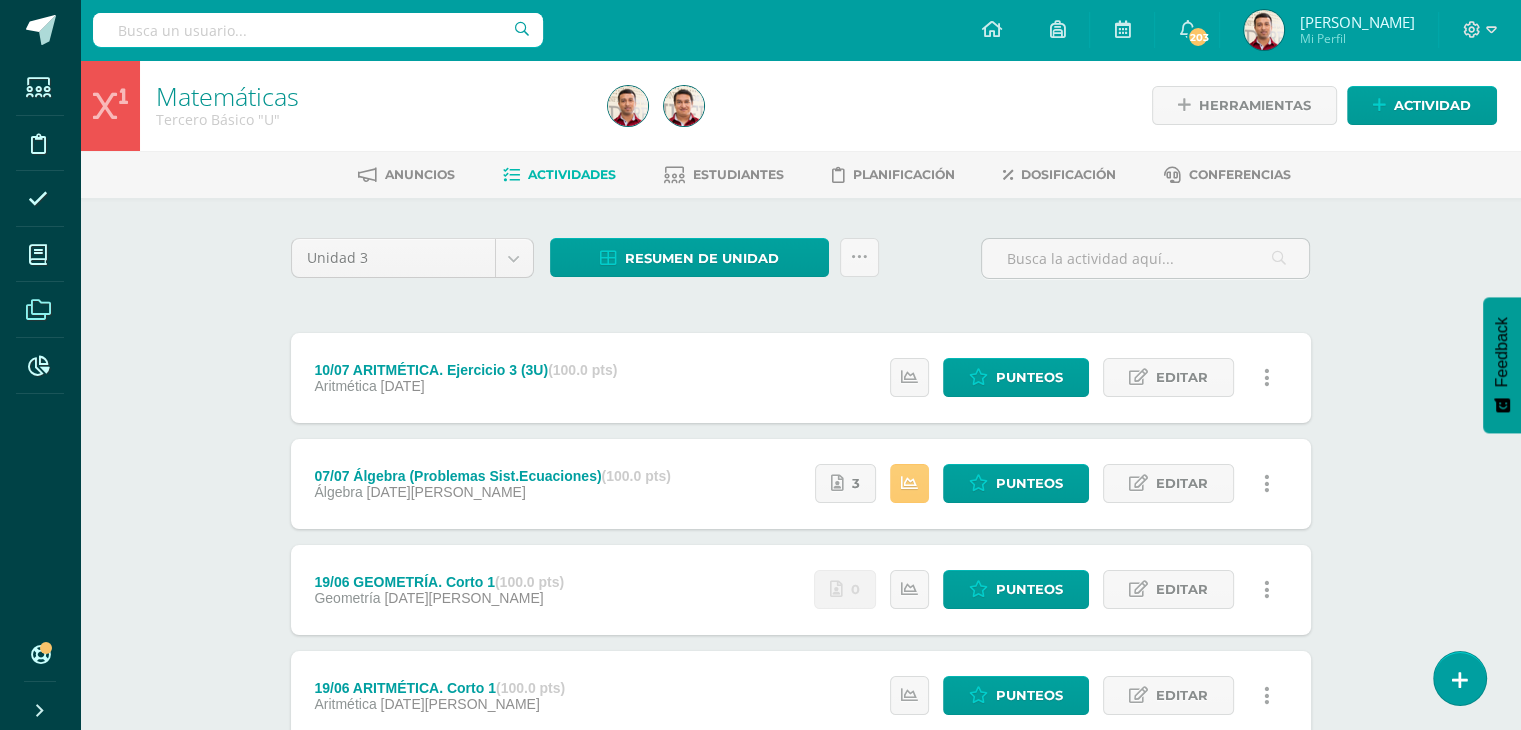 scroll, scrollTop: 0, scrollLeft: 0, axis: both 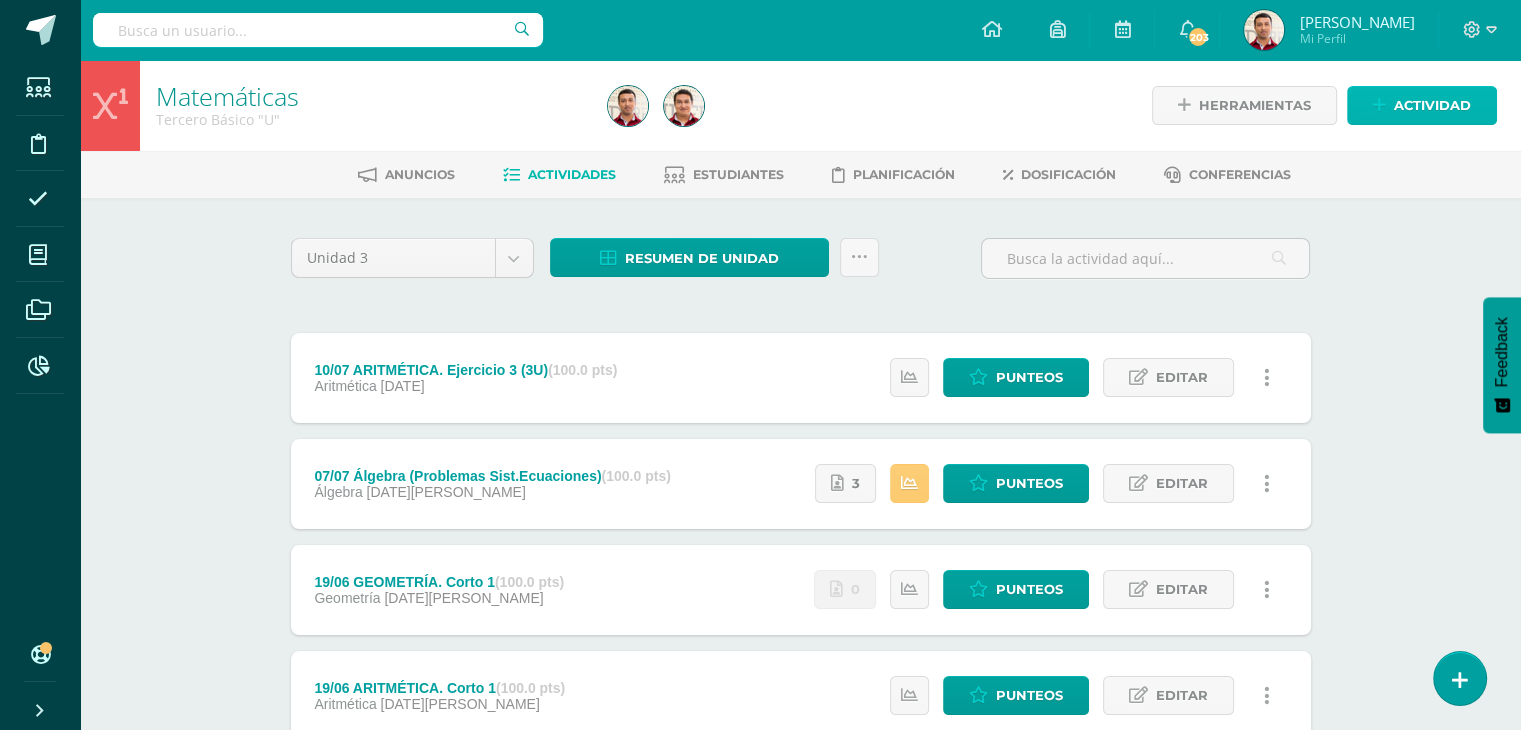 click on "Actividad" at bounding box center (1432, 105) 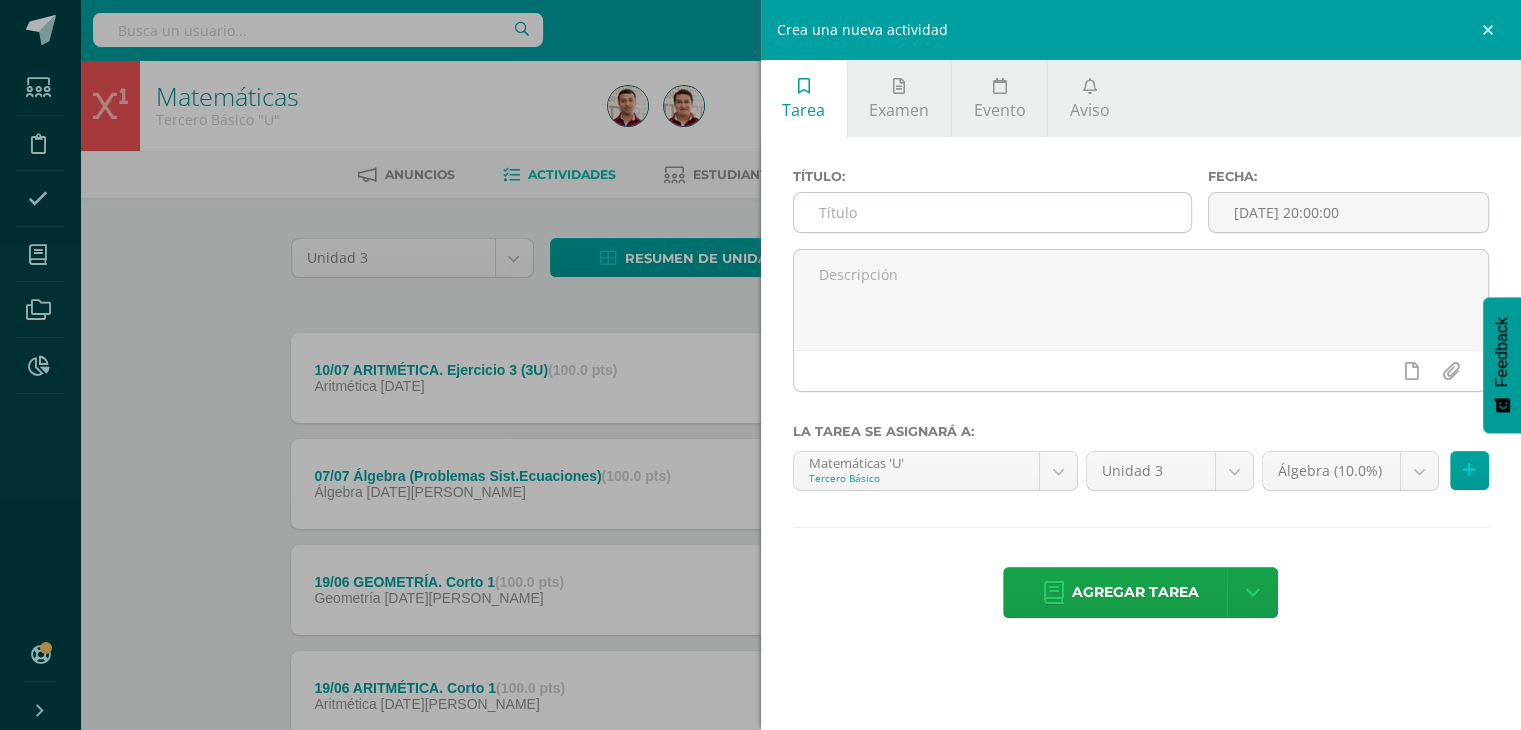 click at bounding box center (993, 212) 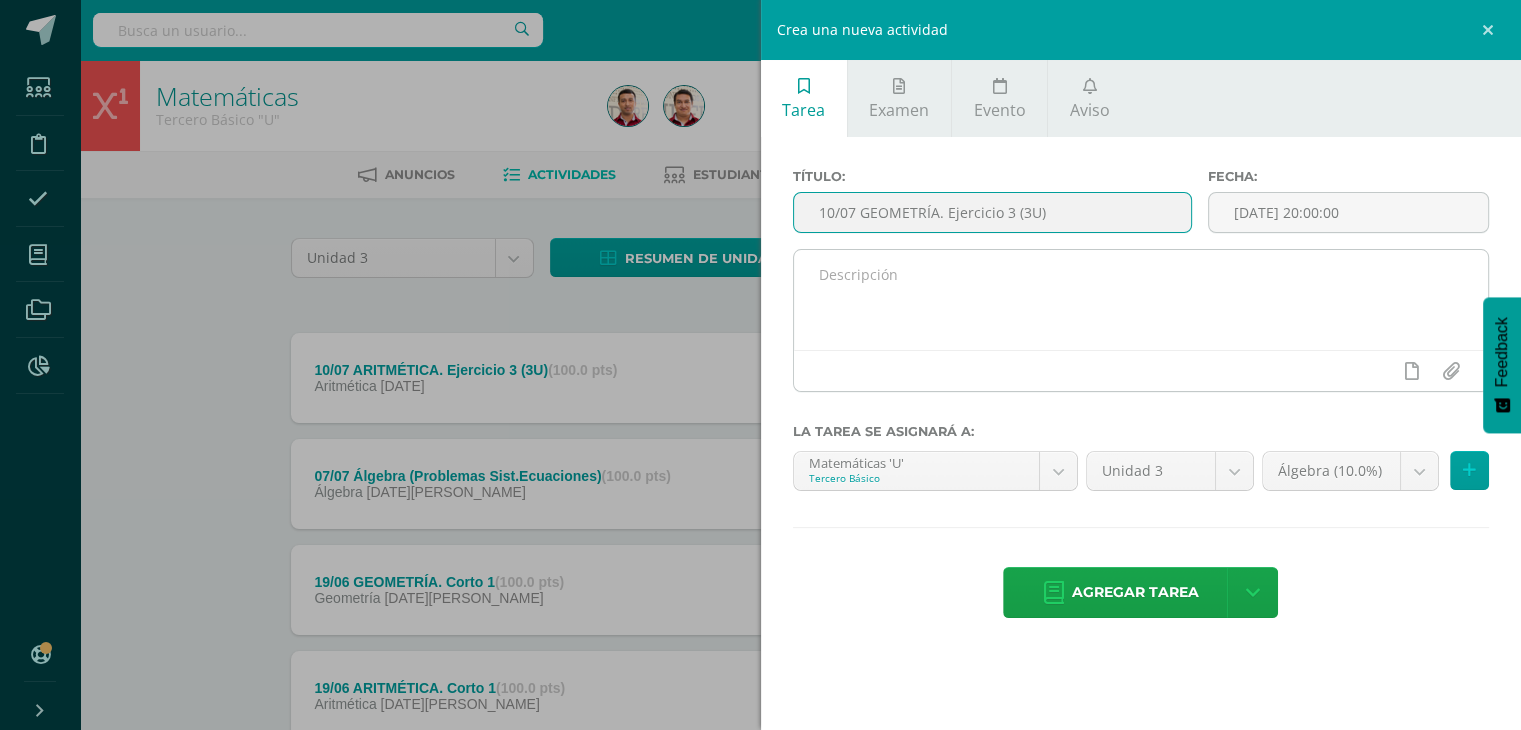 type on "10/07 GEOMETRÍA. Ejercicio 3 (3U)" 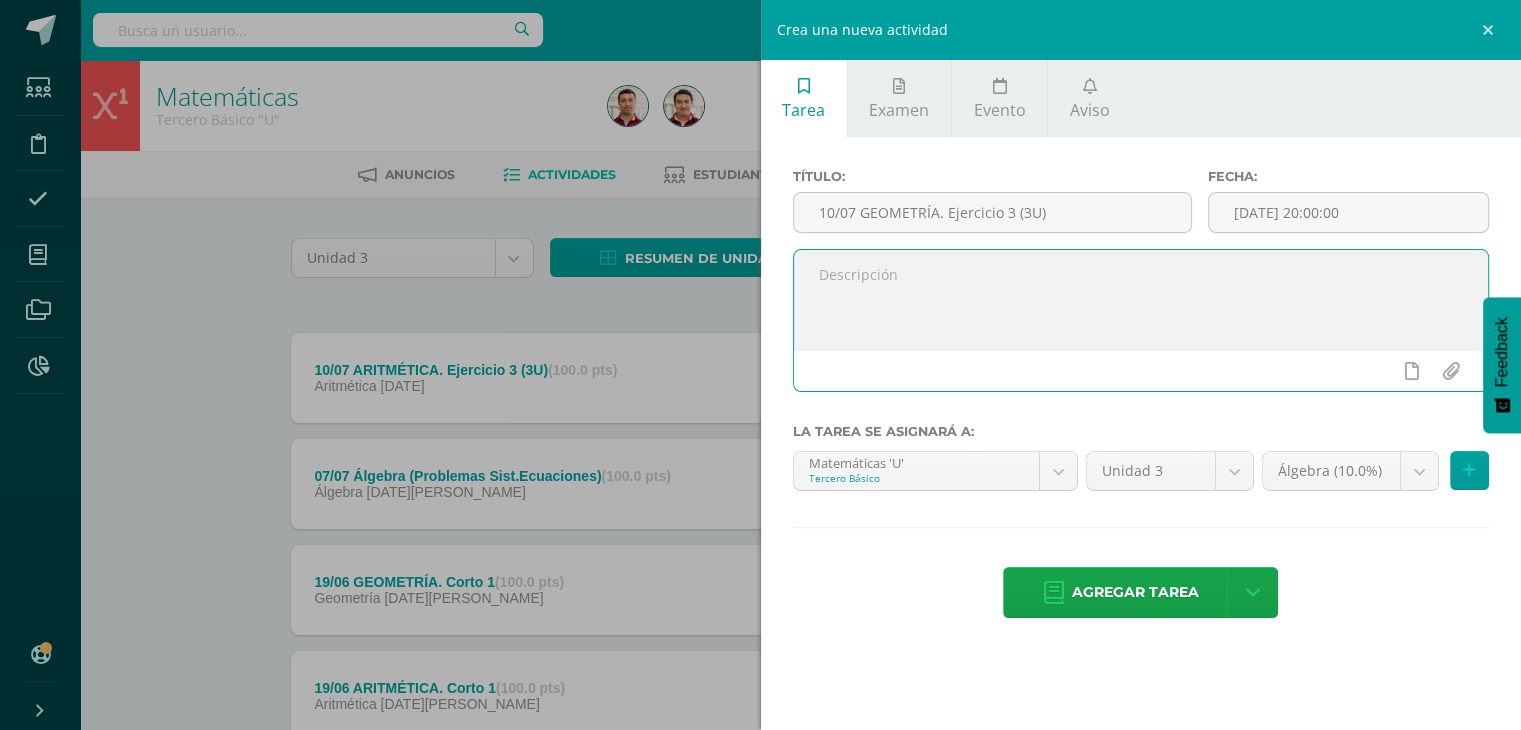 click at bounding box center (1141, 300) 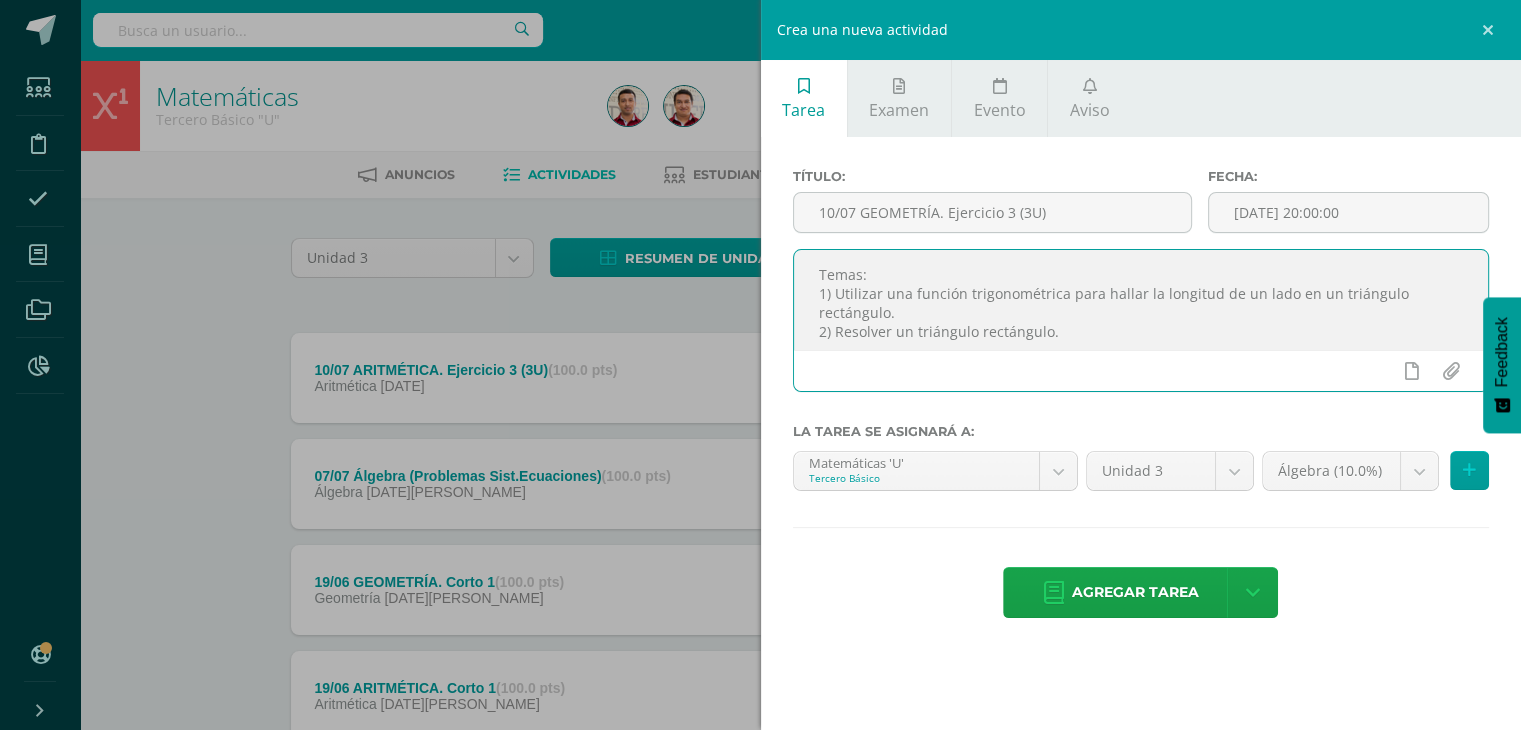scroll, scrollTop: 11, scrollLeft: 0, axis: vertical 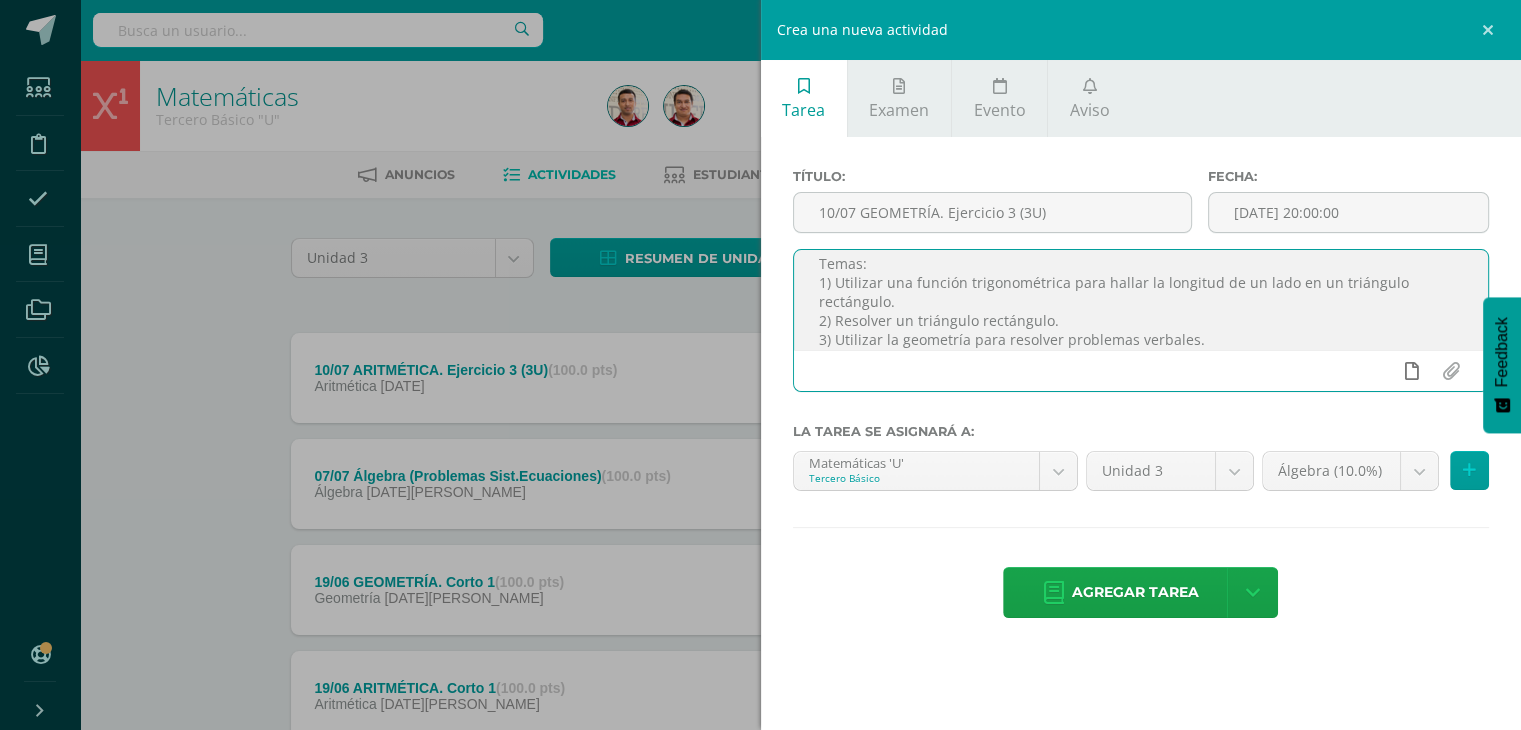 type on "Temas:
1) Utilizar una función trigonométrica para hallar la longitud de un lado en un triángulo rectángulo.
2) Resolver un triángulo rectángulo.
3) Utilizar la geometría para resolver problemas verbales." 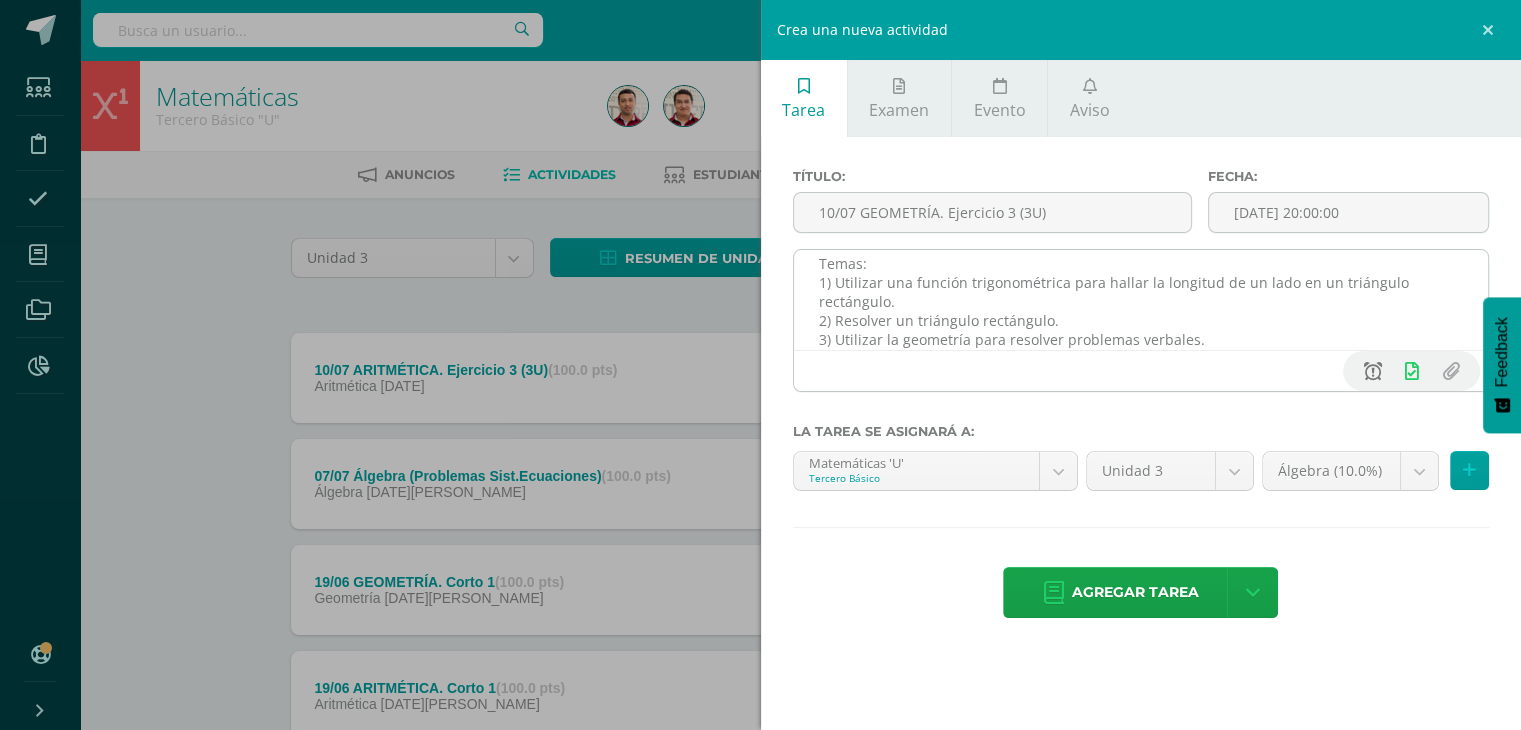 click at bounding box center (1373, 371) 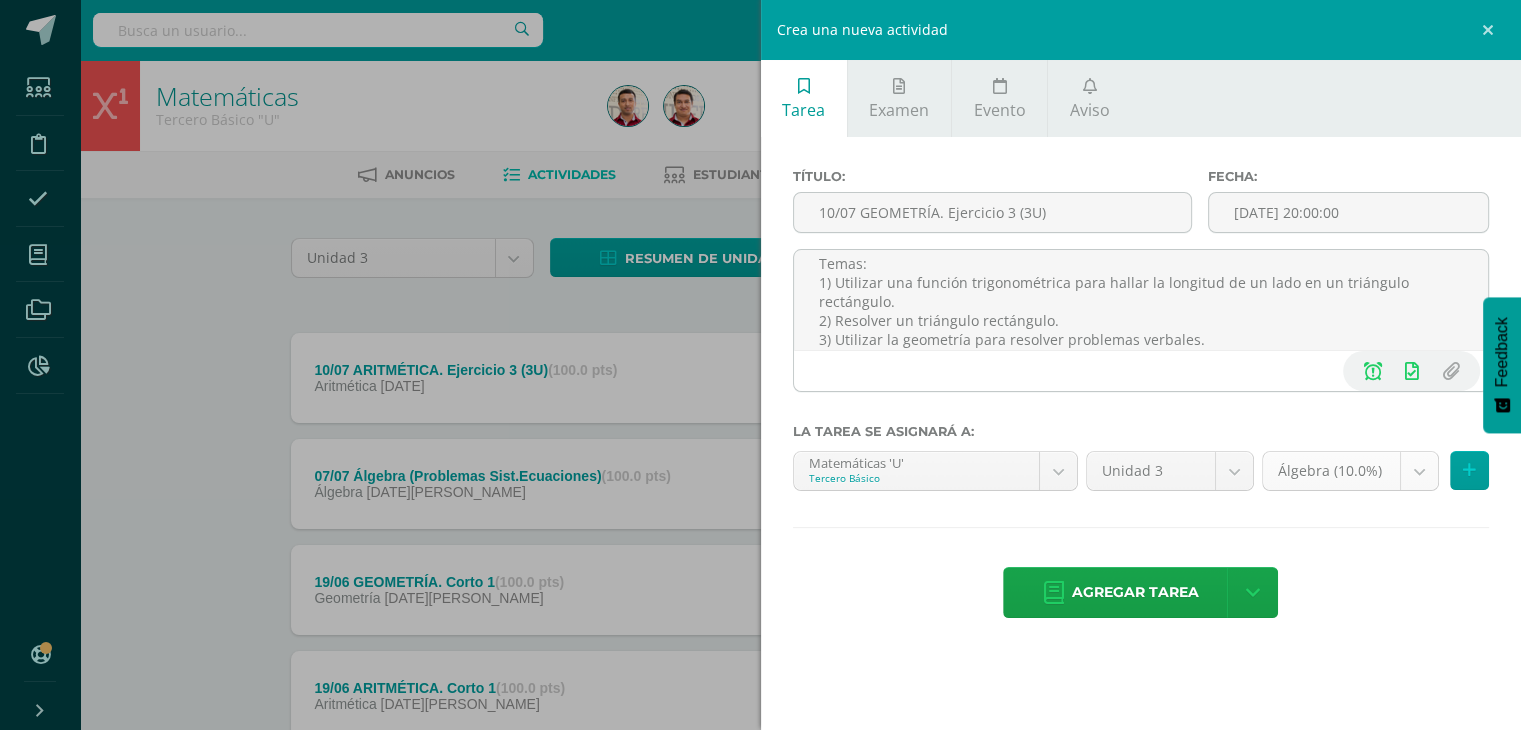 click on "Estudiantes Disciplina Asistencia Mis cursos Archivos Reportes Soporte
Centro de ayuda
Últimas actualizaciones
10+ Cerrar panel
Matemática
Primero
Primaria
"U"
Actividades Estudiantes Planificación Dosificación
Matemática
Segundo
Primaria
"U"
Actividades Estudiantes Planificación Dosificación
Matemática
Tercero
Primaria
"U"
Actividades Estudiantes Planificación Dosificación
Matemática
Actividades Estudiantes Planificación Dosificación Actividades y" at bounding box center (760, 751) 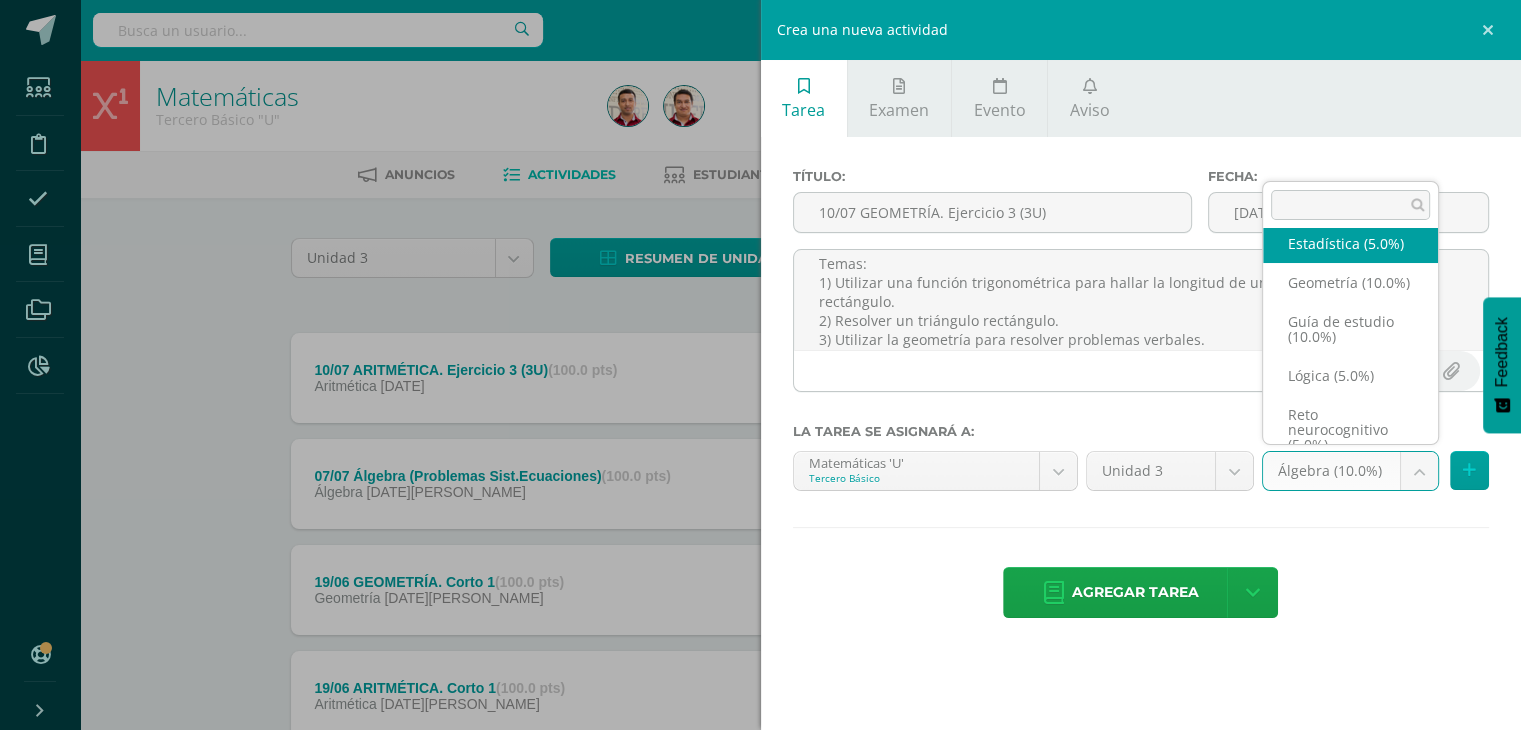 scroll, scrollTop: 220, scrollLeft: 0, axis: vertical 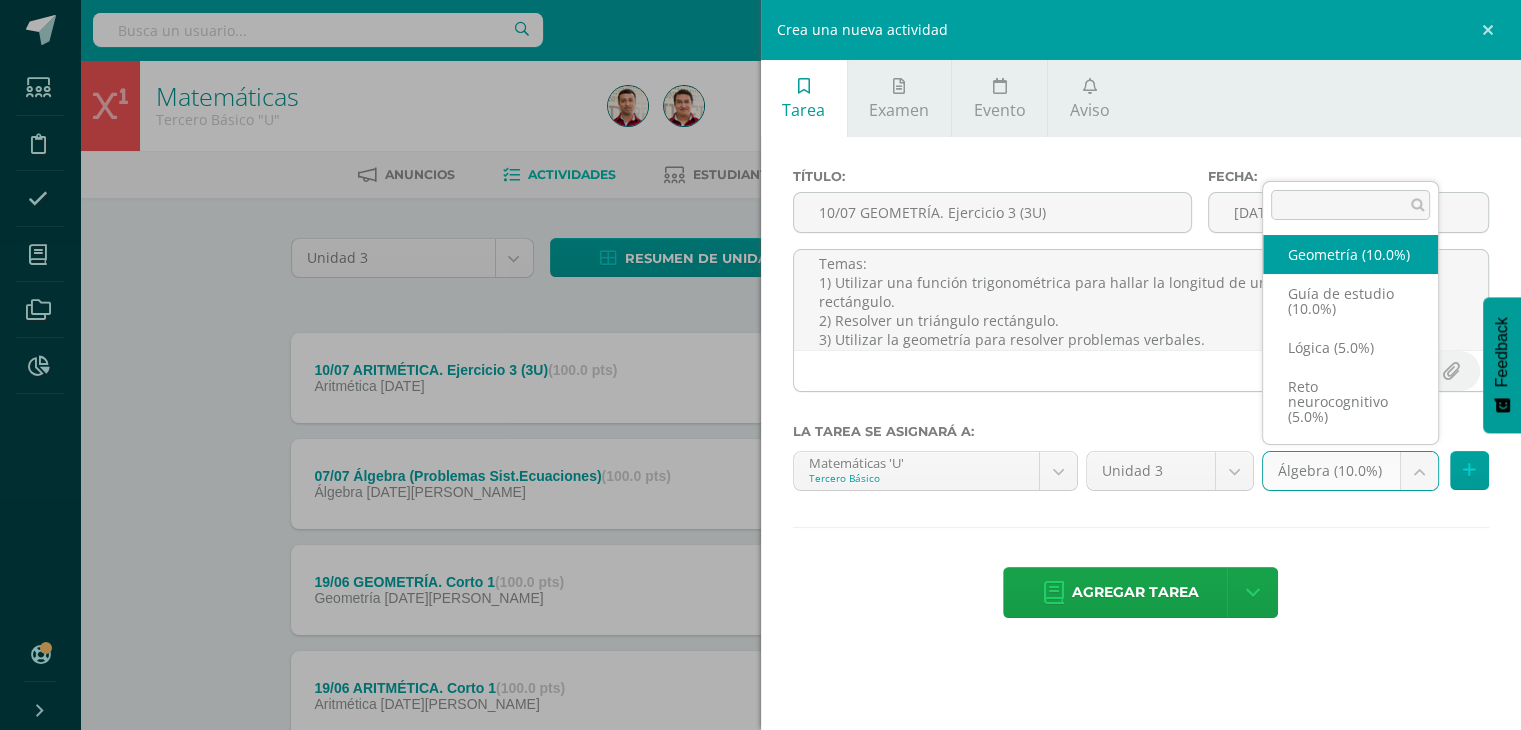 select on "204620" 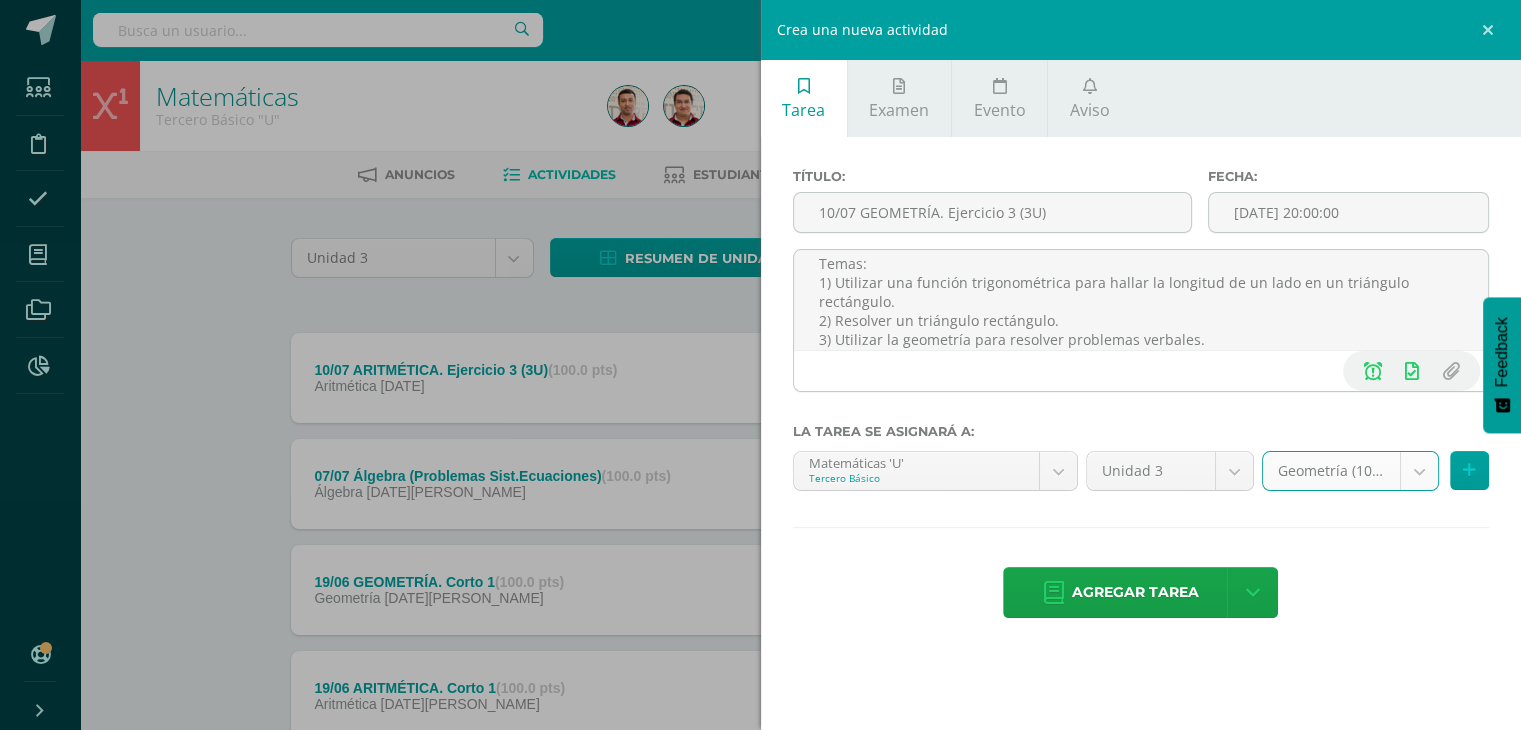 click on "Agregar tarea
Agregar tarea y ocultar" at bounding box center (1141, 594) 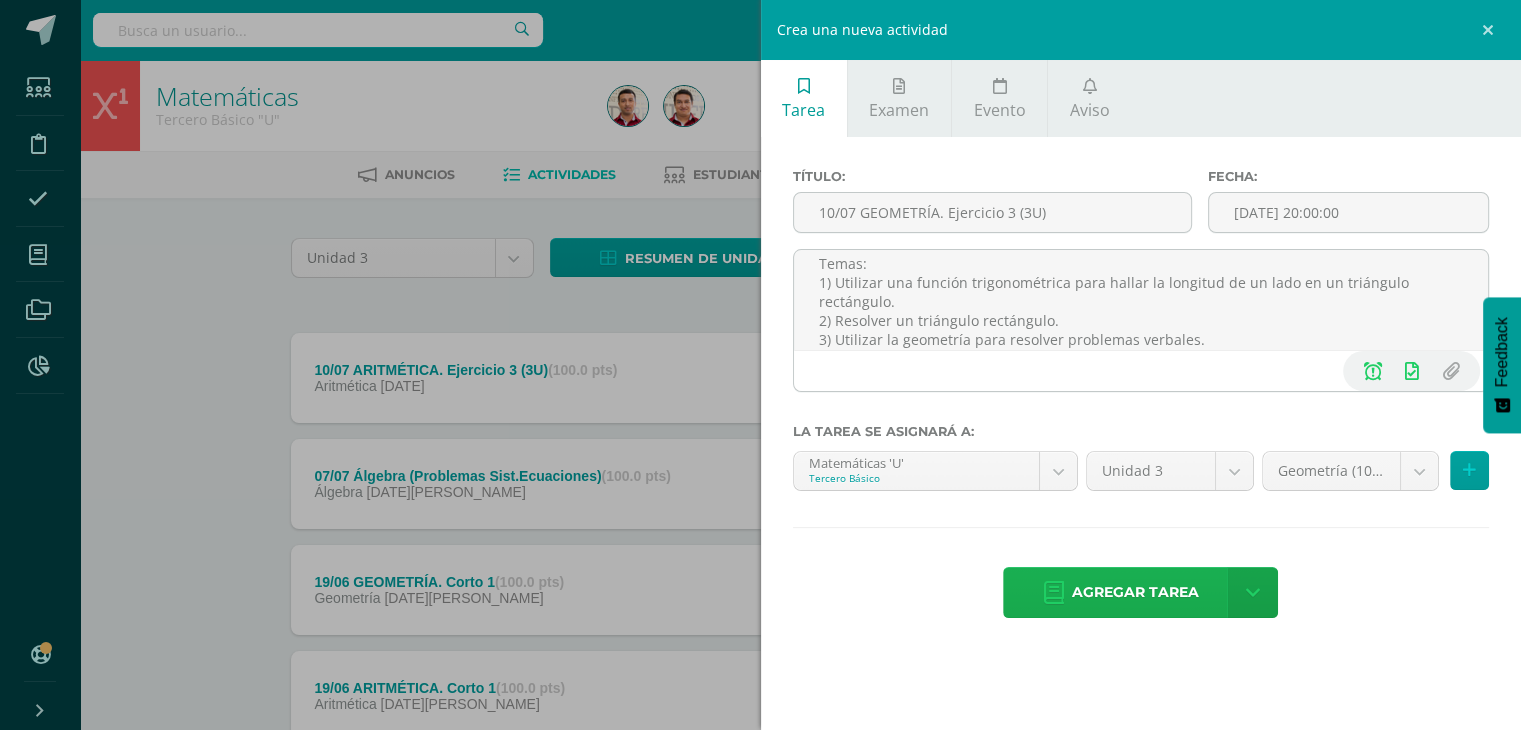 click on "Agregar tarea" at bounding box center (1135, 592) 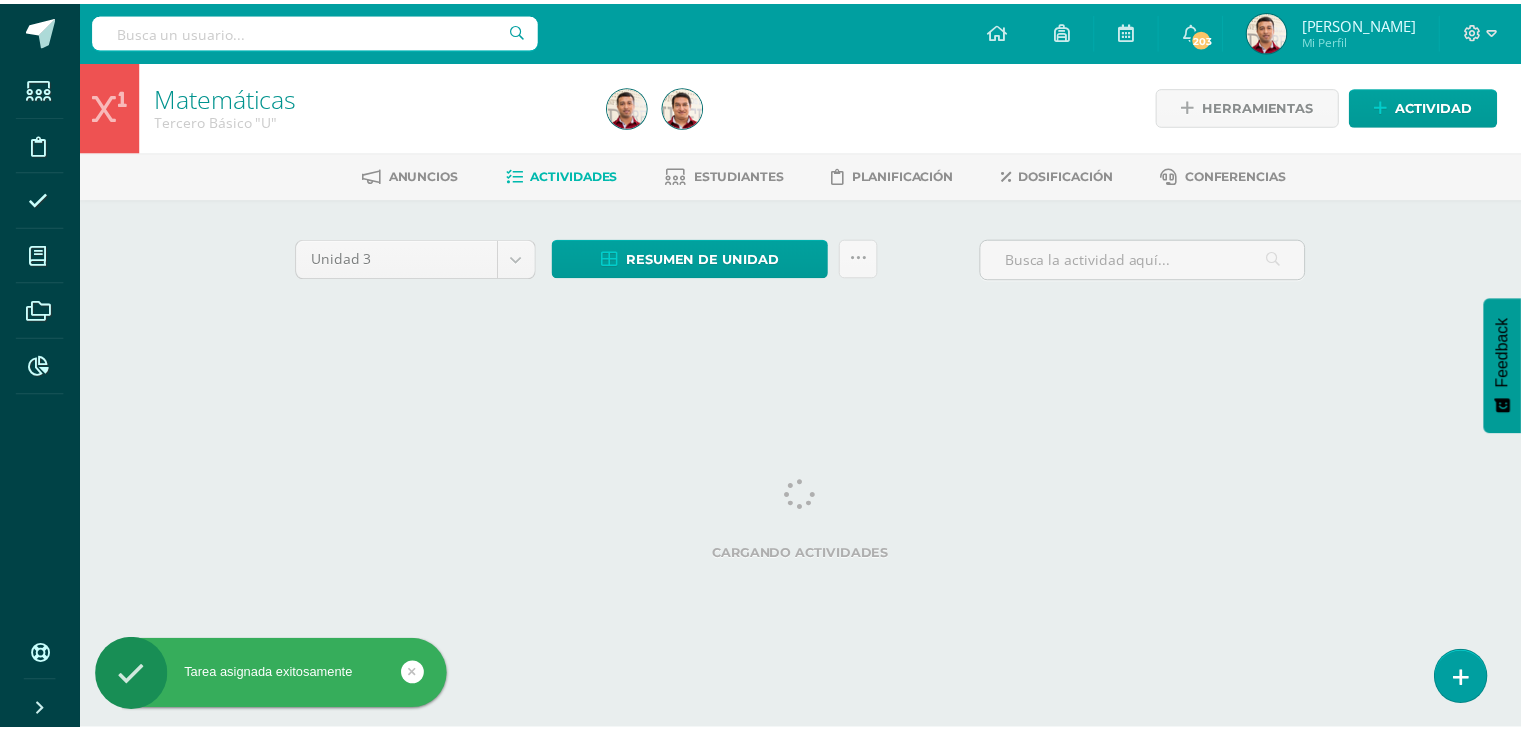 scroll, scrollTop: 0, scrollLeft: 0, axis: both 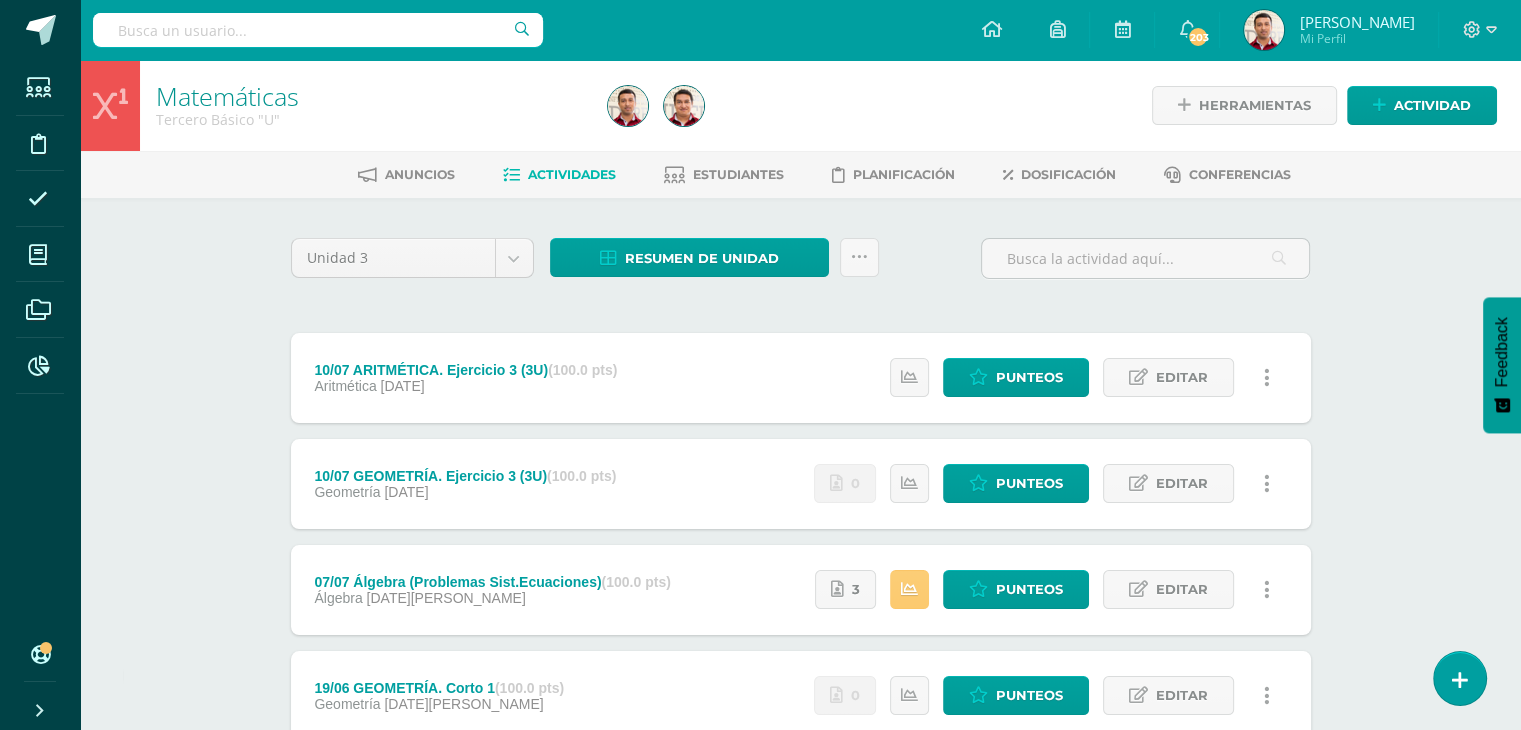click on "Matemáticas
Tercero Básico "U"
Herramientas
Detalle de asistencias
Actividad
Anuncios
Actividades
Estudiantes
Planificación
Dosificación
Conferencias     Unidad 3                             Unidad 1 Unidad 2 Unidad 3 Unidad 4 Resumen de unidad
Descargar como HTML
Descargar como PDF
Descargar como XLS
Subir actividades en masa
Enviar punteos a revision
Historial de actividad
¿Estás seguro que deseas  Enviar a revisión  las notas de este curso?
Cancelar Creación  y  Calificación  17" at bounding box center [800, 781] 